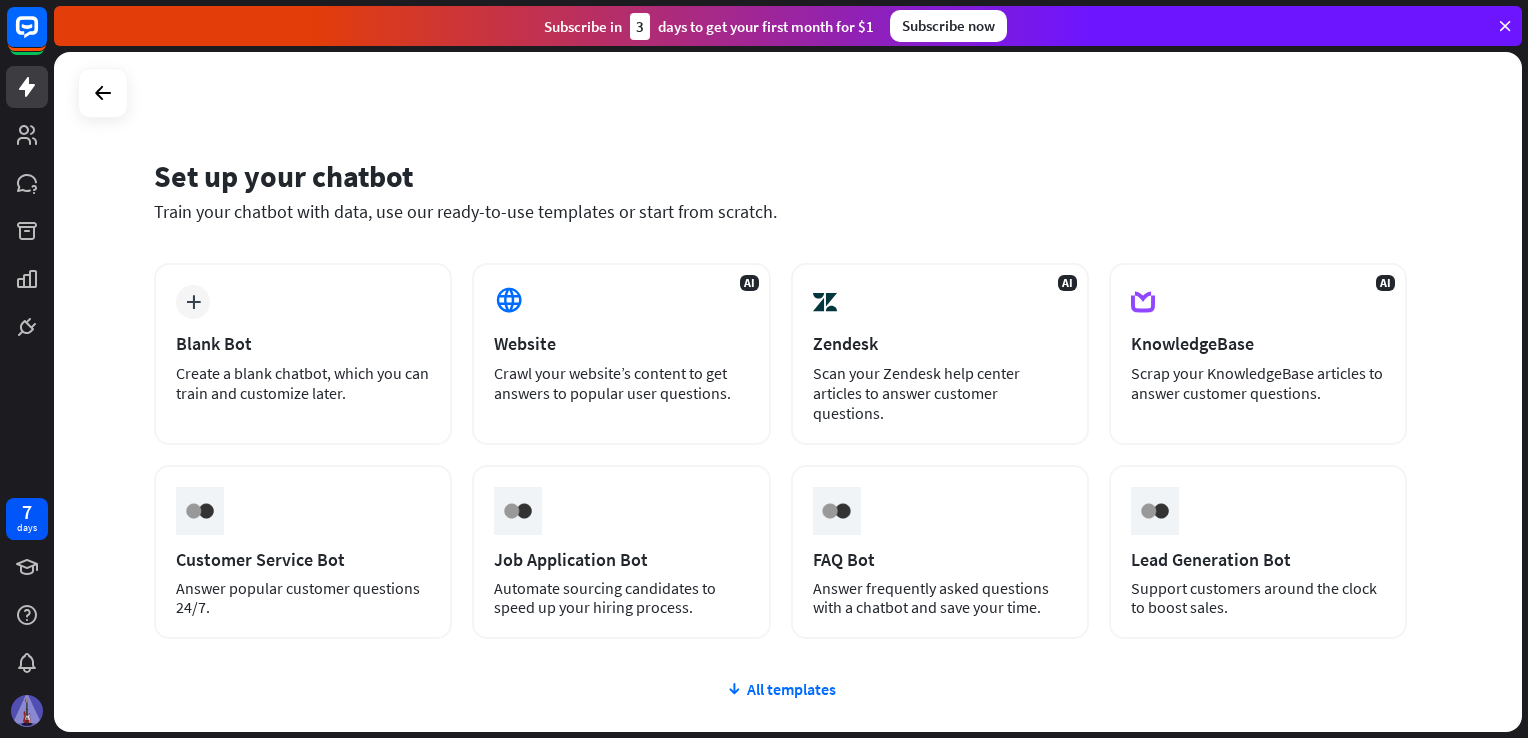 scroll, scrollTop: 0, scrollLeft: 0, axis: both 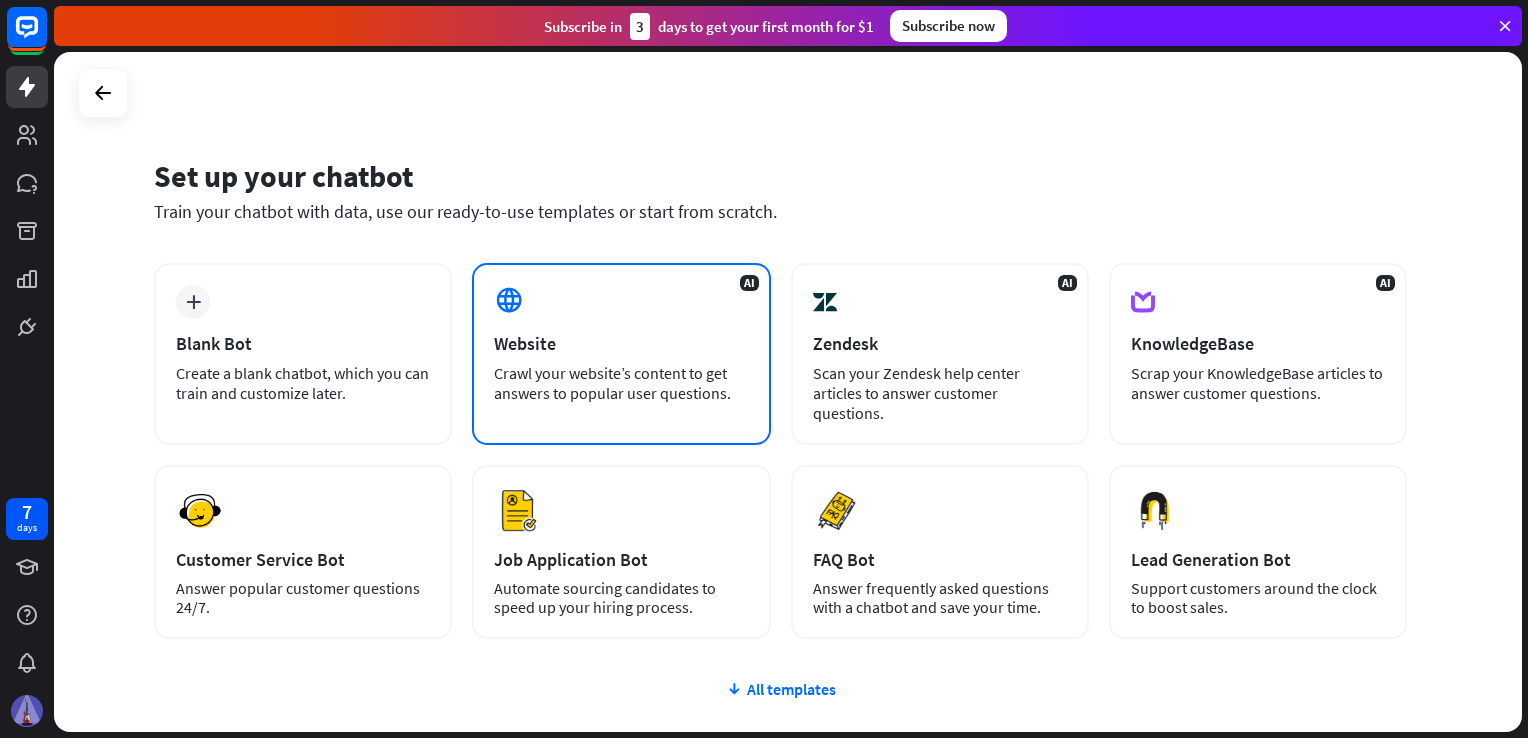 click on "Website" at bounding box center (621, 343) 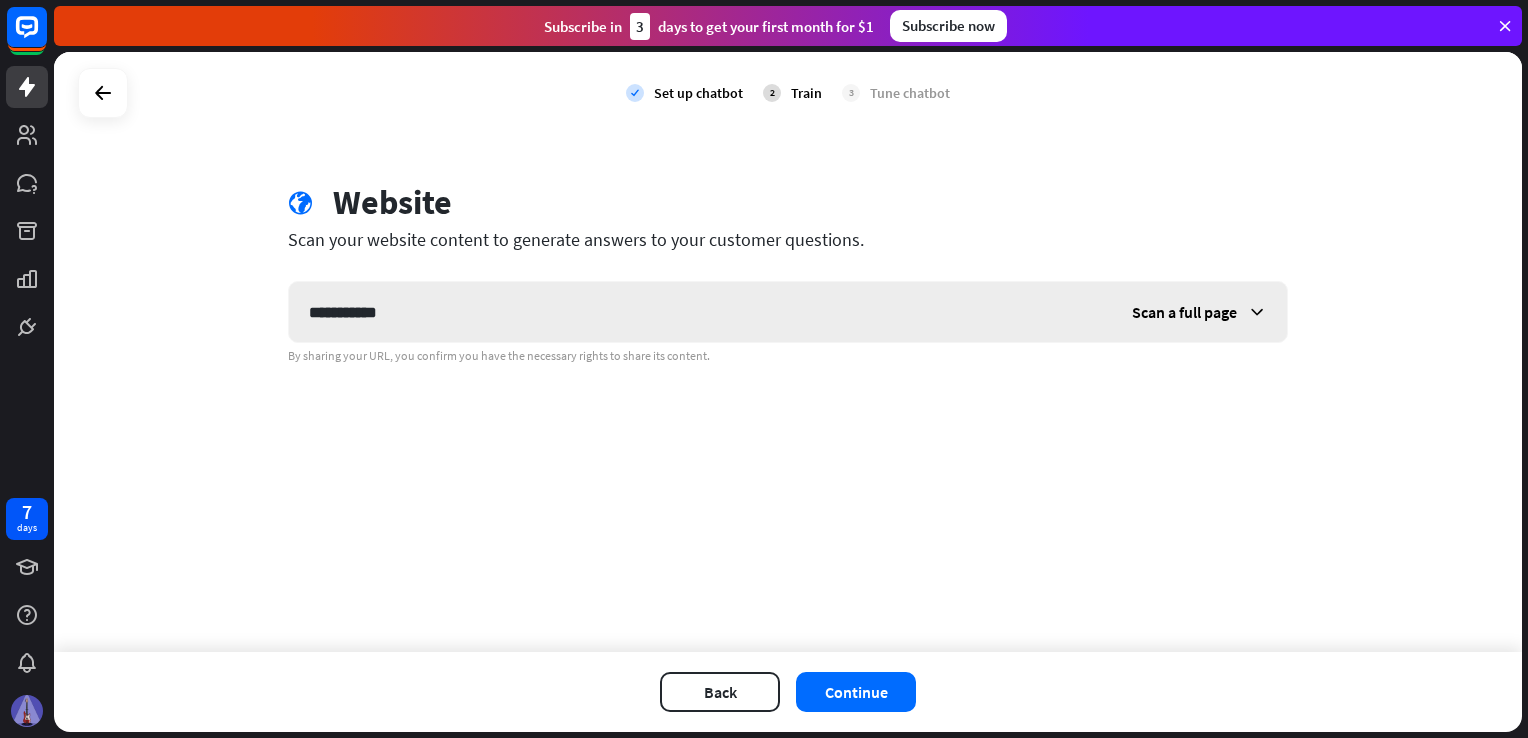 type on "**********" 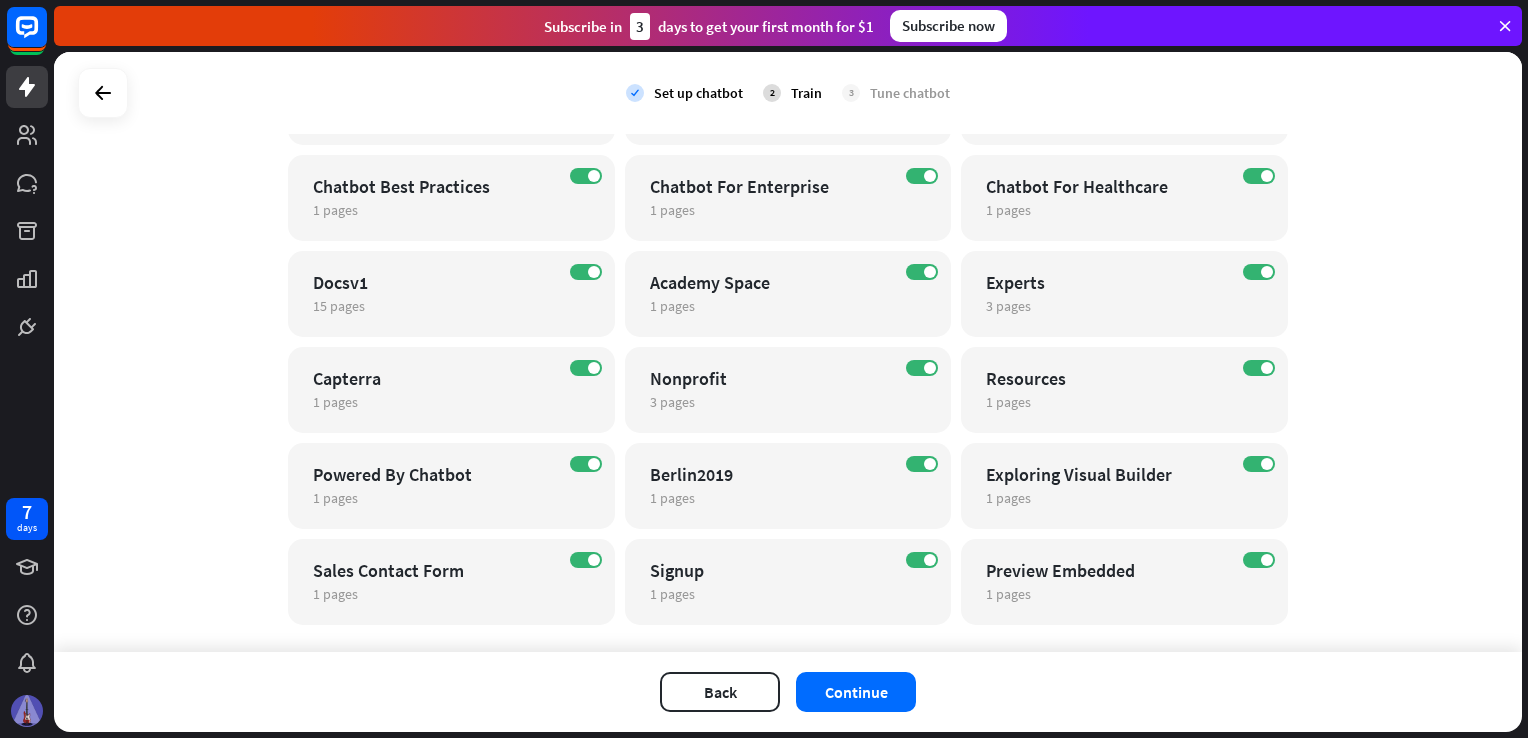 scroll, scrollTop: 675, scrollLeft: 0, axis: vertical 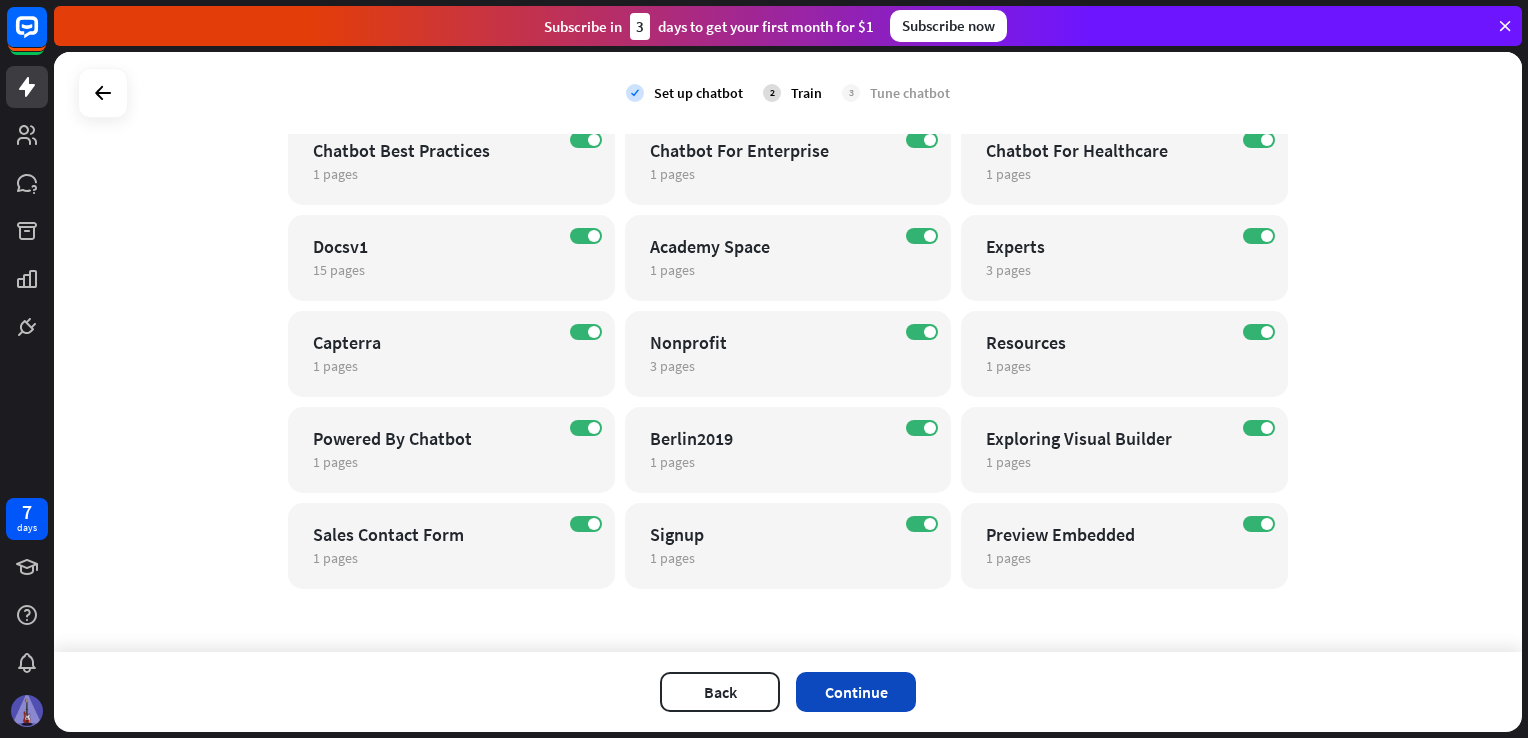 click on "Continue" at bounding box center (856, 692) 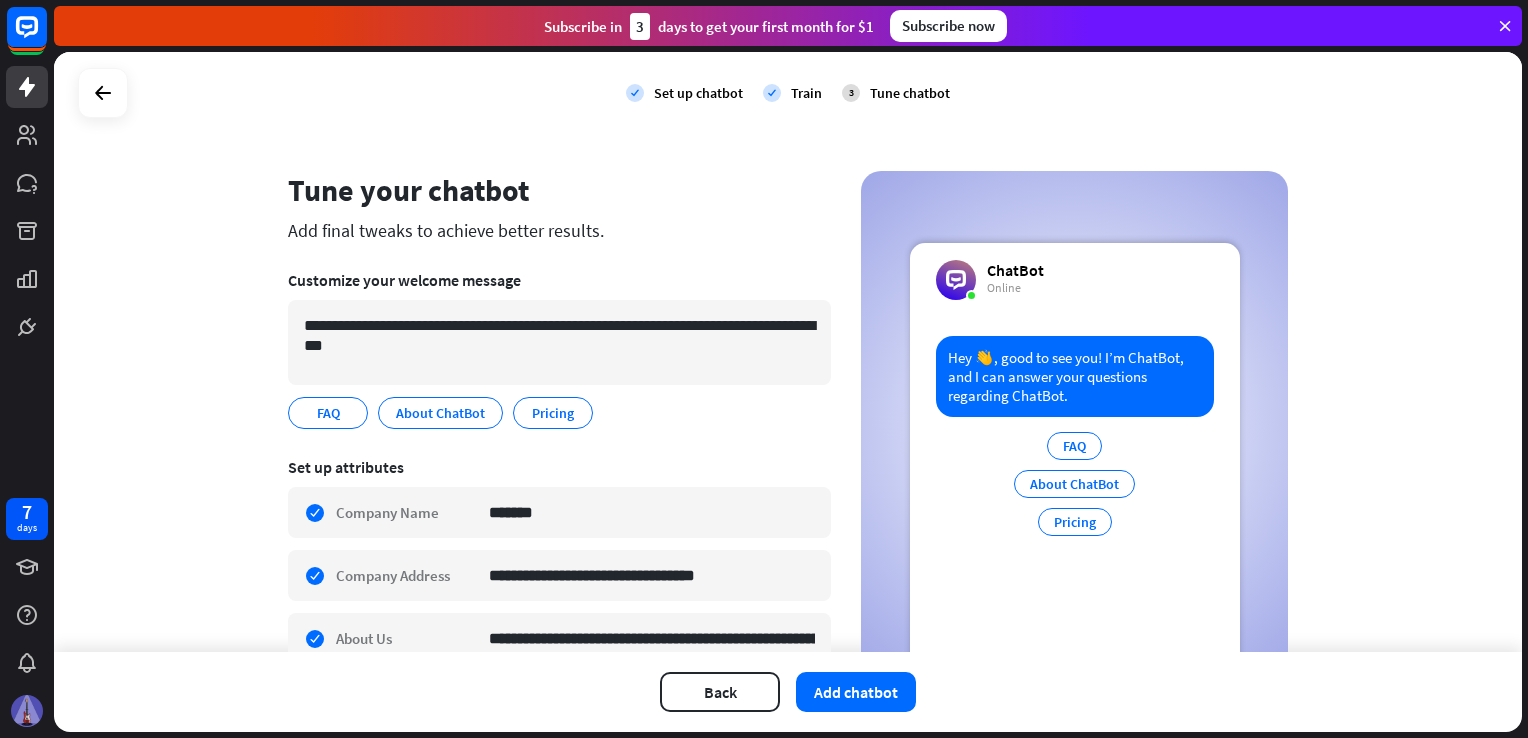 scroll, scrollTop: 0, scrollLeft: 0, axis: both 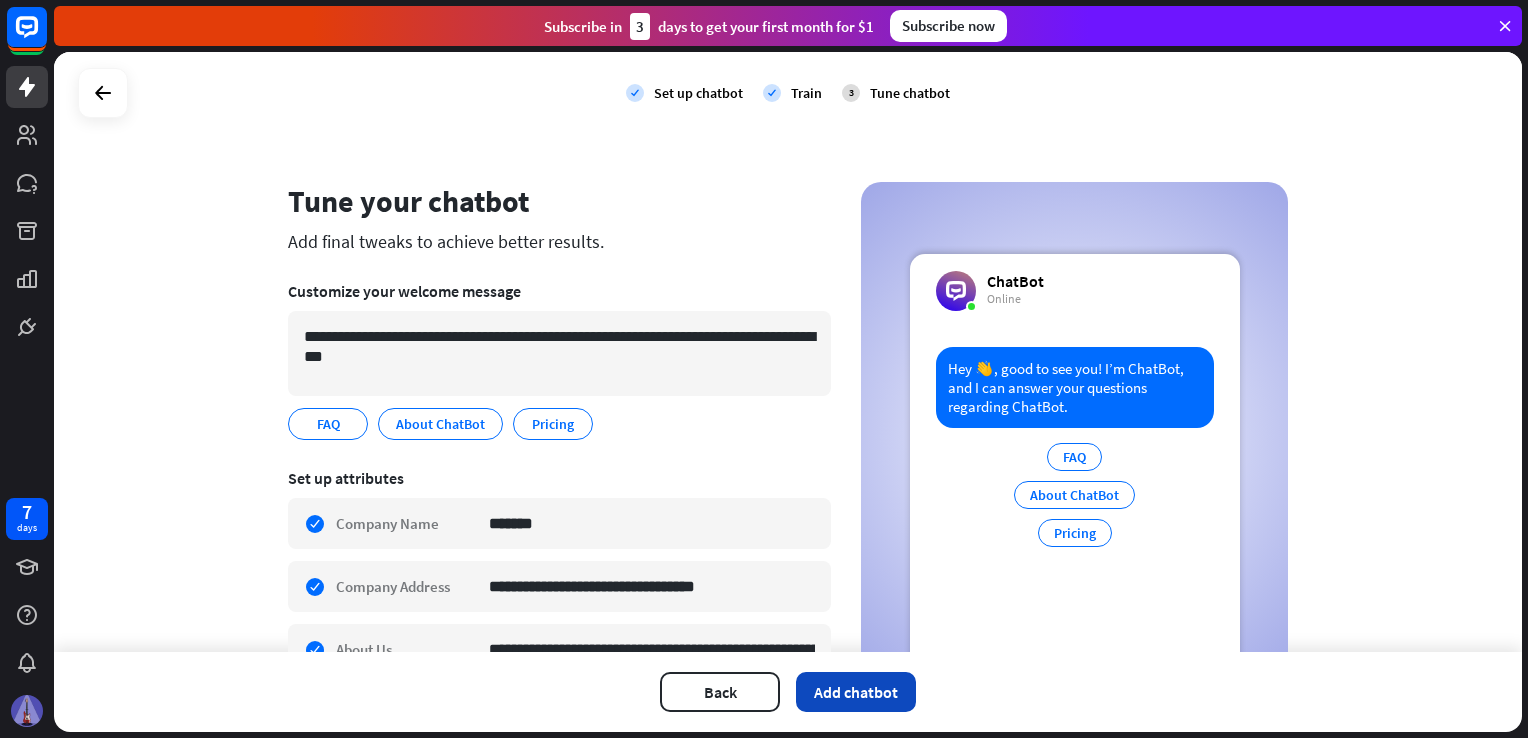 click on "Add chatbot" at bounding box center [856, 692] 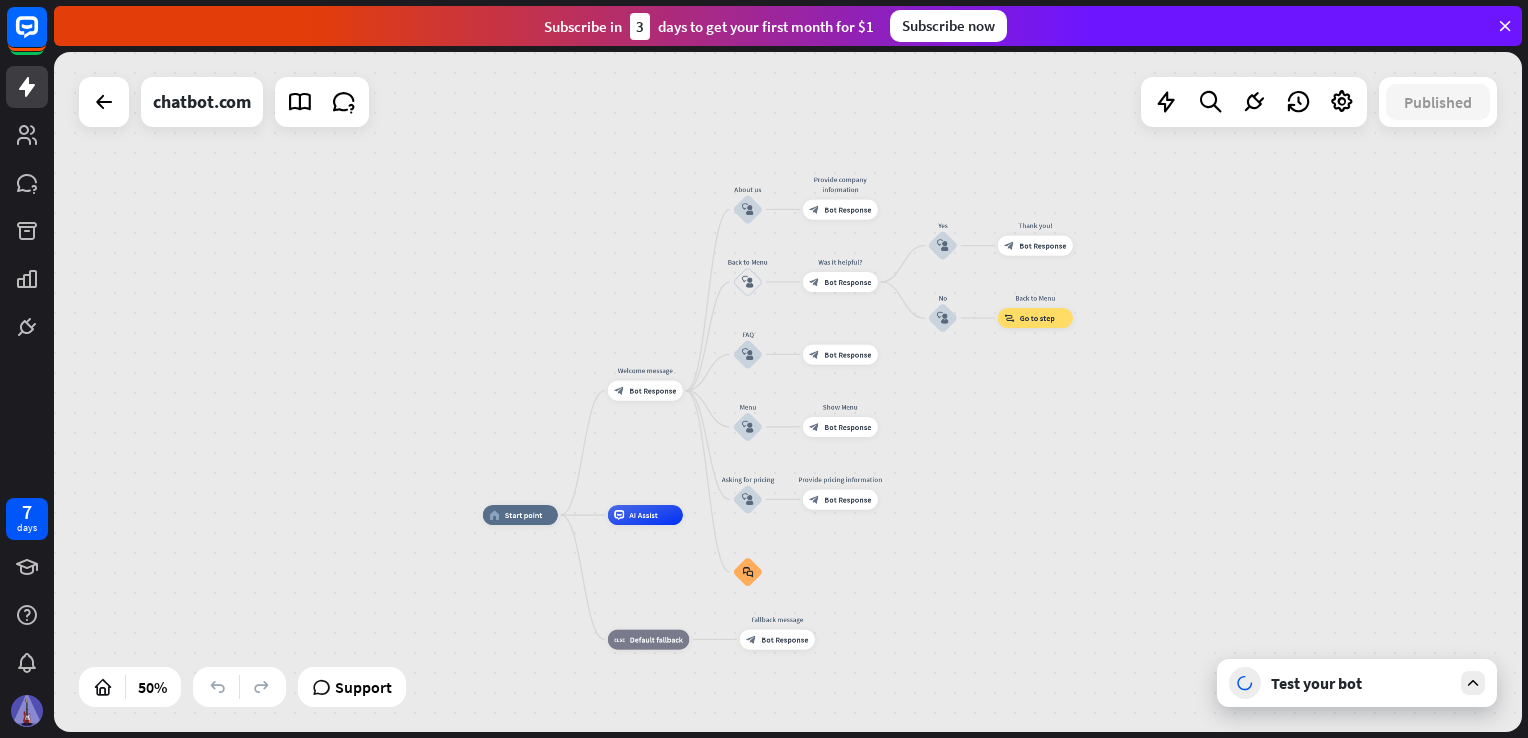 drag, startPoint x: 1096, startPoint y: 334, endPoint x: 1075, endPoint y: 396, distance: 65.459915 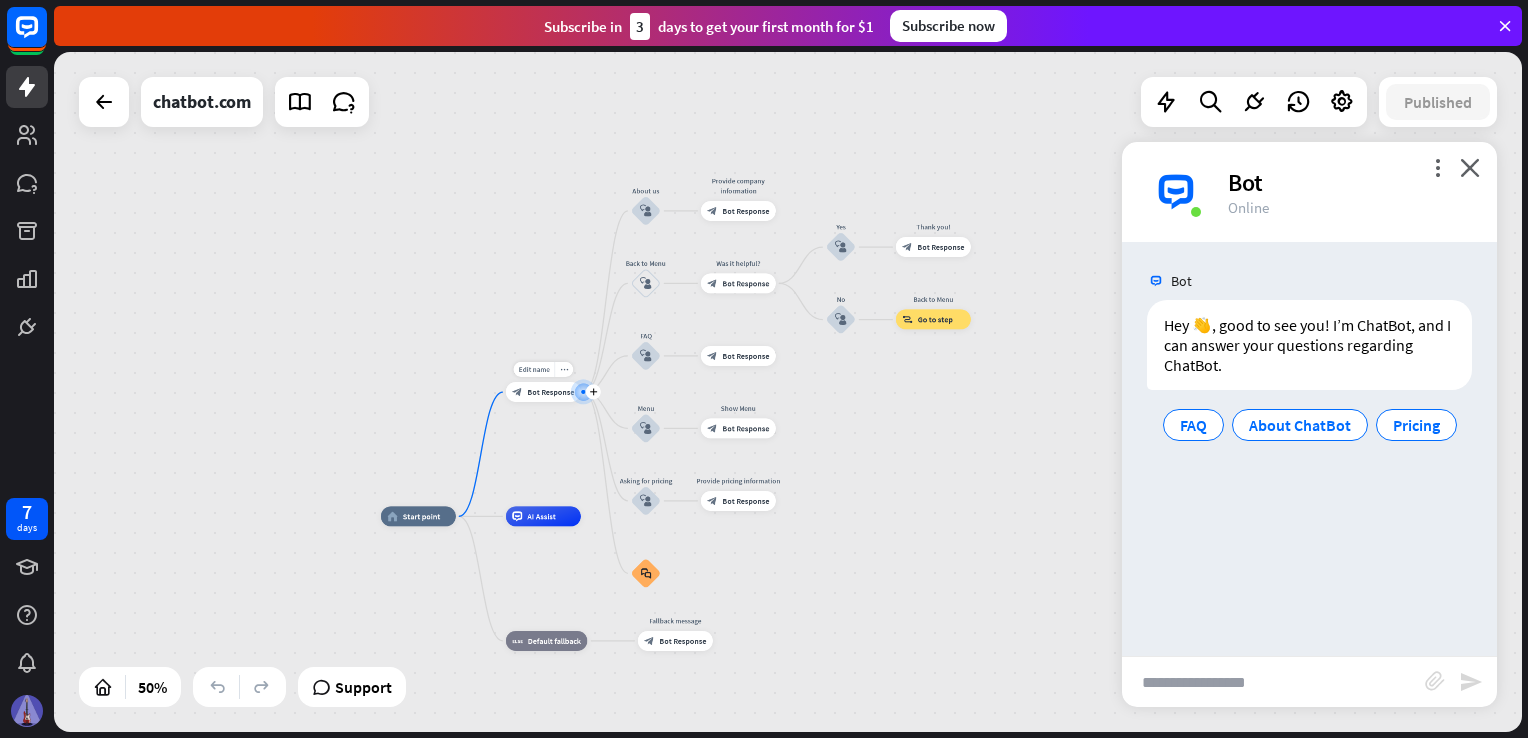 click on "Bot Response" at bounding box center [550, 392] 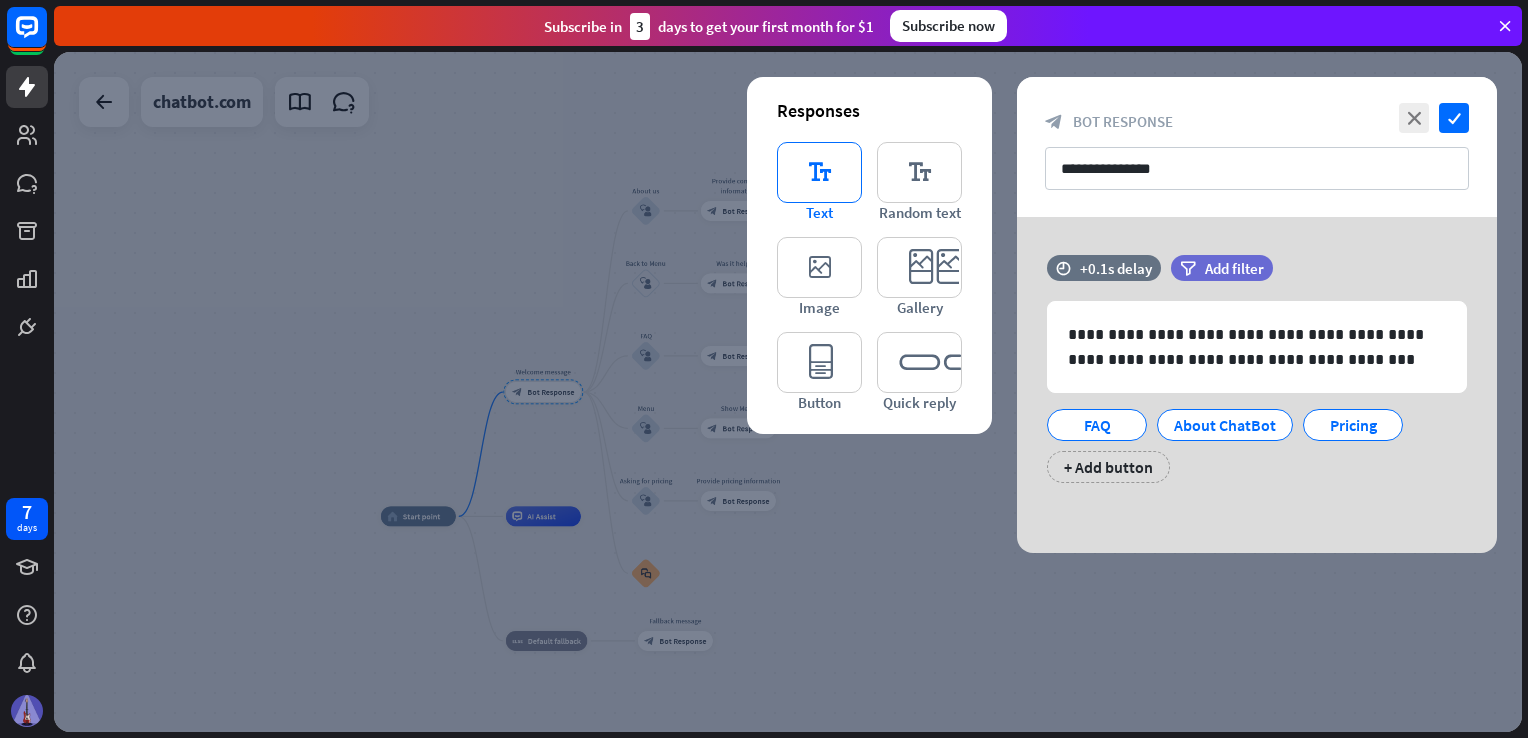 click on "editor_text" at bounding box center [819, 172] 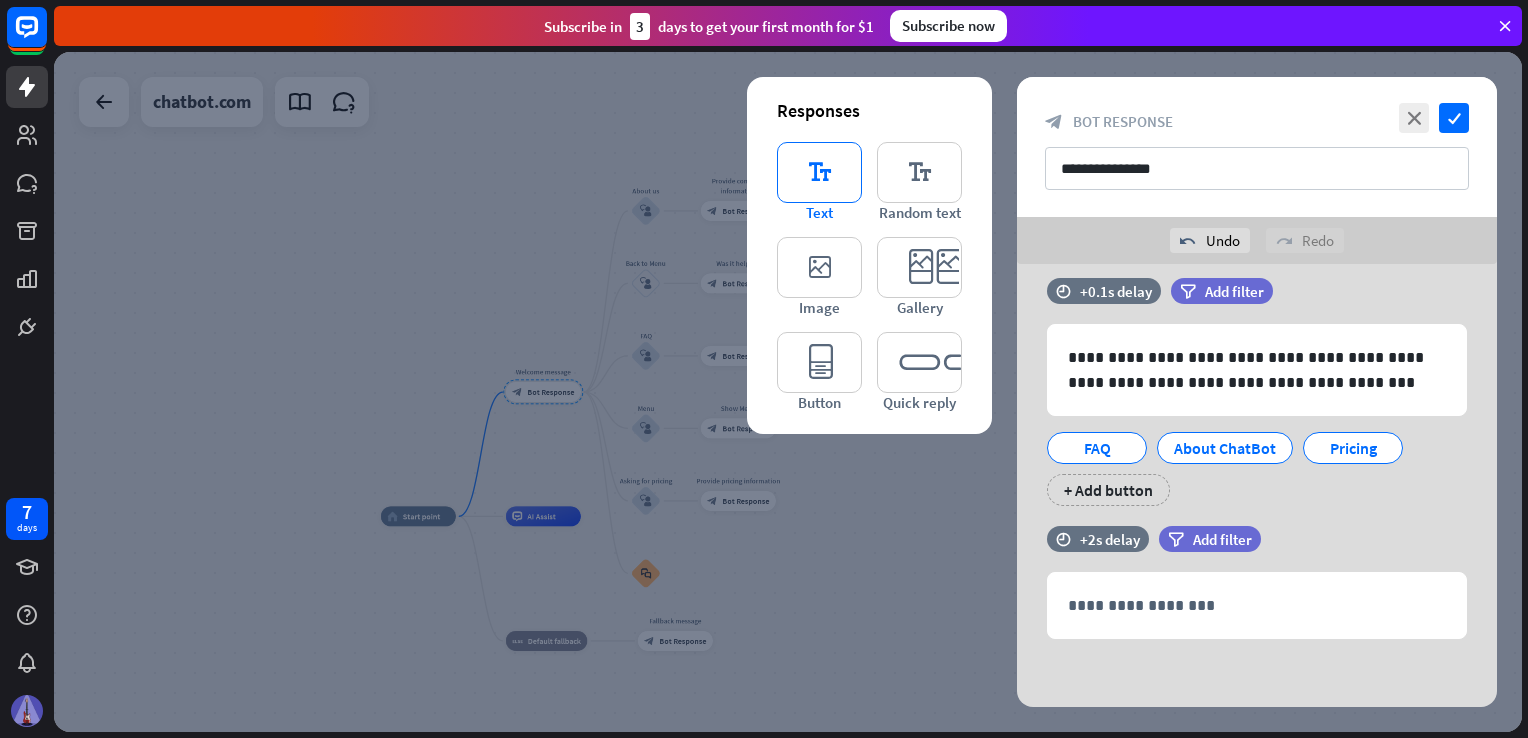 scroll, scrollTop: 24, scrollLeft: 0, axis: vertical 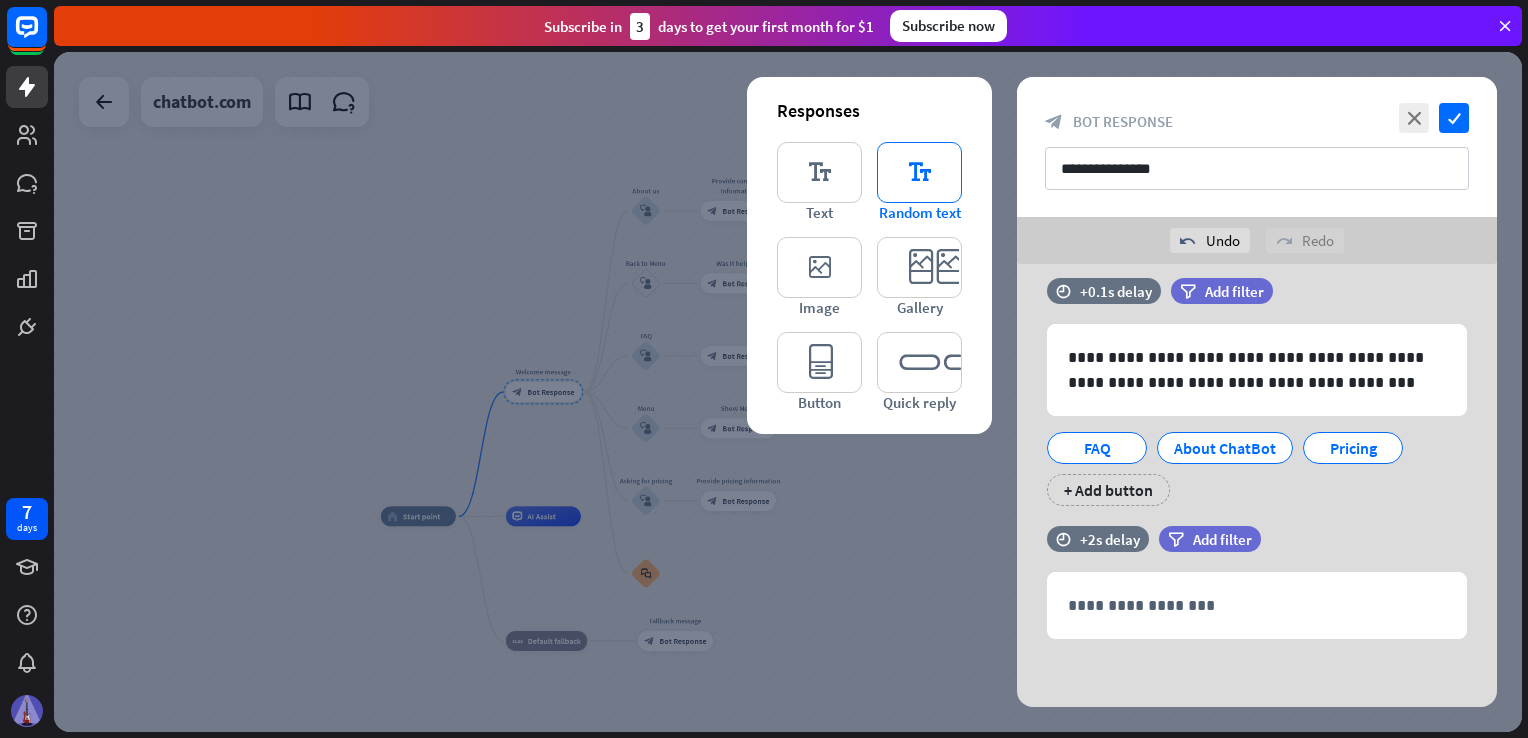 click on "editor_text" at bounding box center [919, 172] 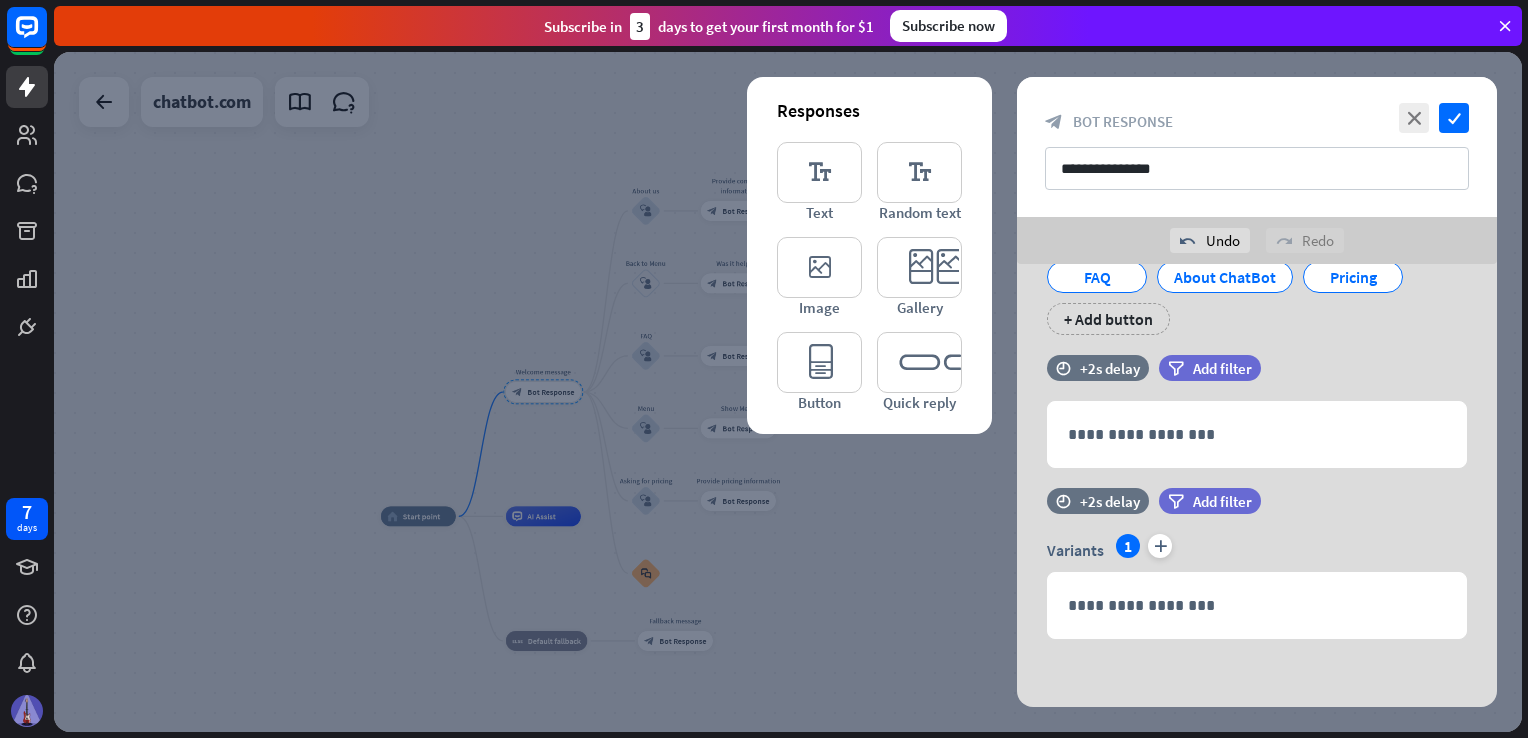 scroll, scrollTop: 196, scrollLeft: 0, axis: vertical 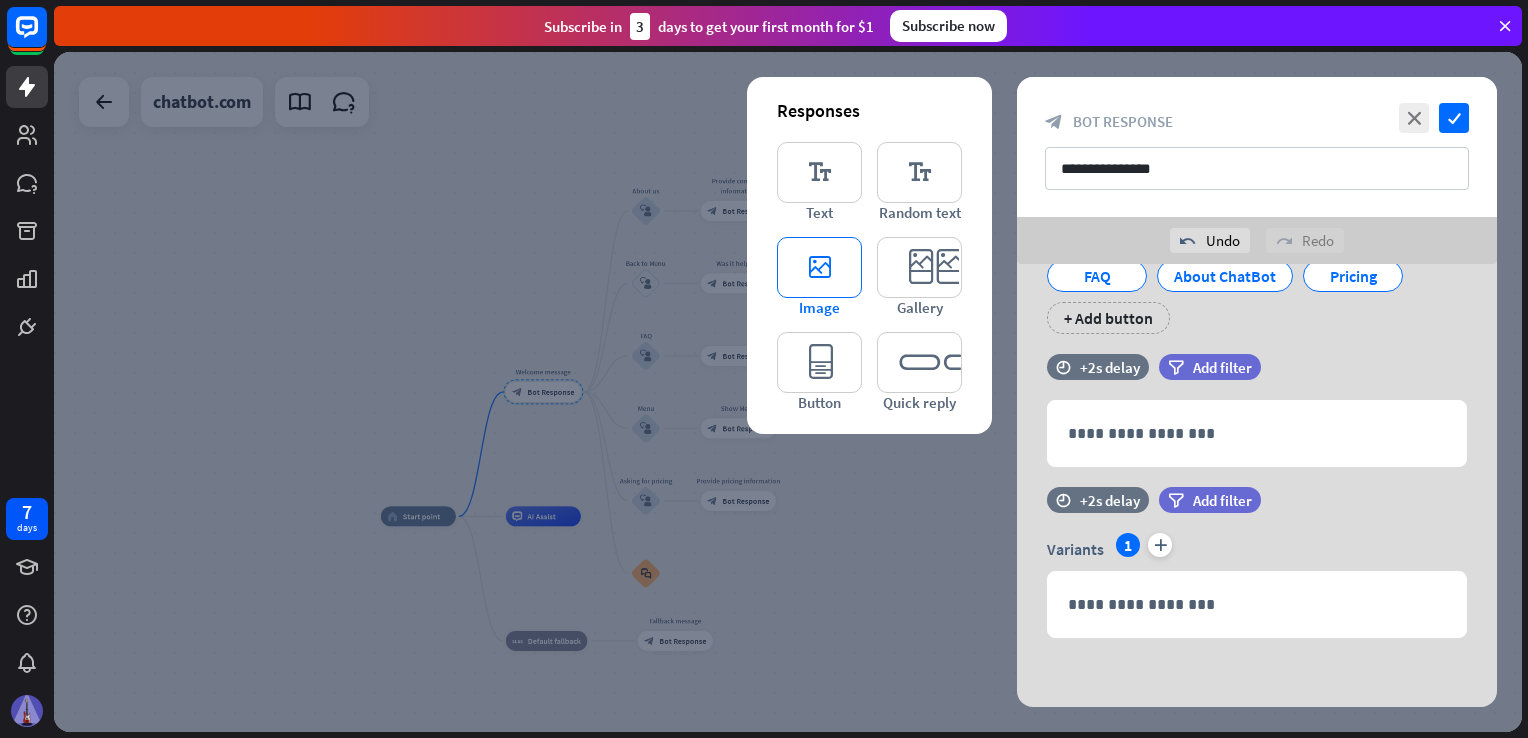 click on "editor_image" at bounding box center (819, 267) 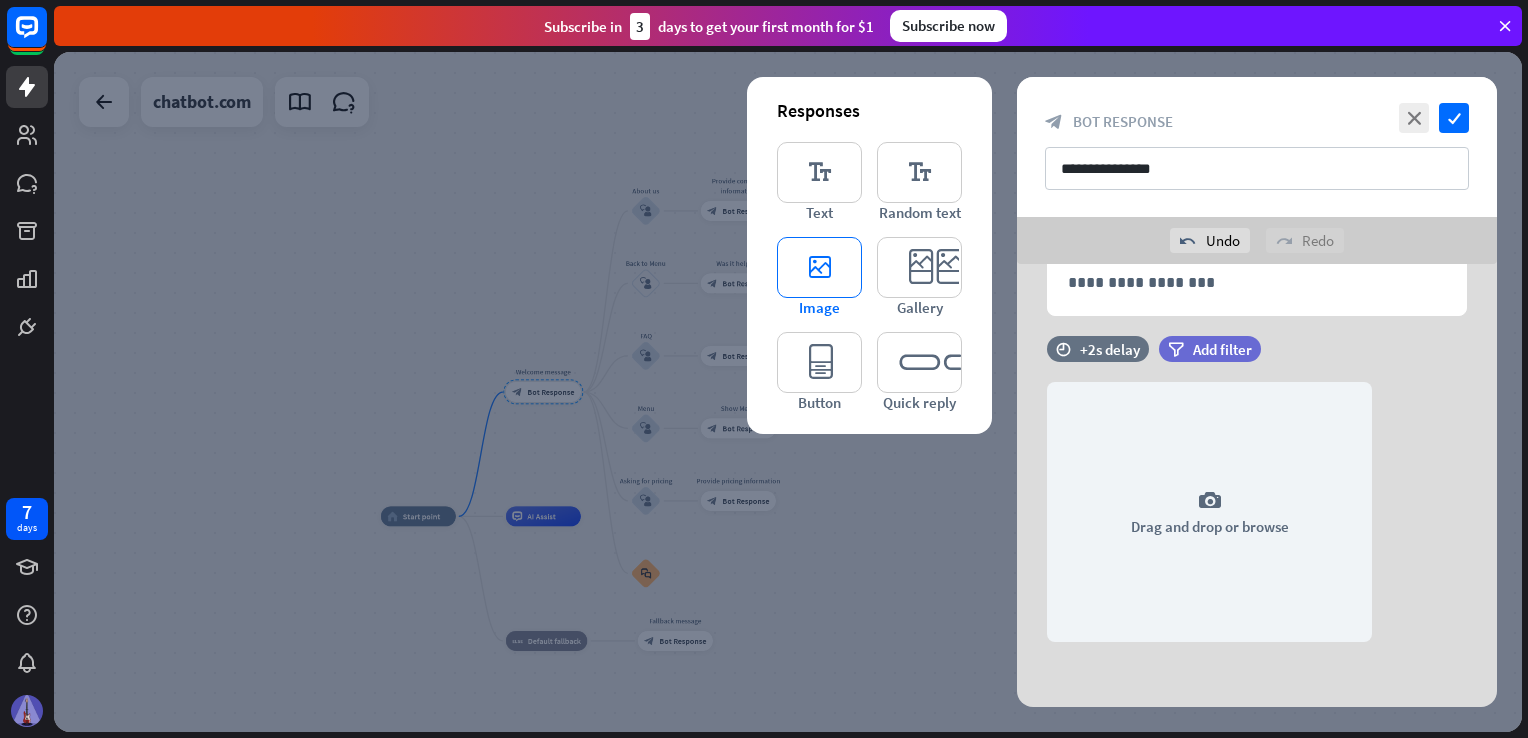 scroll, scrollTop: 521, scrollLeft: 0, axis: vertical 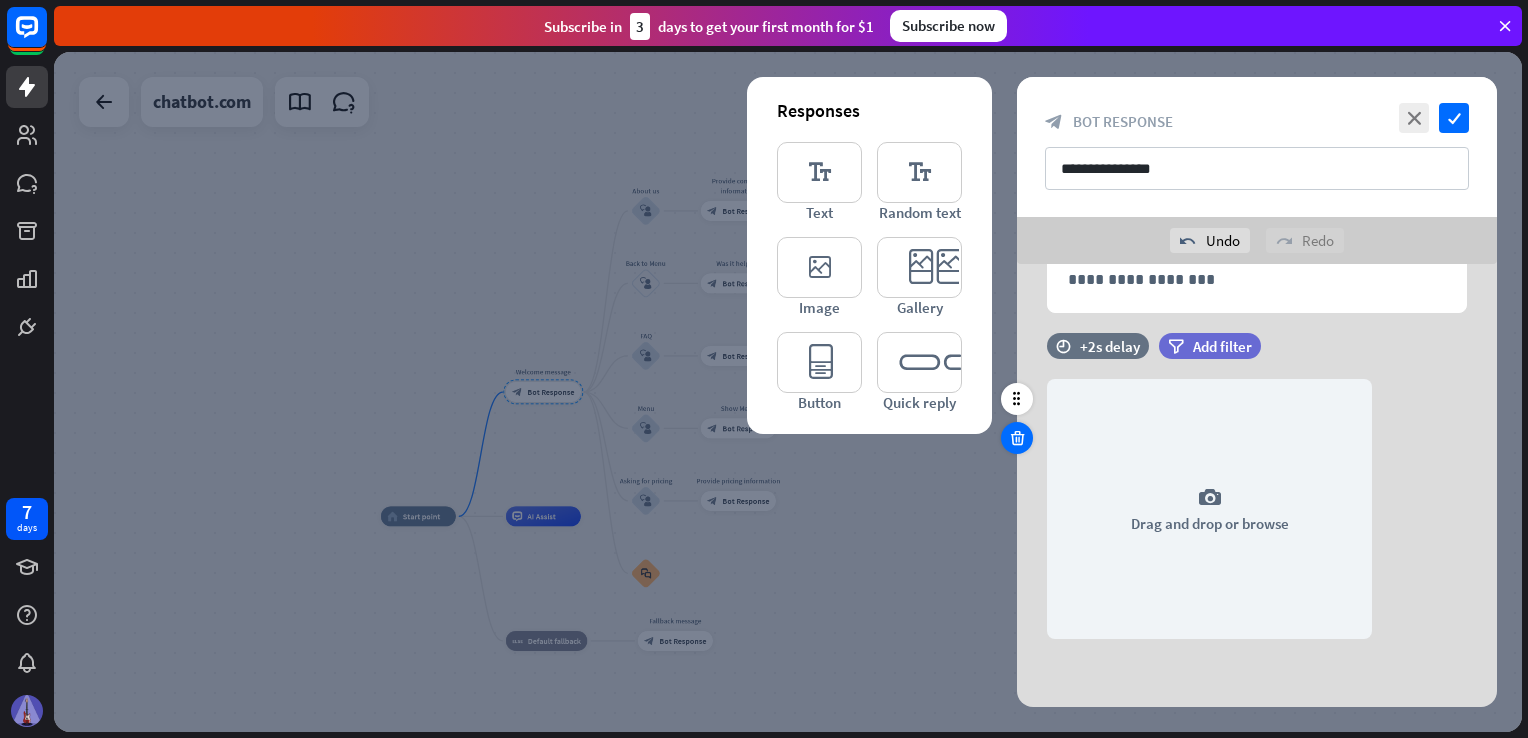 click at bounding box center [1017, 438] 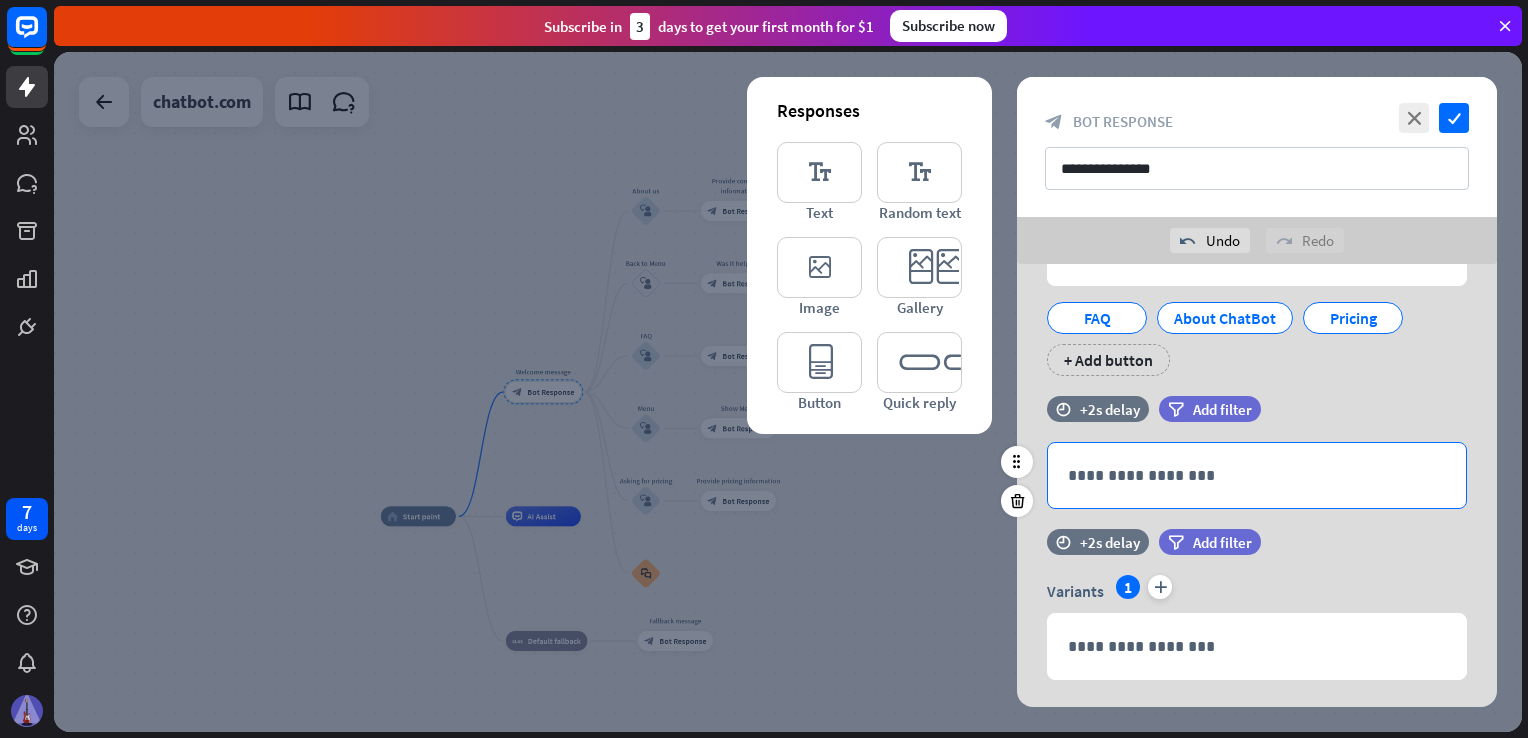 scroll, scrollTop: 0, scrollLeft: 0, axis: both 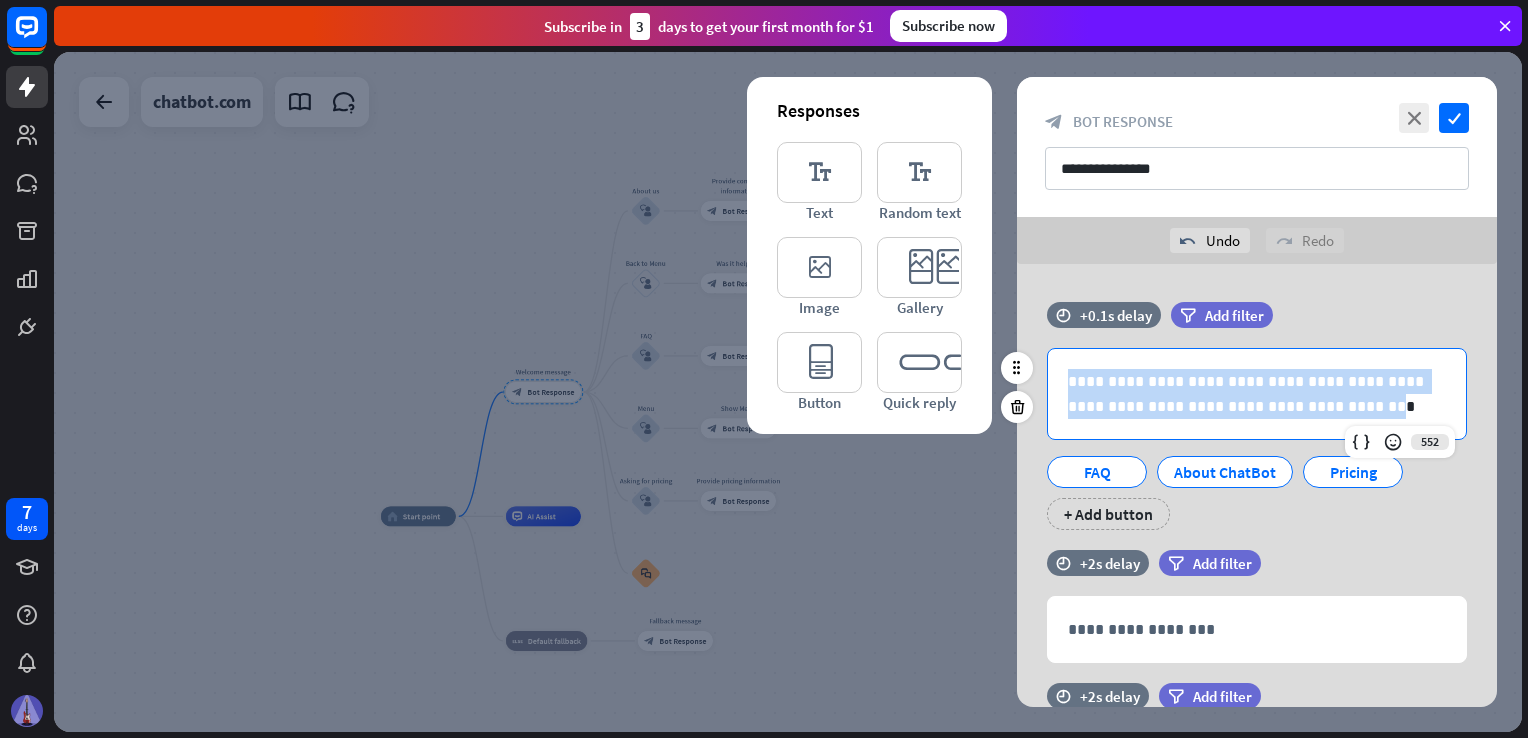 drag, startPoint x: 1068, startPoint y: 374, endPoint x: 1292, endPoint y: 413, distance: 227.36974 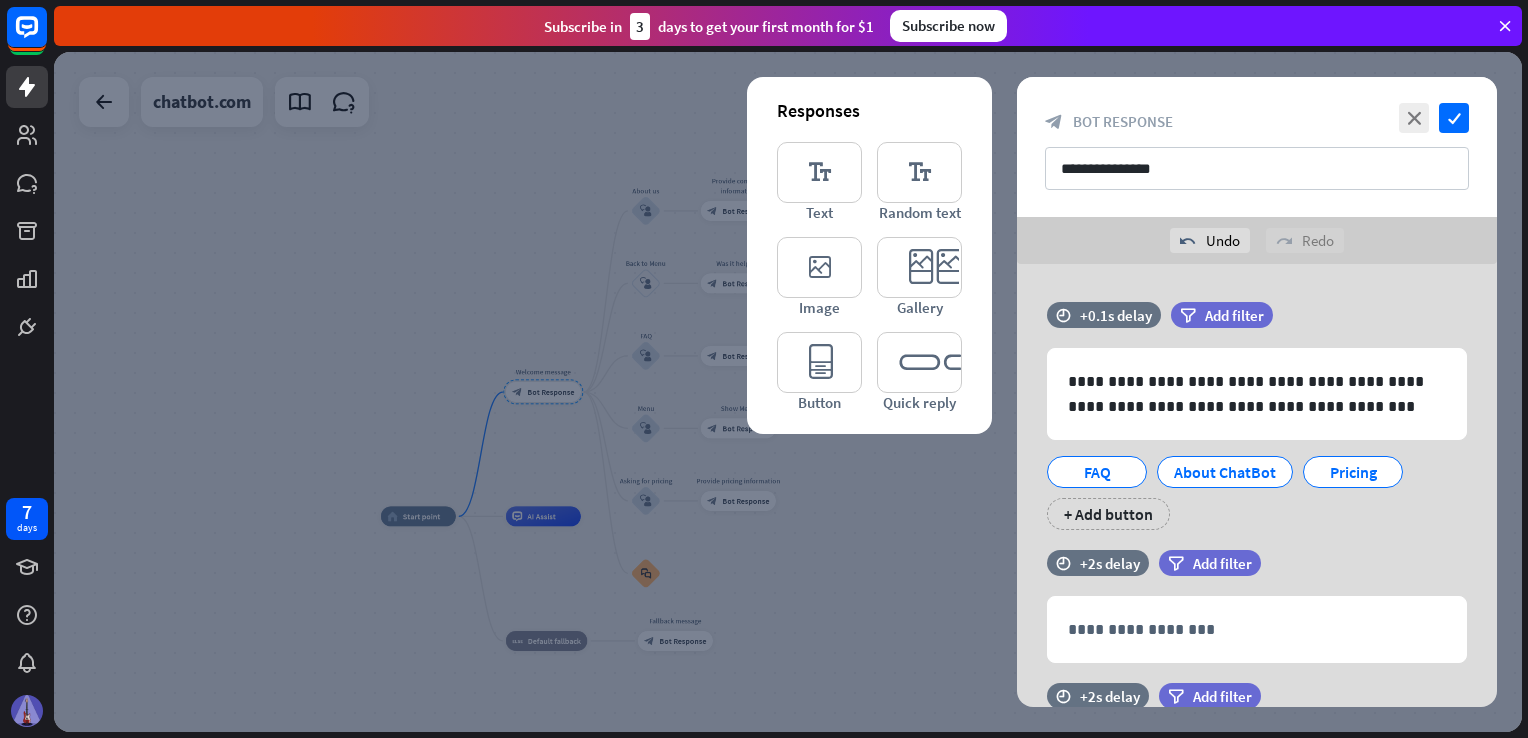 click at bounding box center [788, 392] 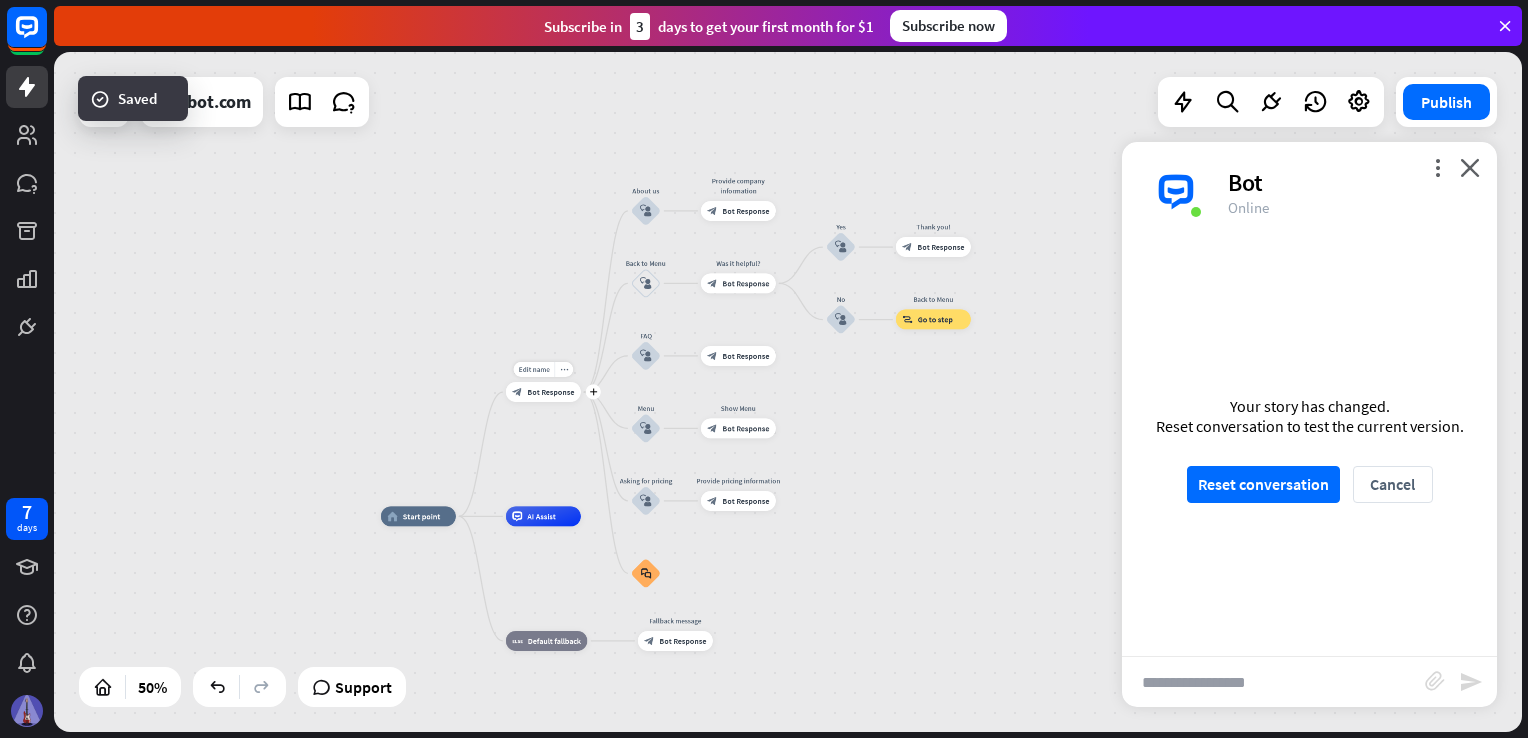 click on "Edit name   more_horiz         plus     block_bot_response   Bot Response" at bounding box center [543, 392] 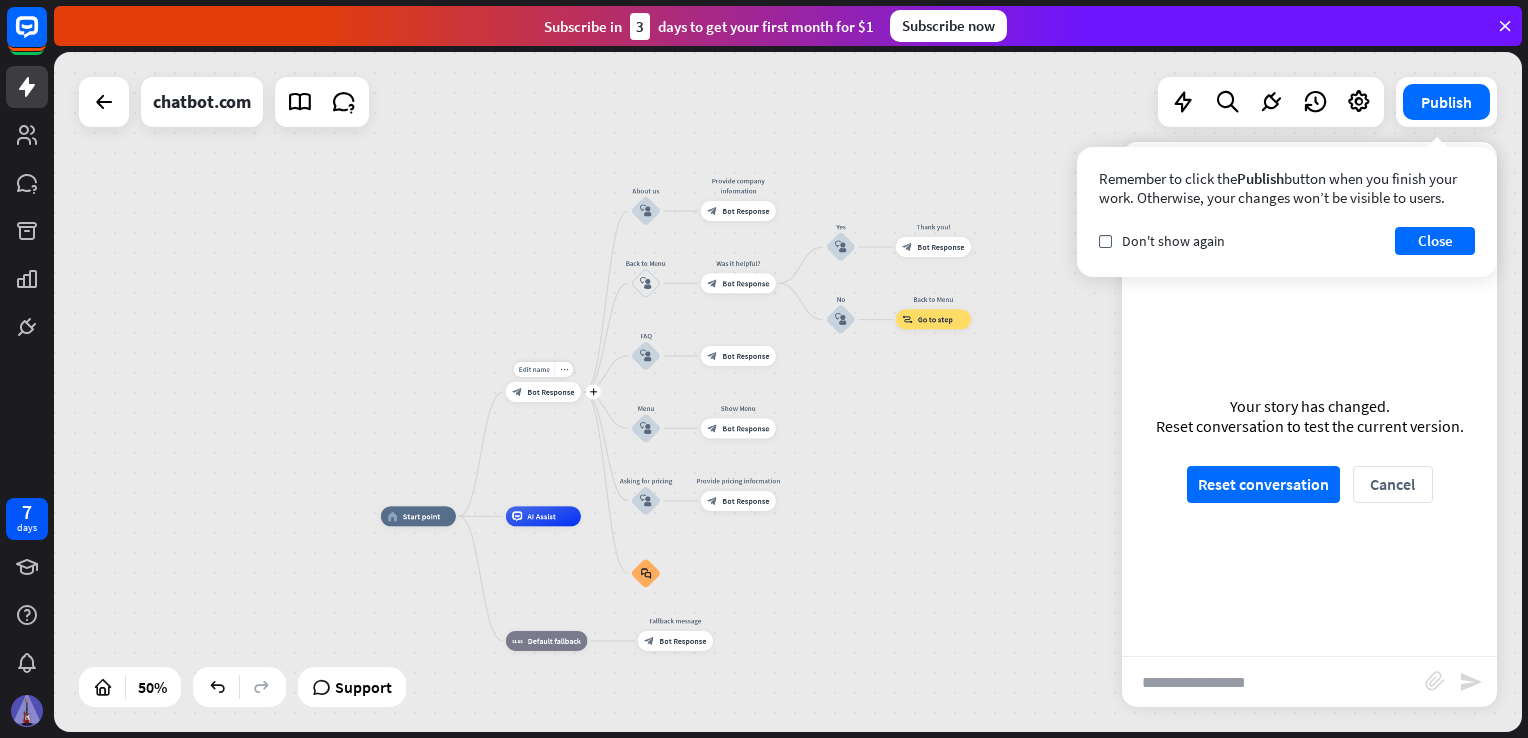 click on "Bot Response" at bounding box center [550, 392] 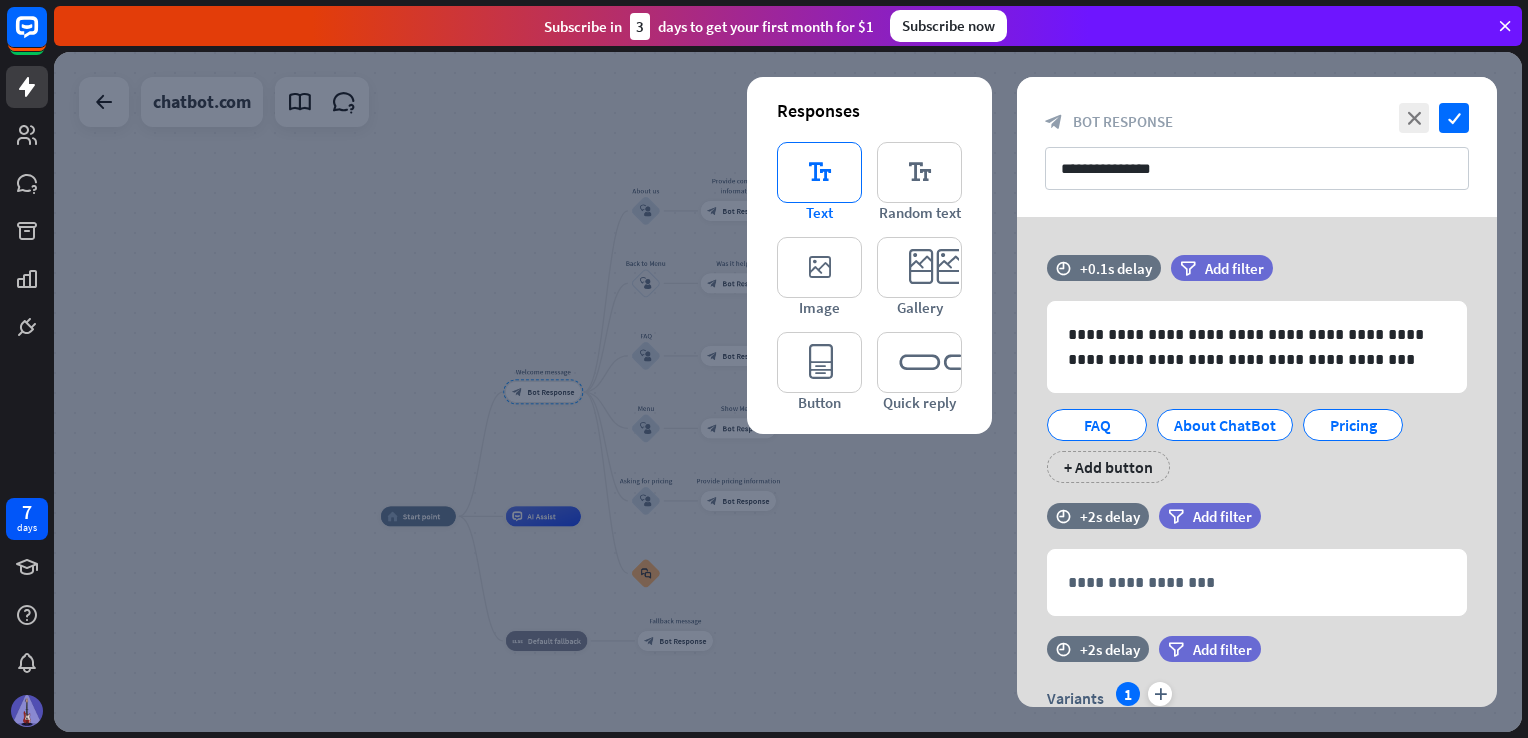 click on "editor_text" at bounding box center (819, 172) 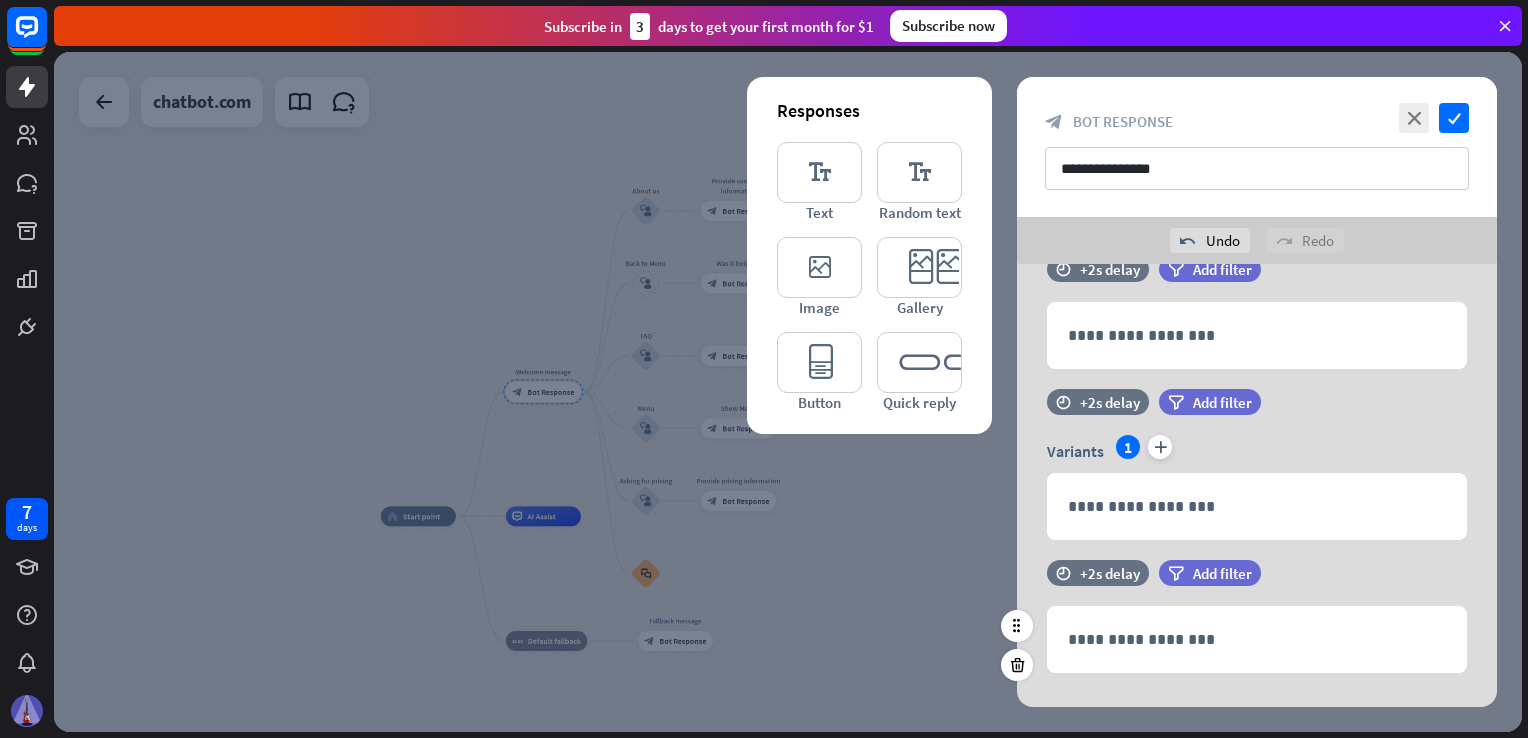 scroll, scrollTop: 328, scrollLeft: 0, axis: vertical 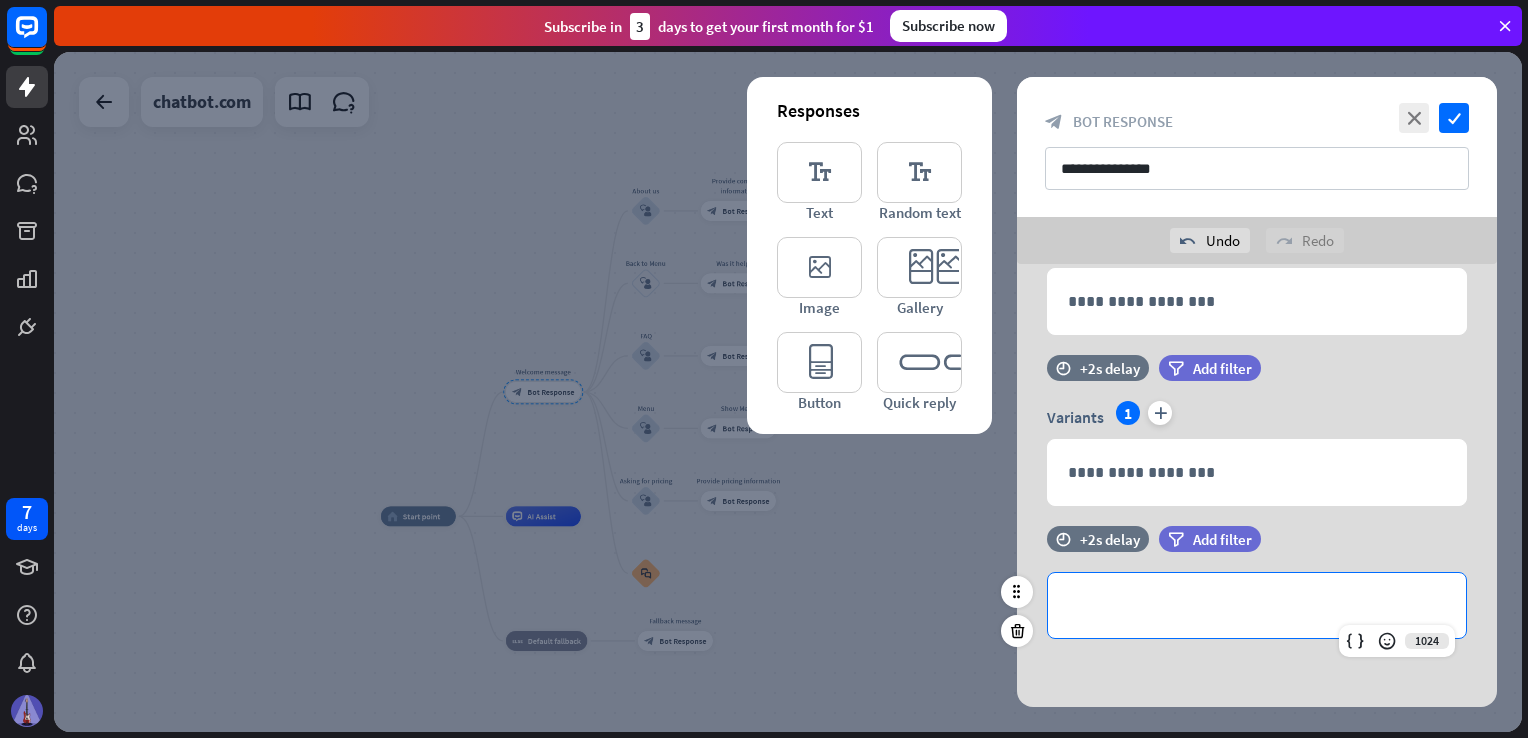 click on "**********" at bounding box center (1257, 605) 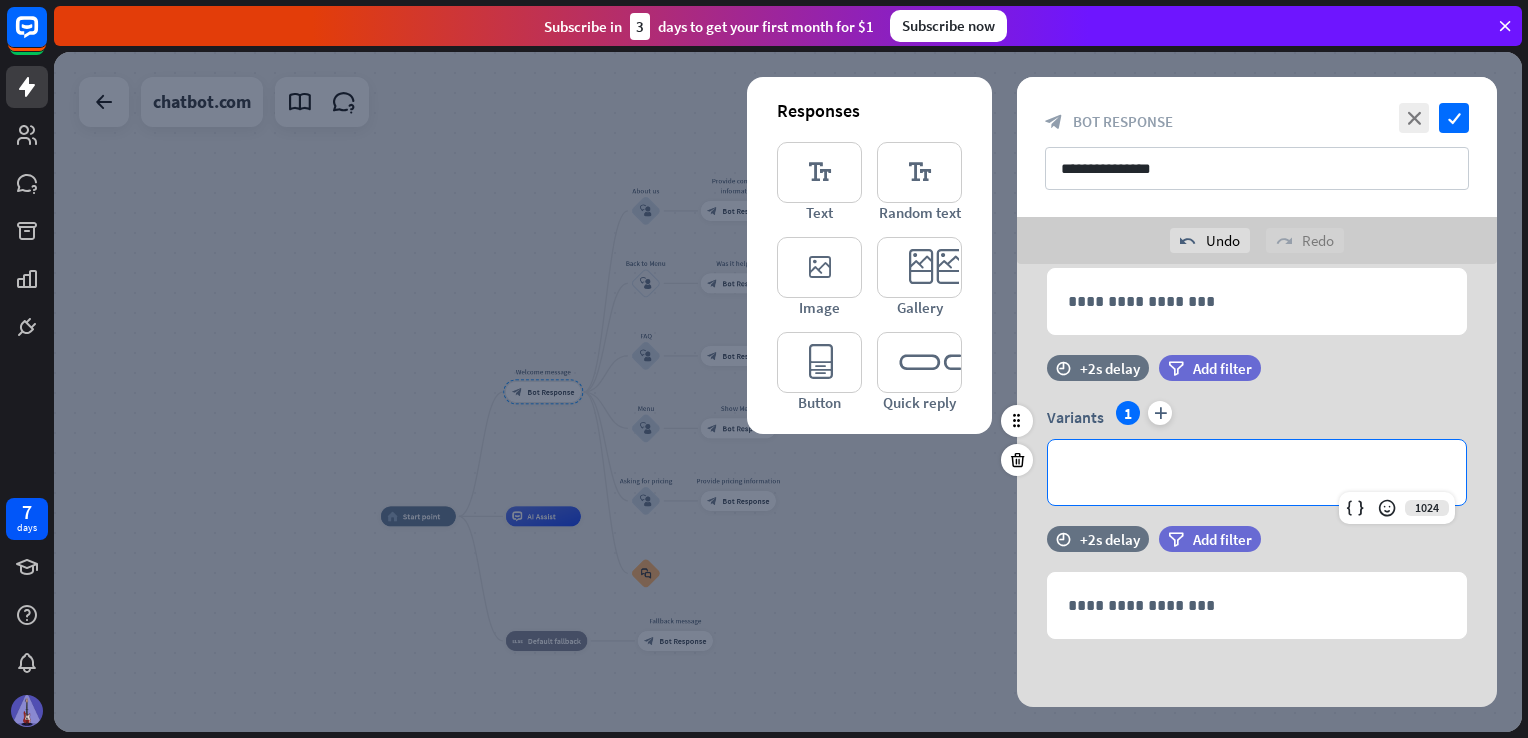 click on "**********" at bounding box center (1257, 472) 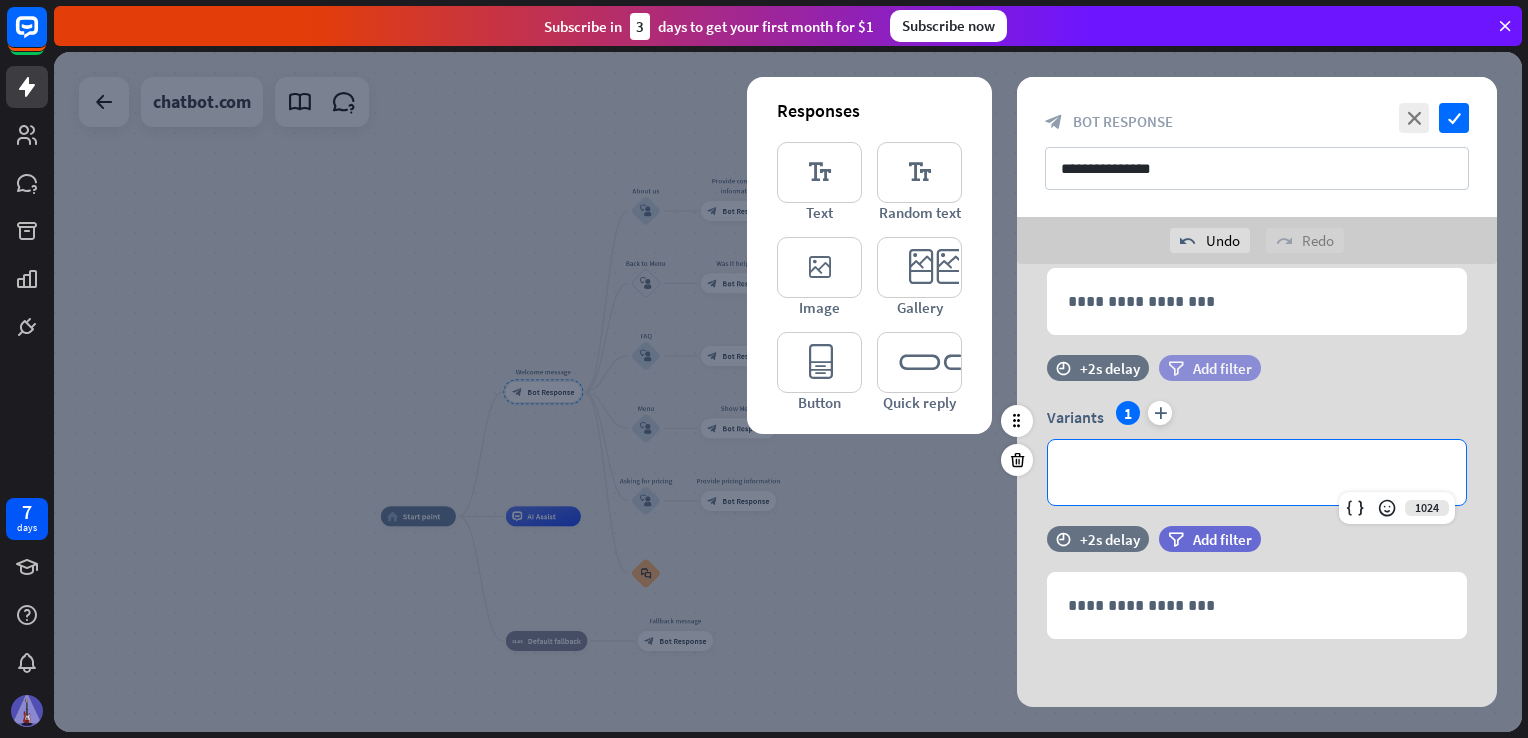 click on "filter   Add filter" at bounding box center [1210, 368] 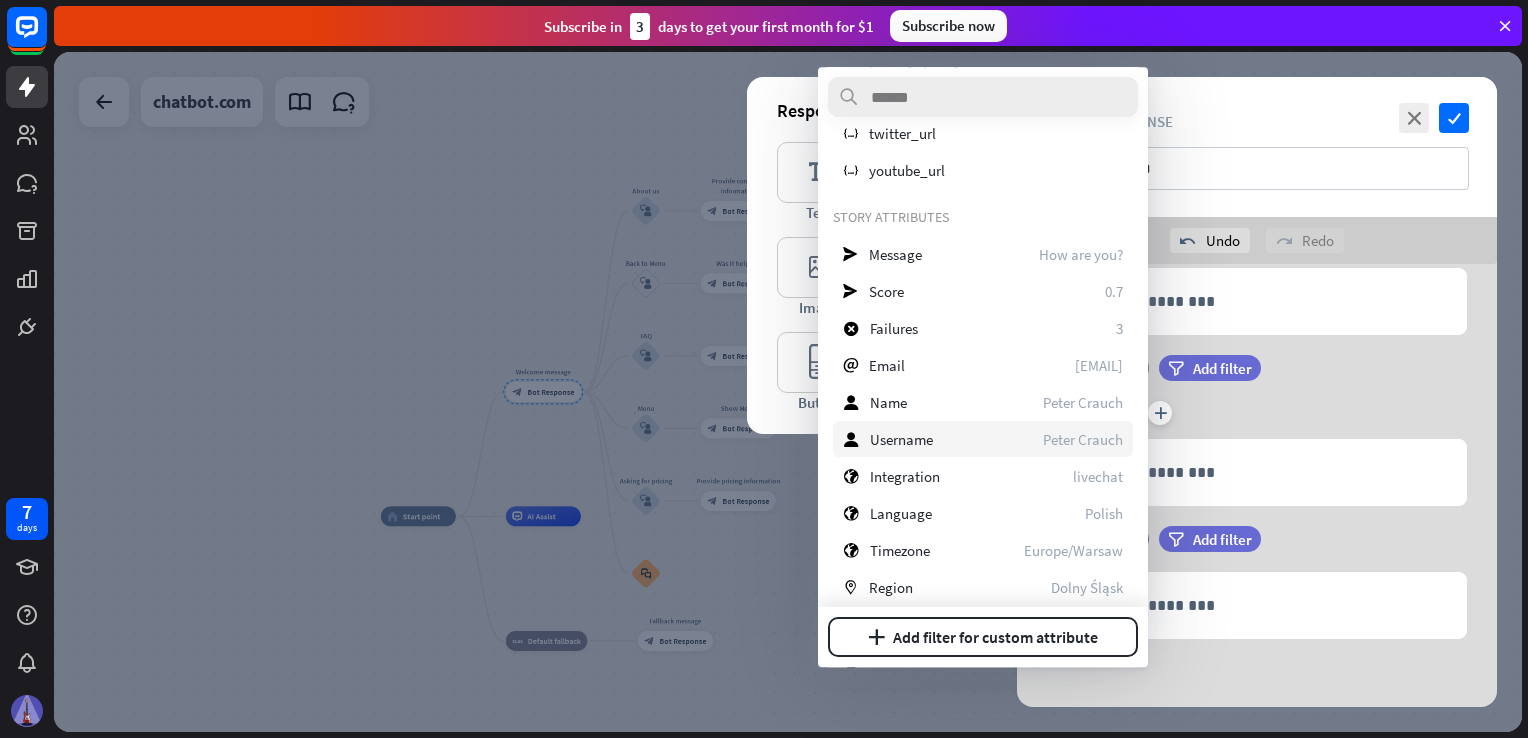 scroll, scrollTop: 508, scrollLeft: 0, axis: vertical 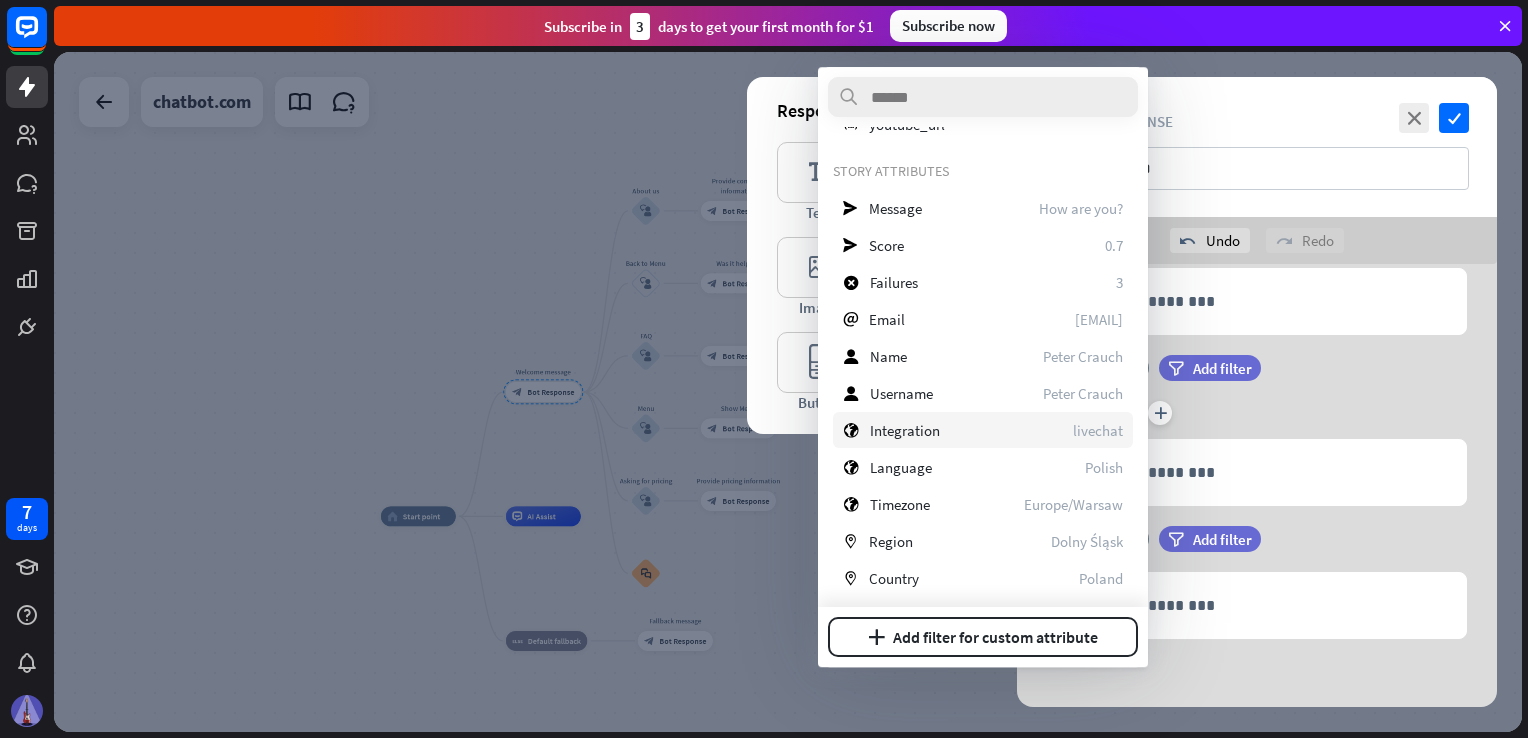 click on "globe
Integration
livechat" at bounding box center (983, 430) 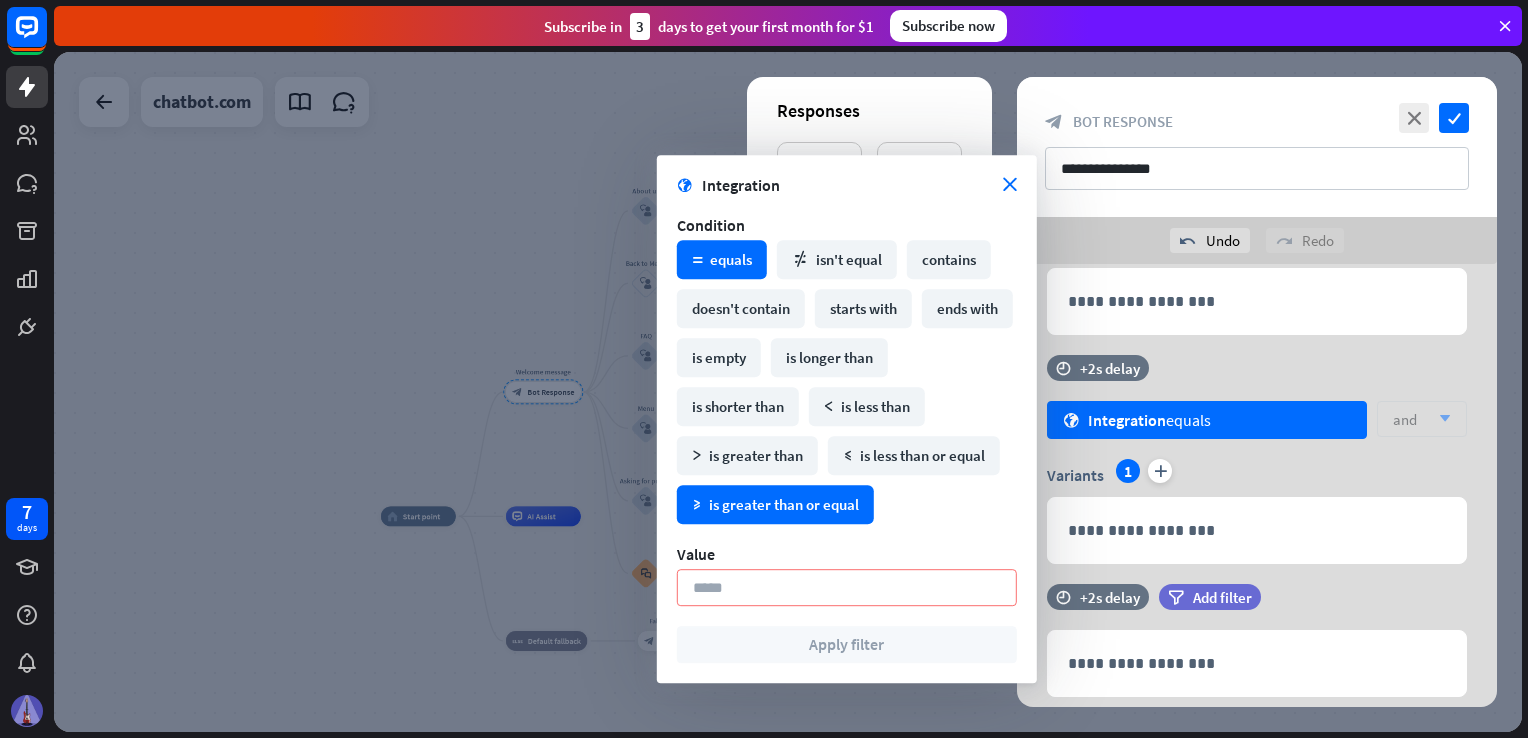 click on "math_greater_or_equal
is greater than or equal" at bounding box center [775, 504] 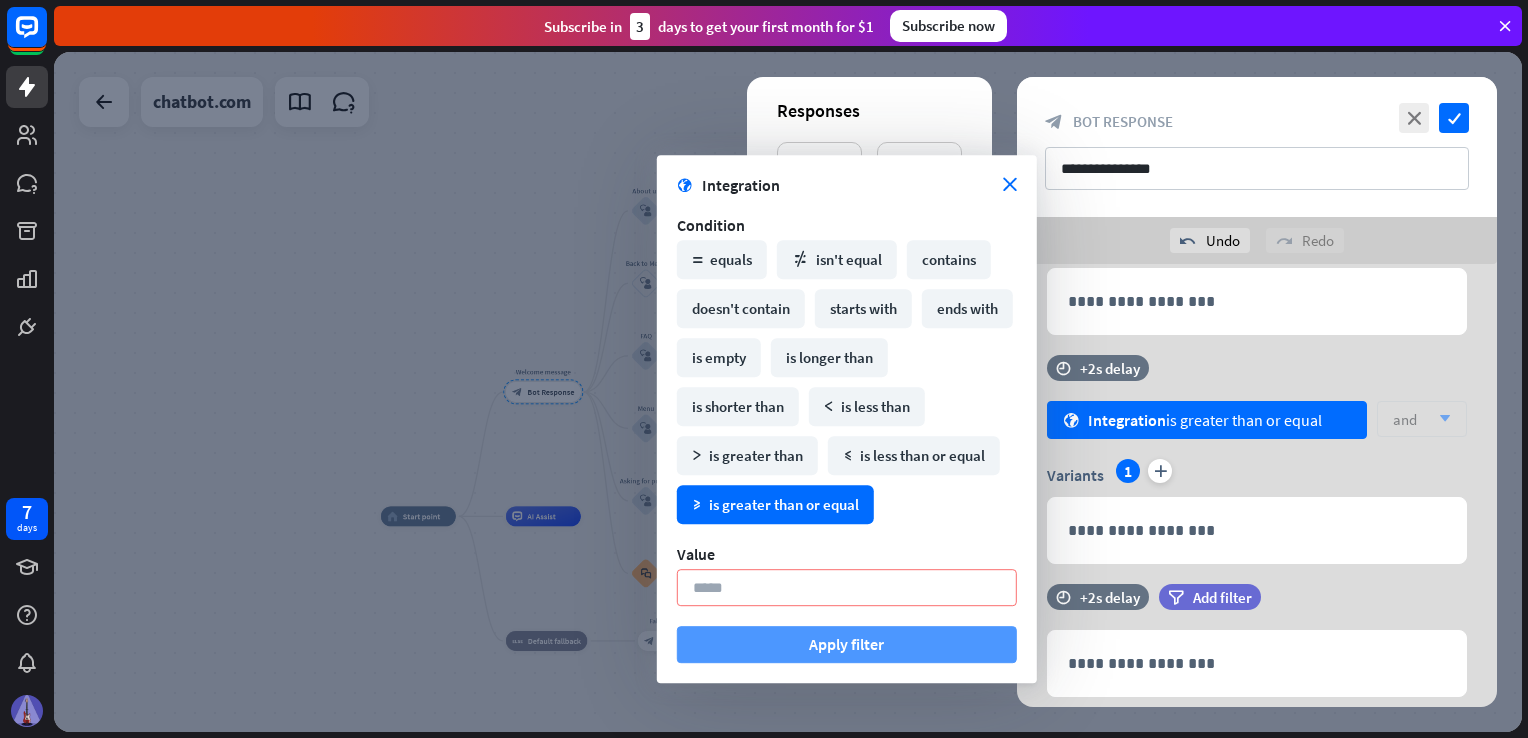click on "Apply filter" at bounding box center (847, 644) 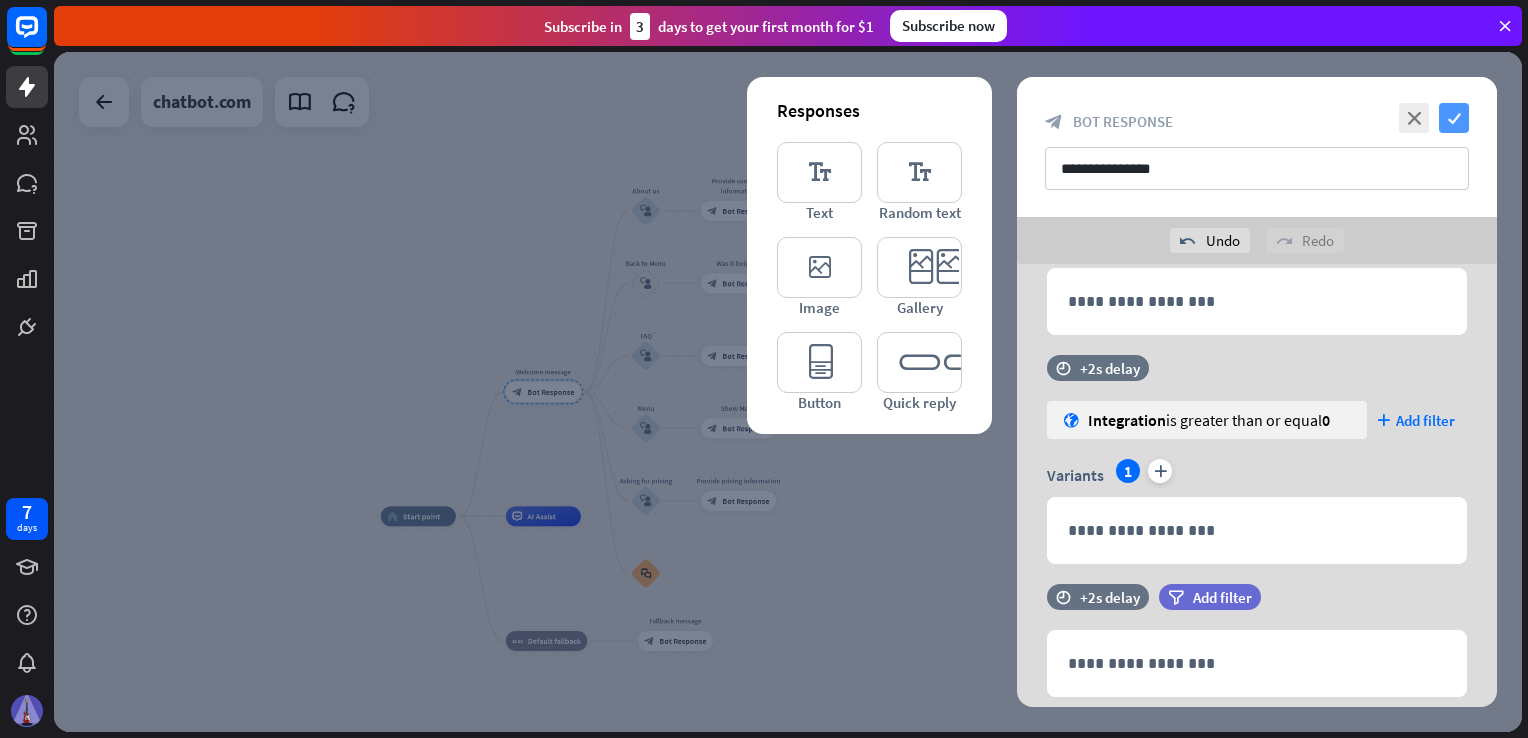click on "check" at bounding box center (1454, 118) 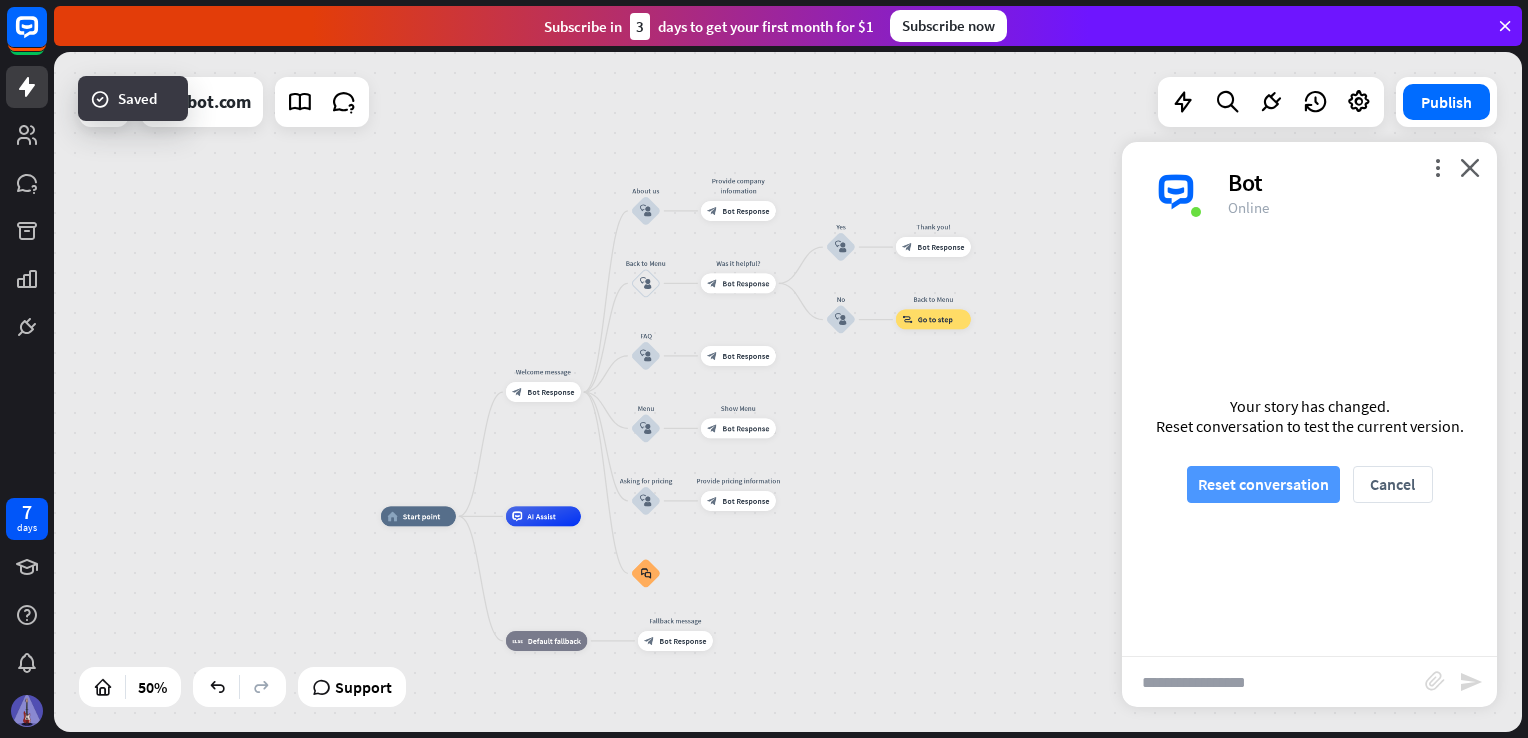 click on "Reset conversation" at bounding box center (1263, 484) 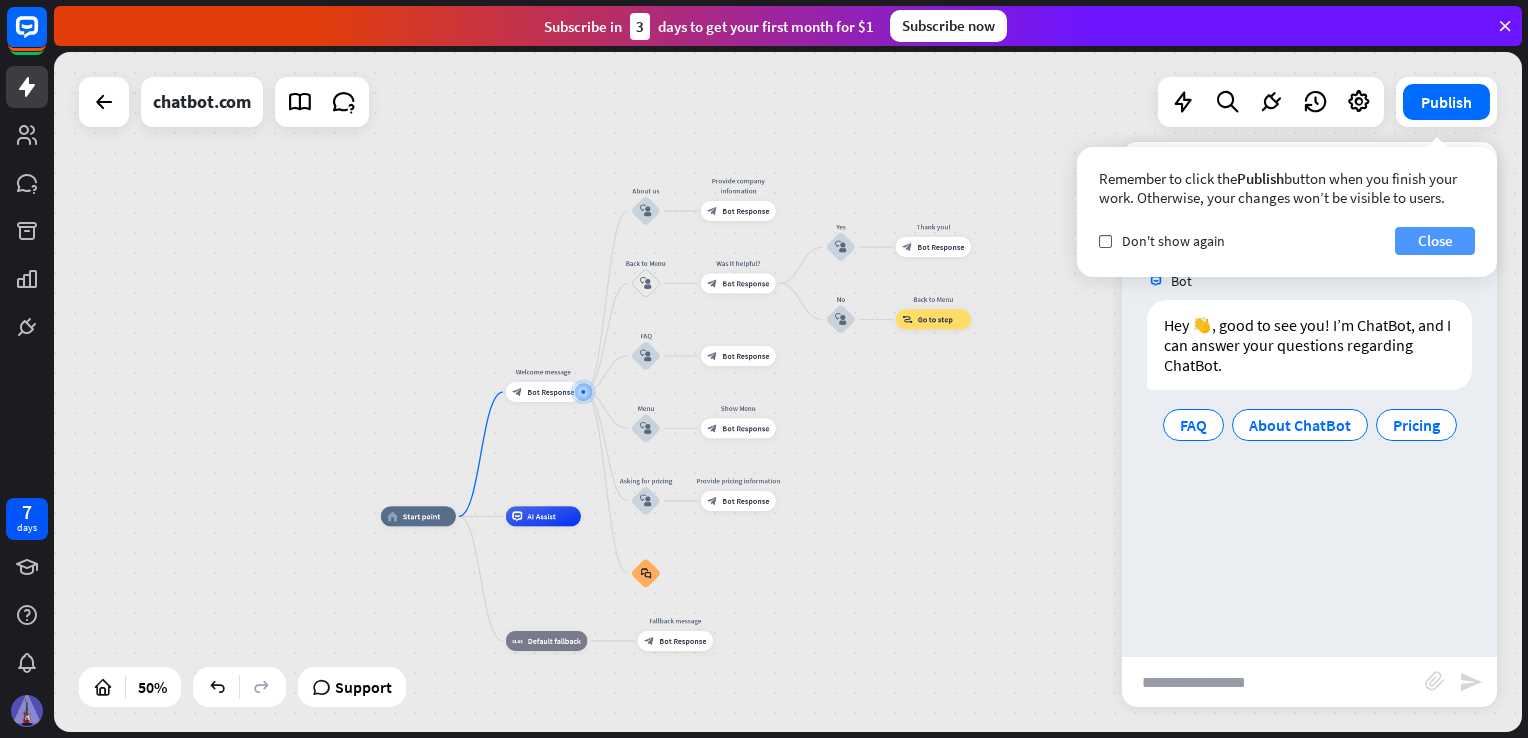 click on "Close" at bounding box center [1435, 241] 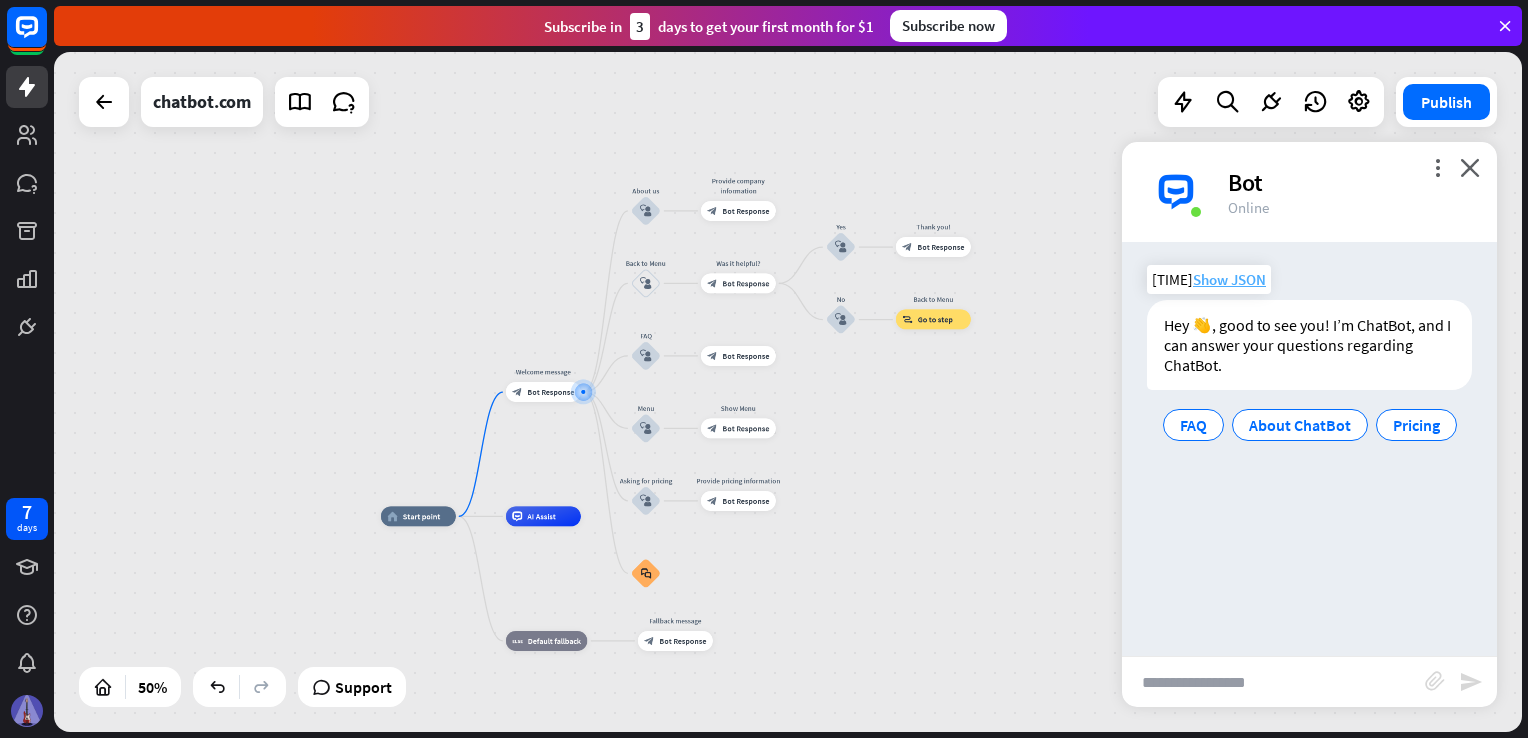 click on "Show JSON" at bounding box center (1229, 279) 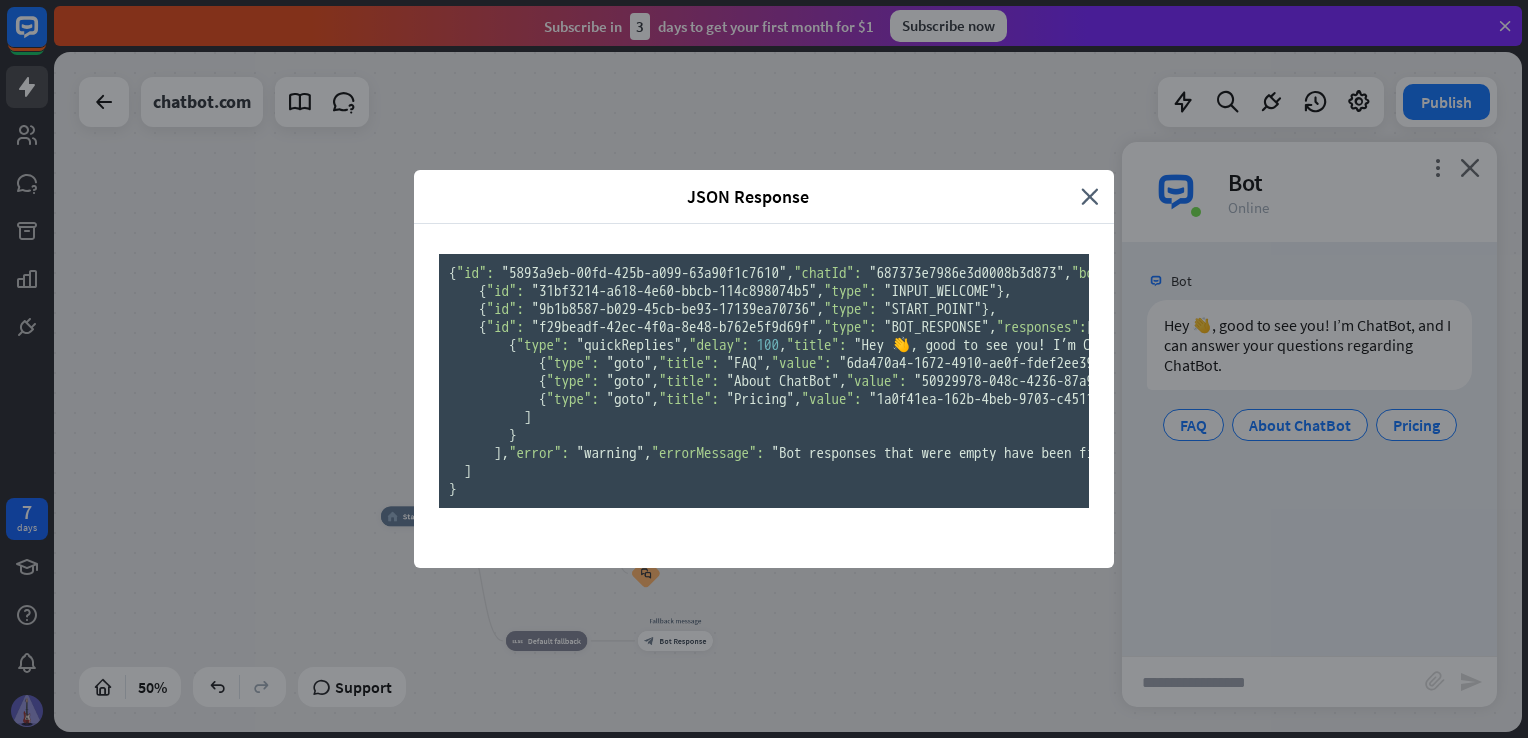 scroll, scrollTop: 0, scrollLeft: 0, axis: both 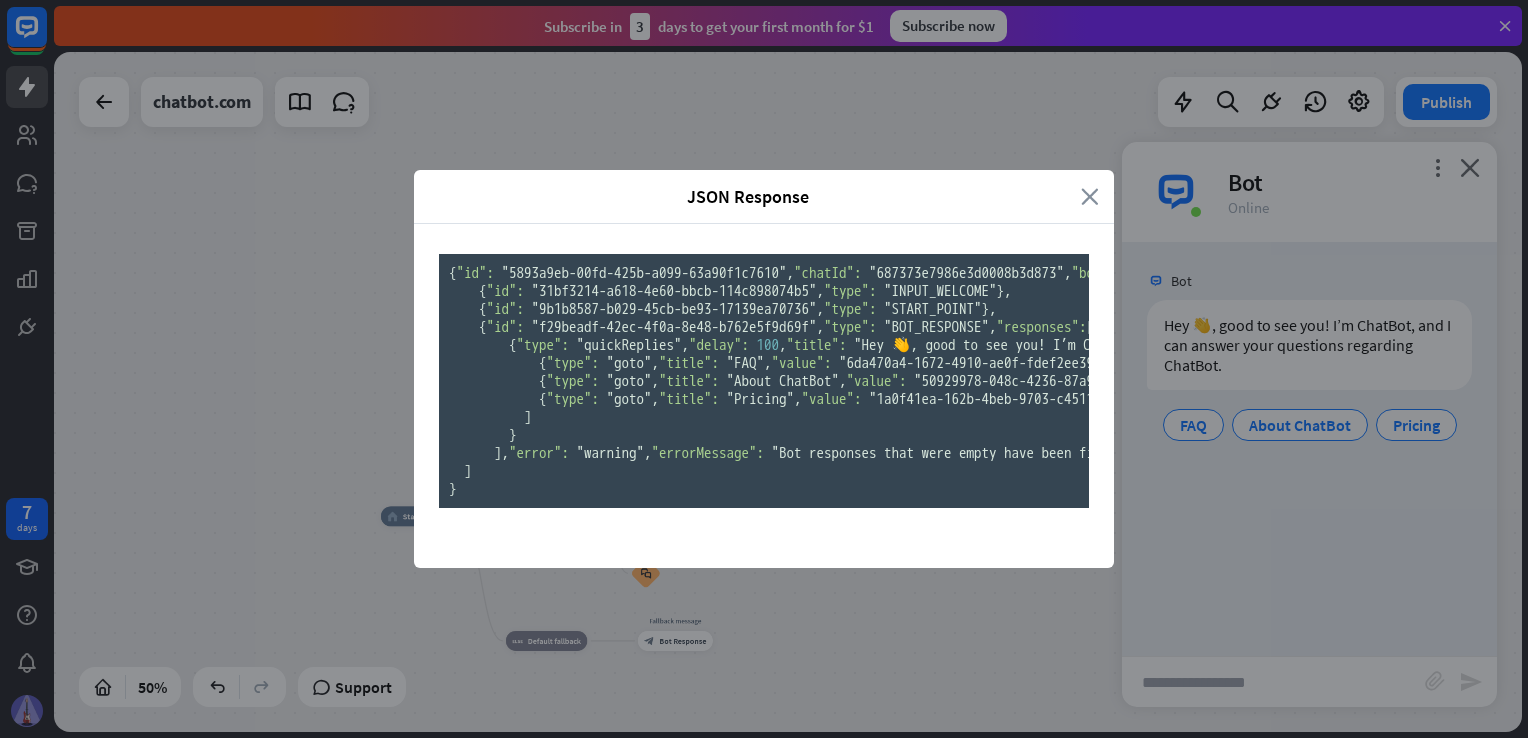 click on "close" at bounding box center (1090, 196) 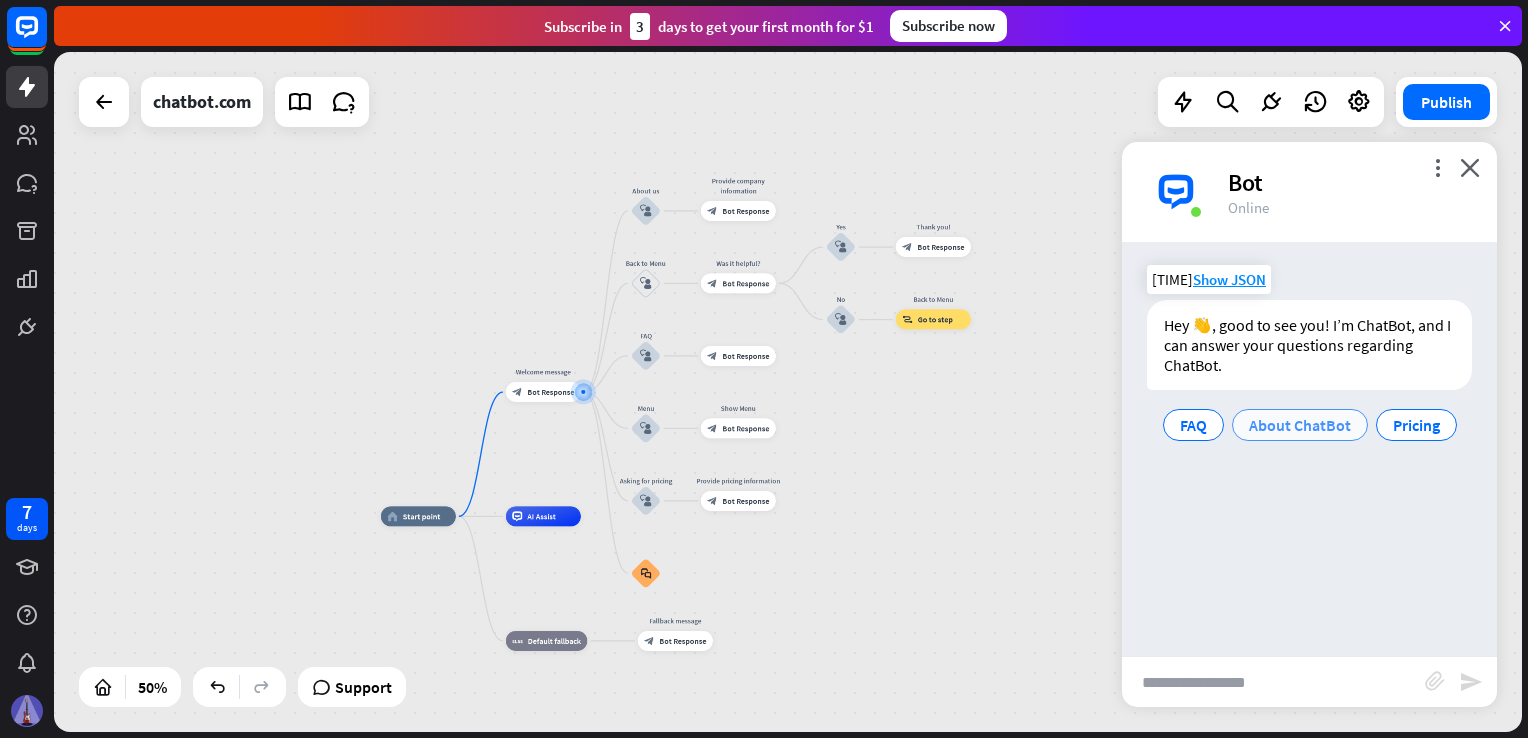 click on "About ChatBot" at bounding box center [1300, 425] 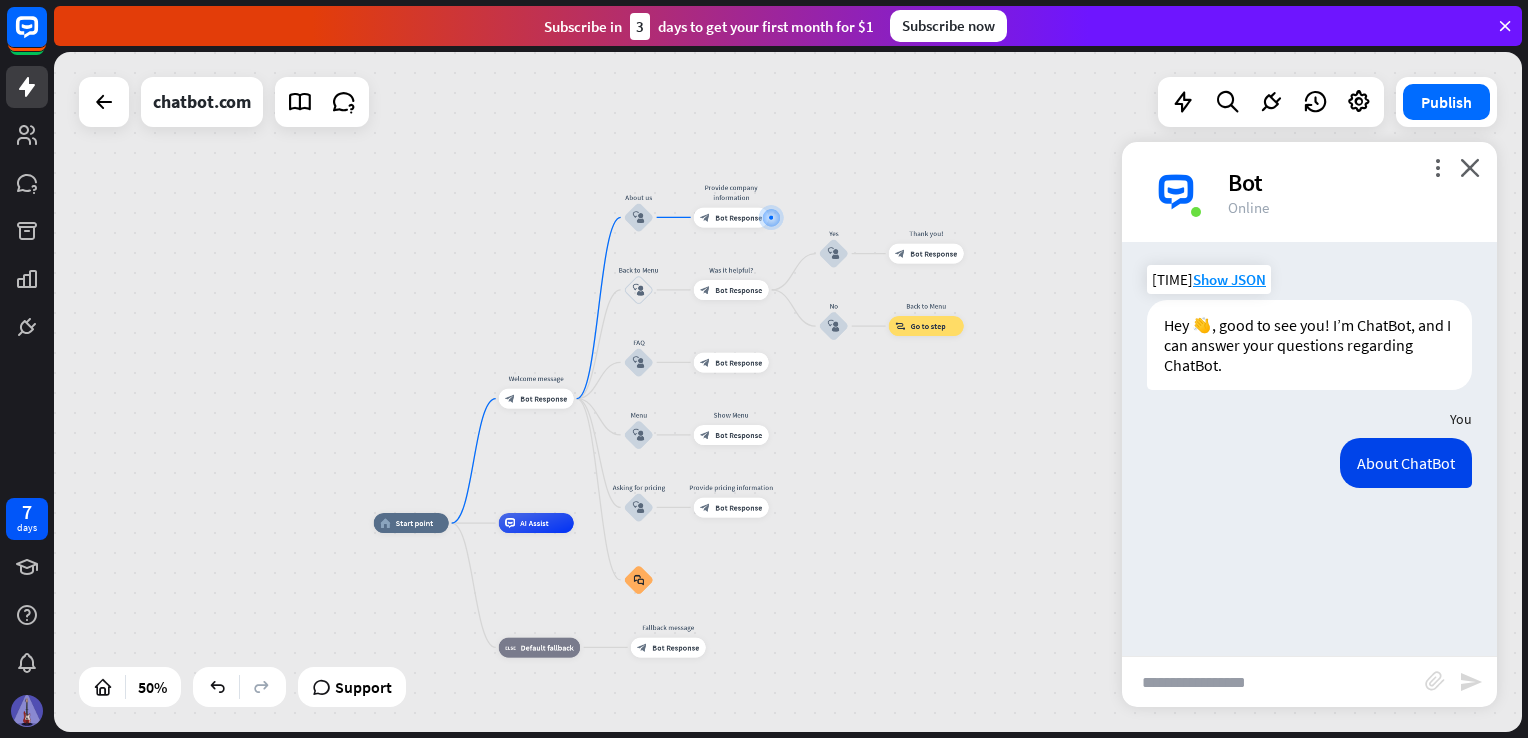click on "You" at bounding box center (1309, 419) 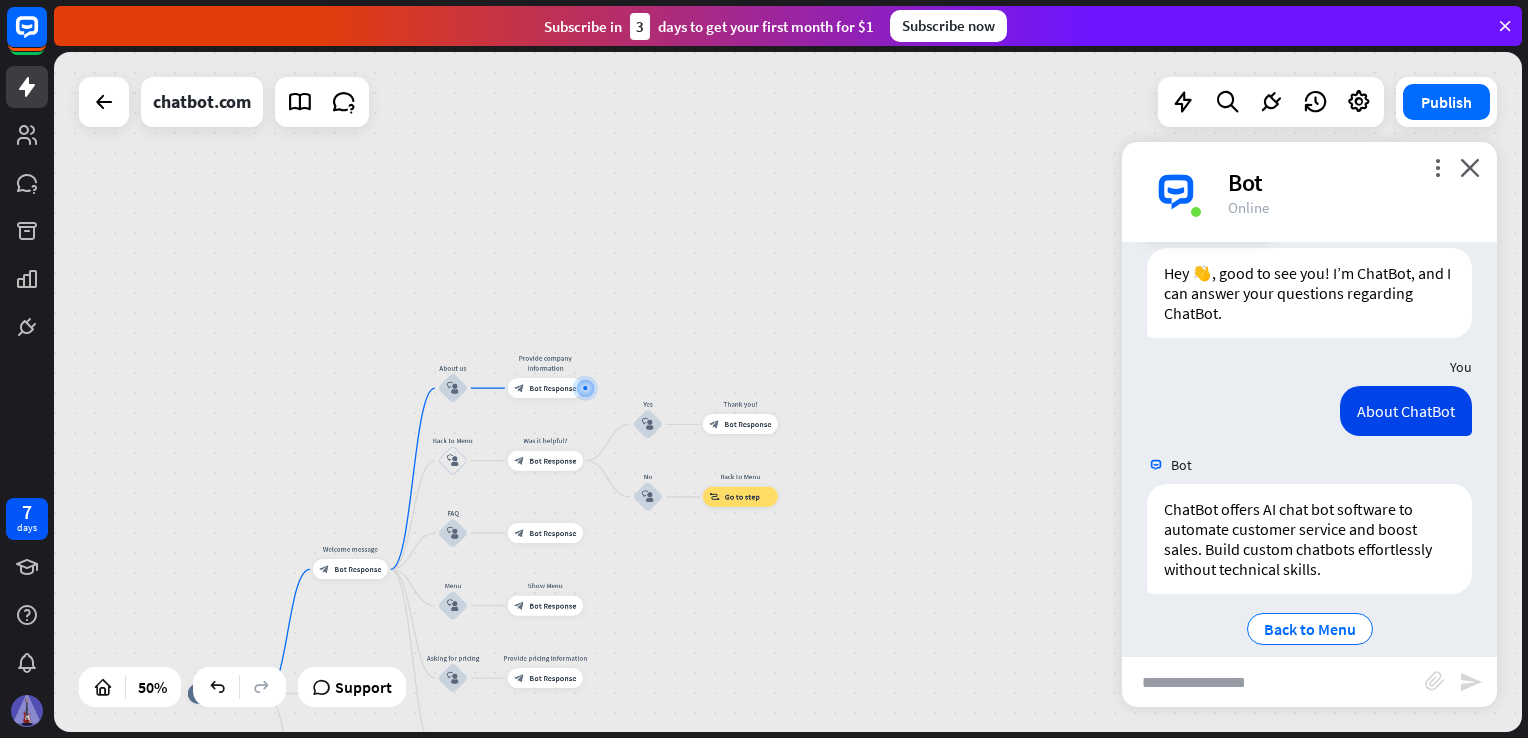 scroll, scrollTop: 74, scrollLeft: 0, axis: vertical 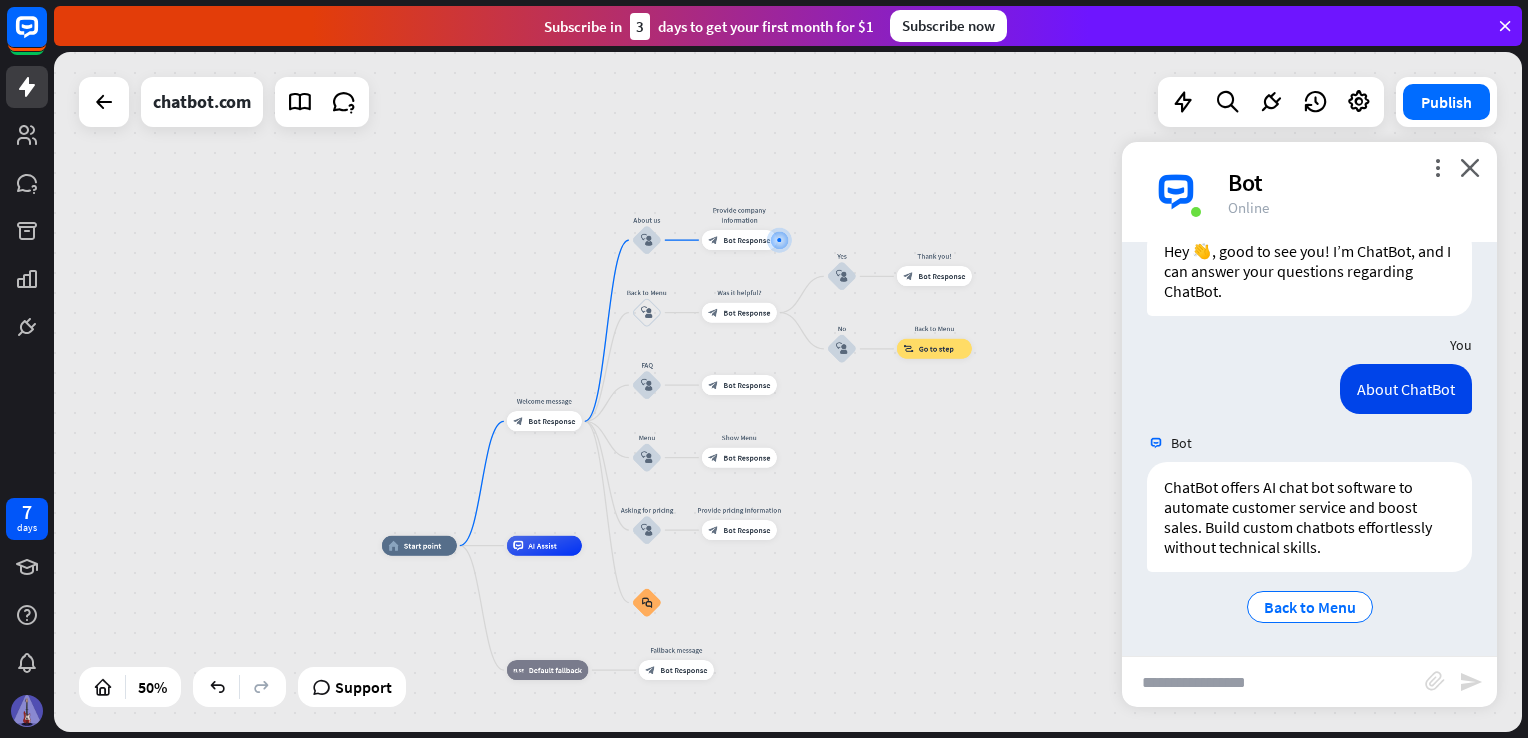 drag, startPoint x: 360, startPoint y: 438, endPoint x: 594, endPoint y: 261, distance: 293.40247 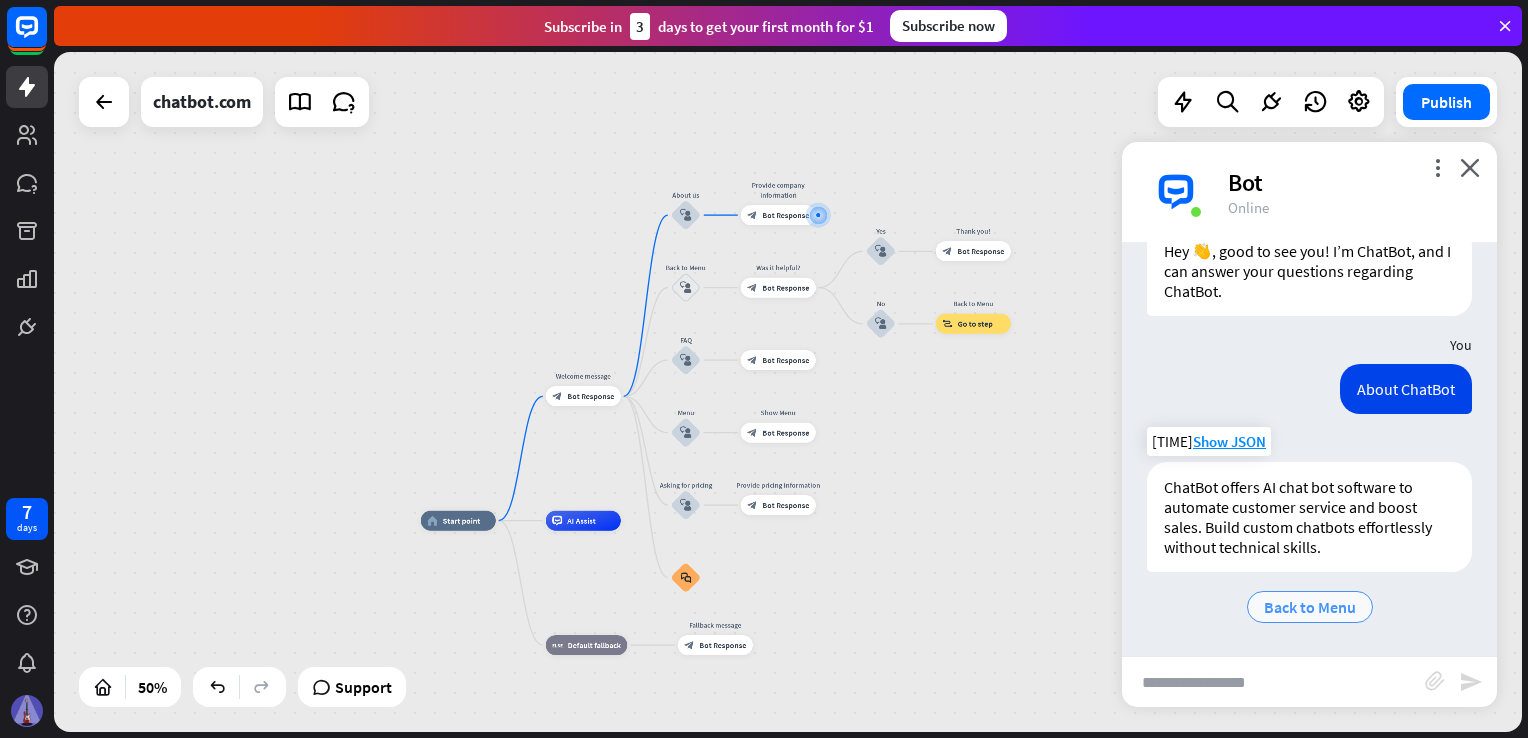 click on "Back to Menu" at bounding box center (1310, 607) 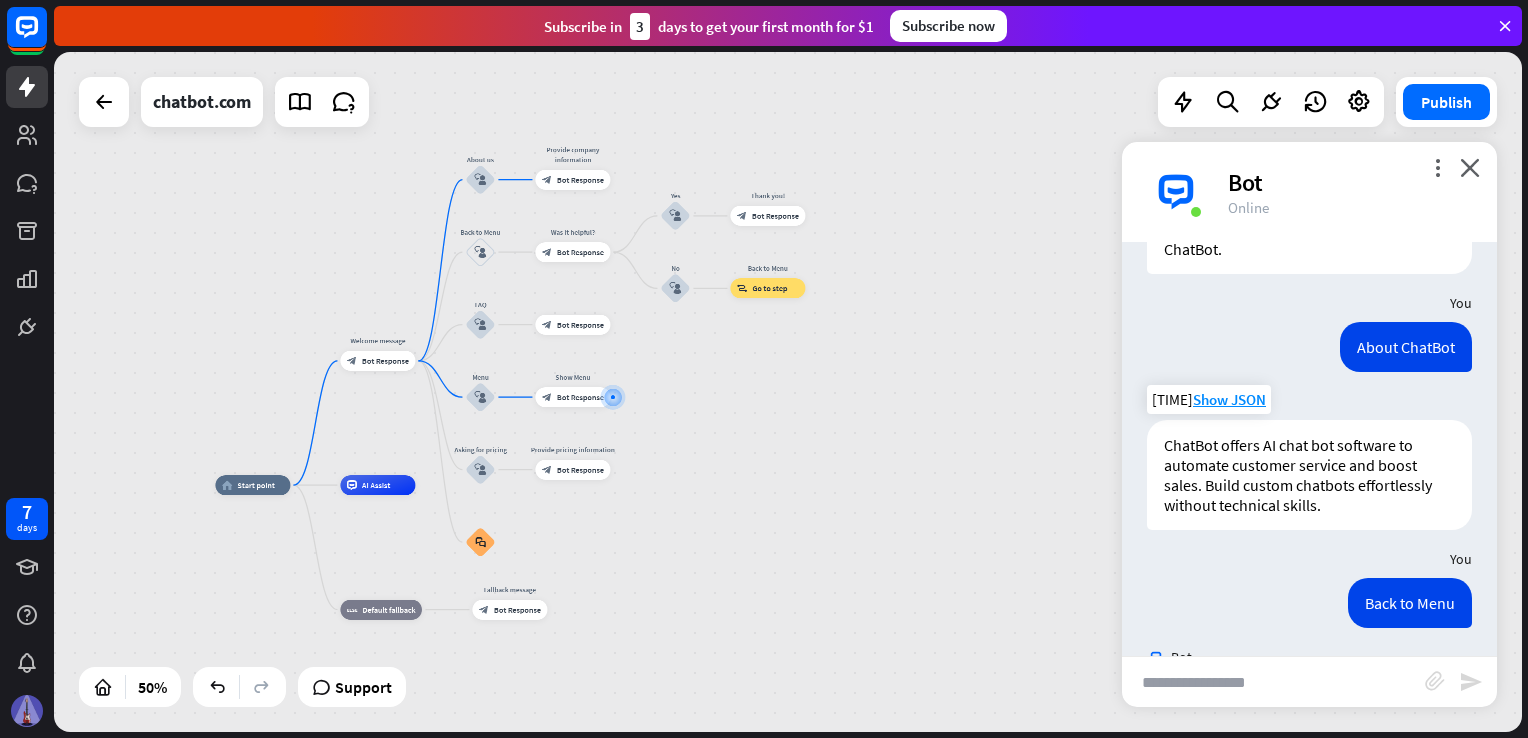 scroll, scrollTop: 215, scrollLeft: 0, axis: vertical 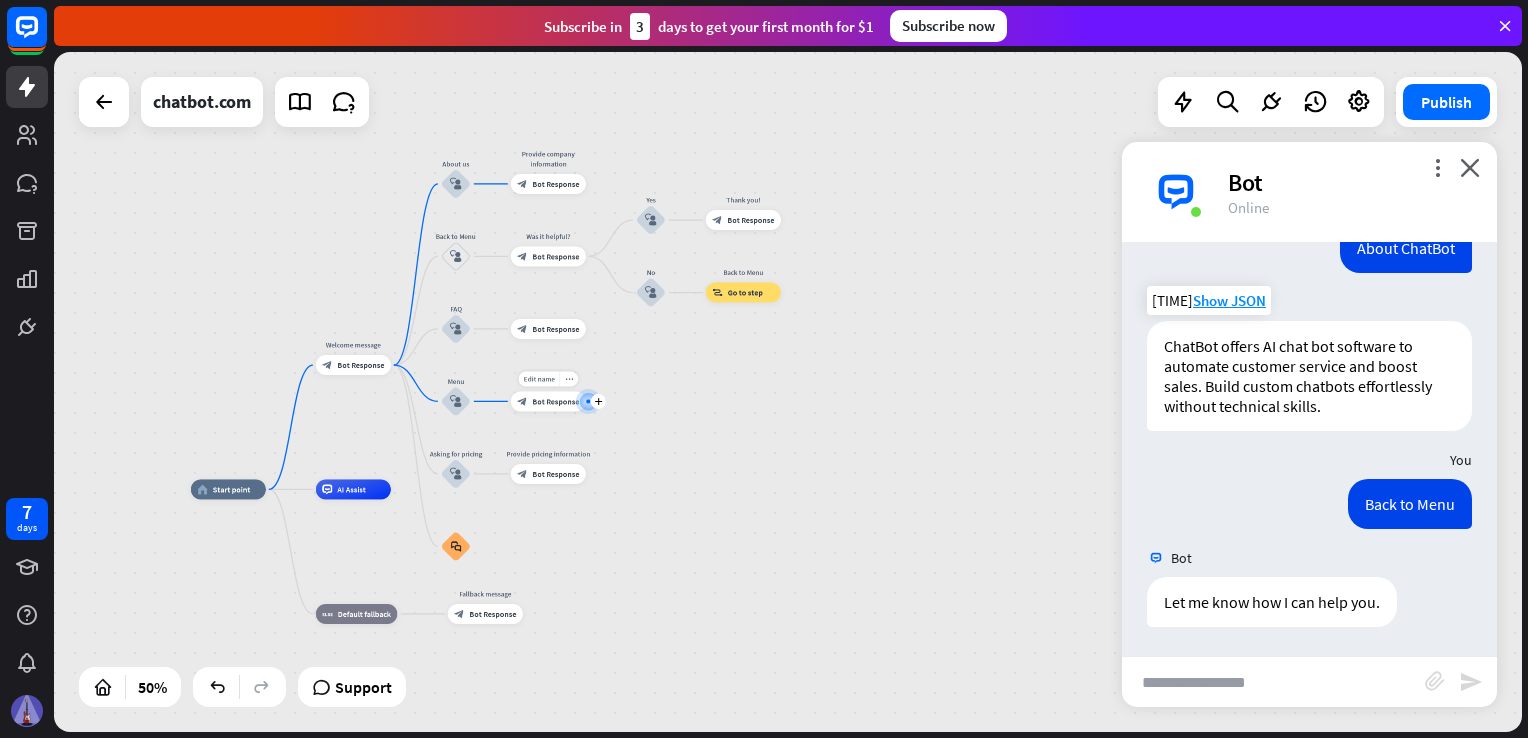 drag, startPoint x: 503, startPoint y: 377, endPoint x: 510, endPoint y: 386, distance: 11.401754 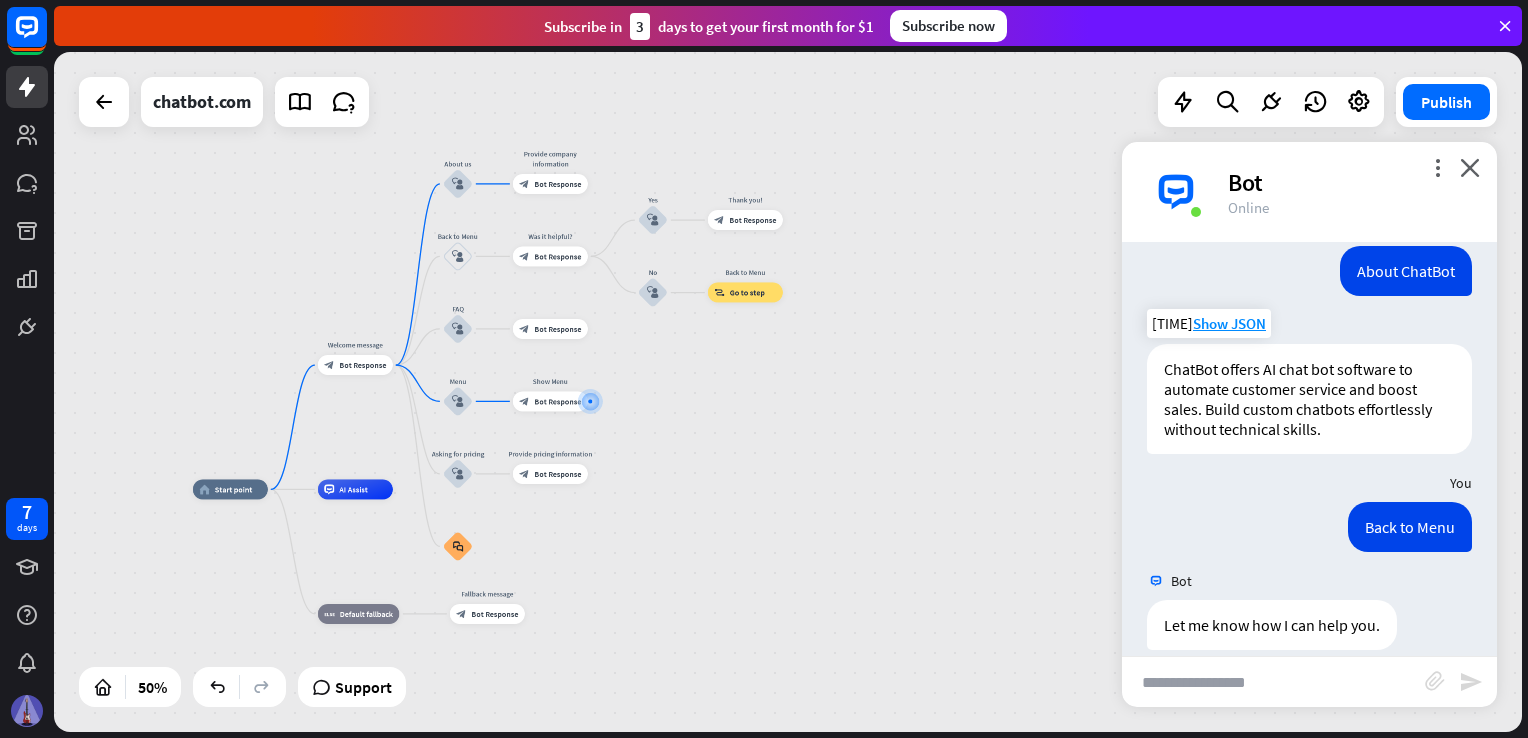 scroll, scrollTop: 215, scrollLeft: 0, axis: vertical 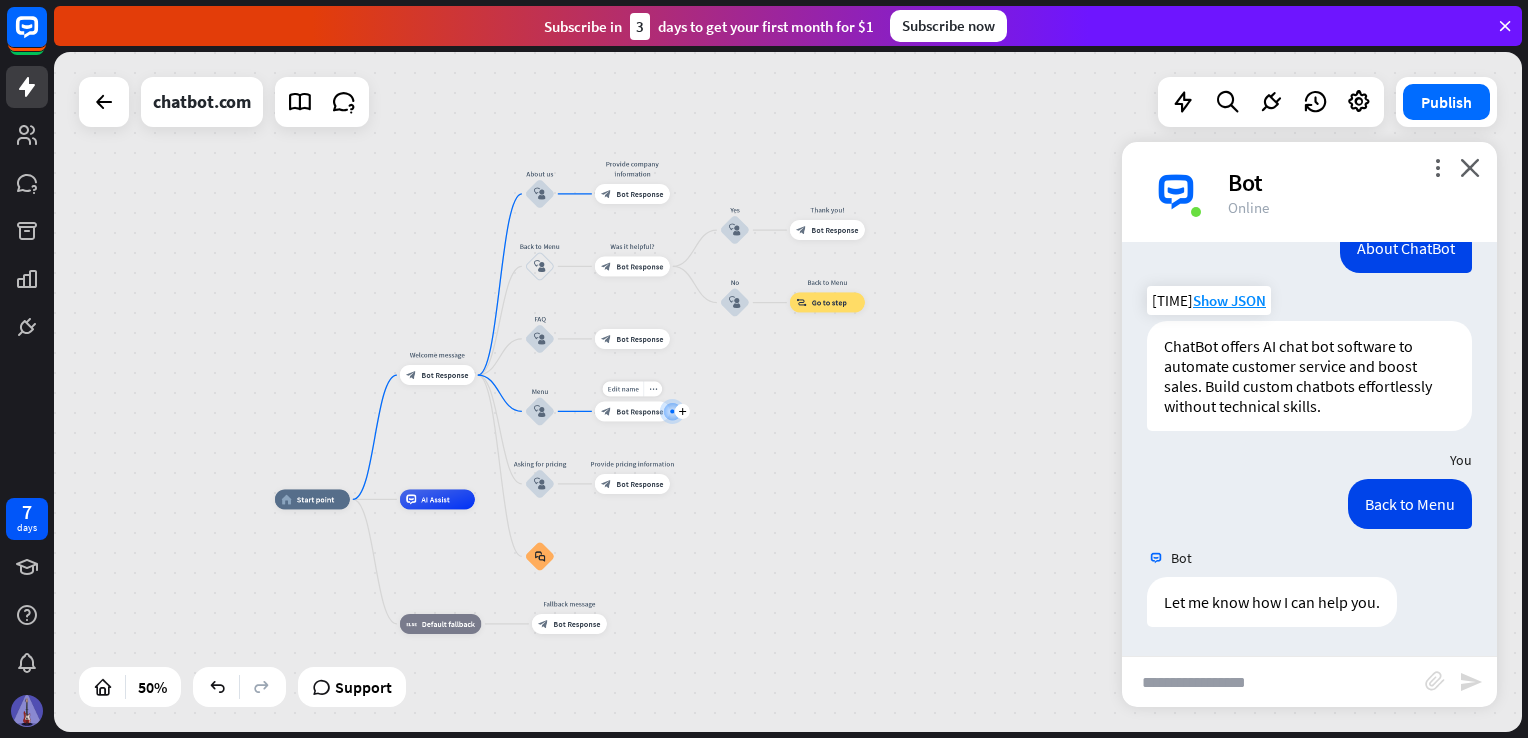 drag, startPoint x: 586, startPoint y: 406, endPoint x: 668, endPoint y: 416, distance: 82.607506 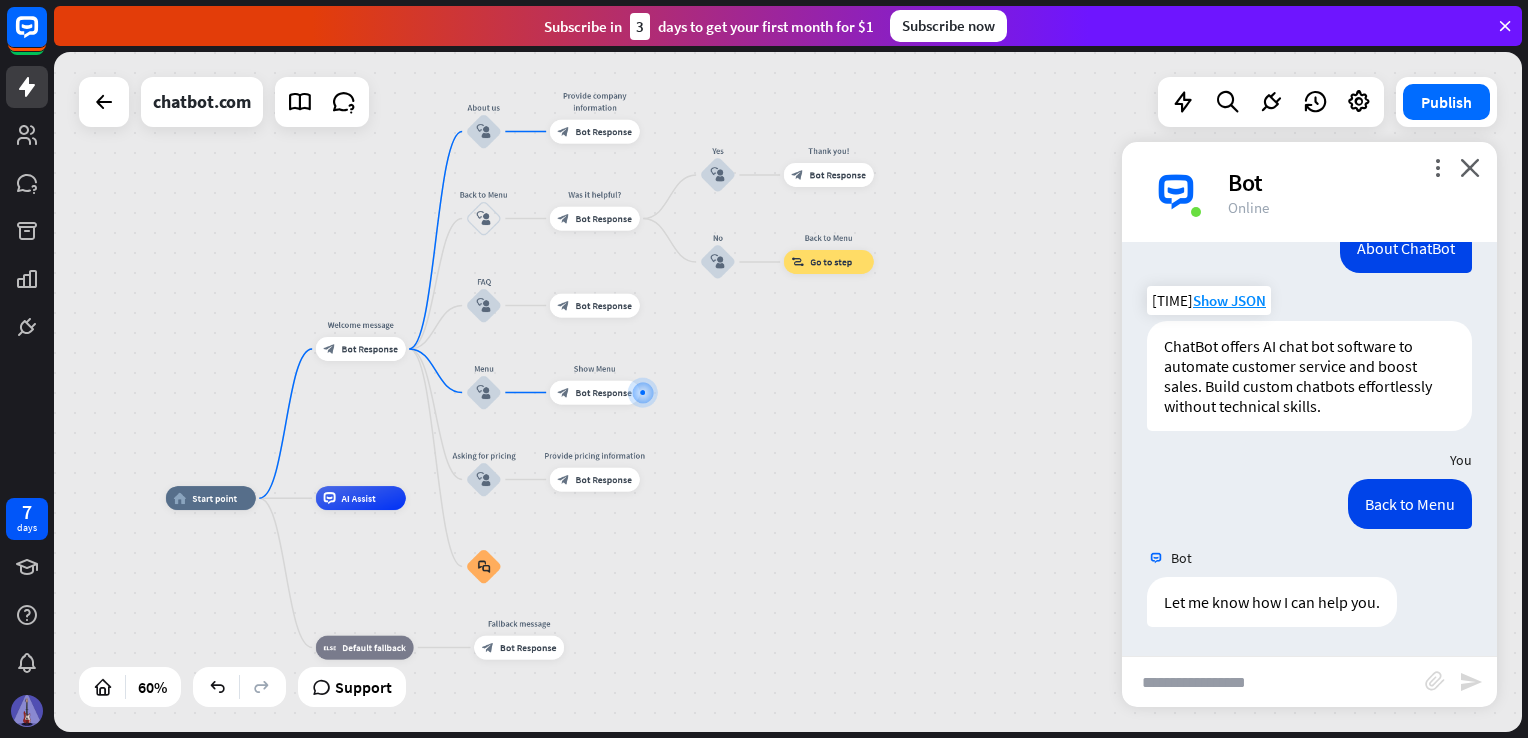 click at bounding box center [1273, 682] 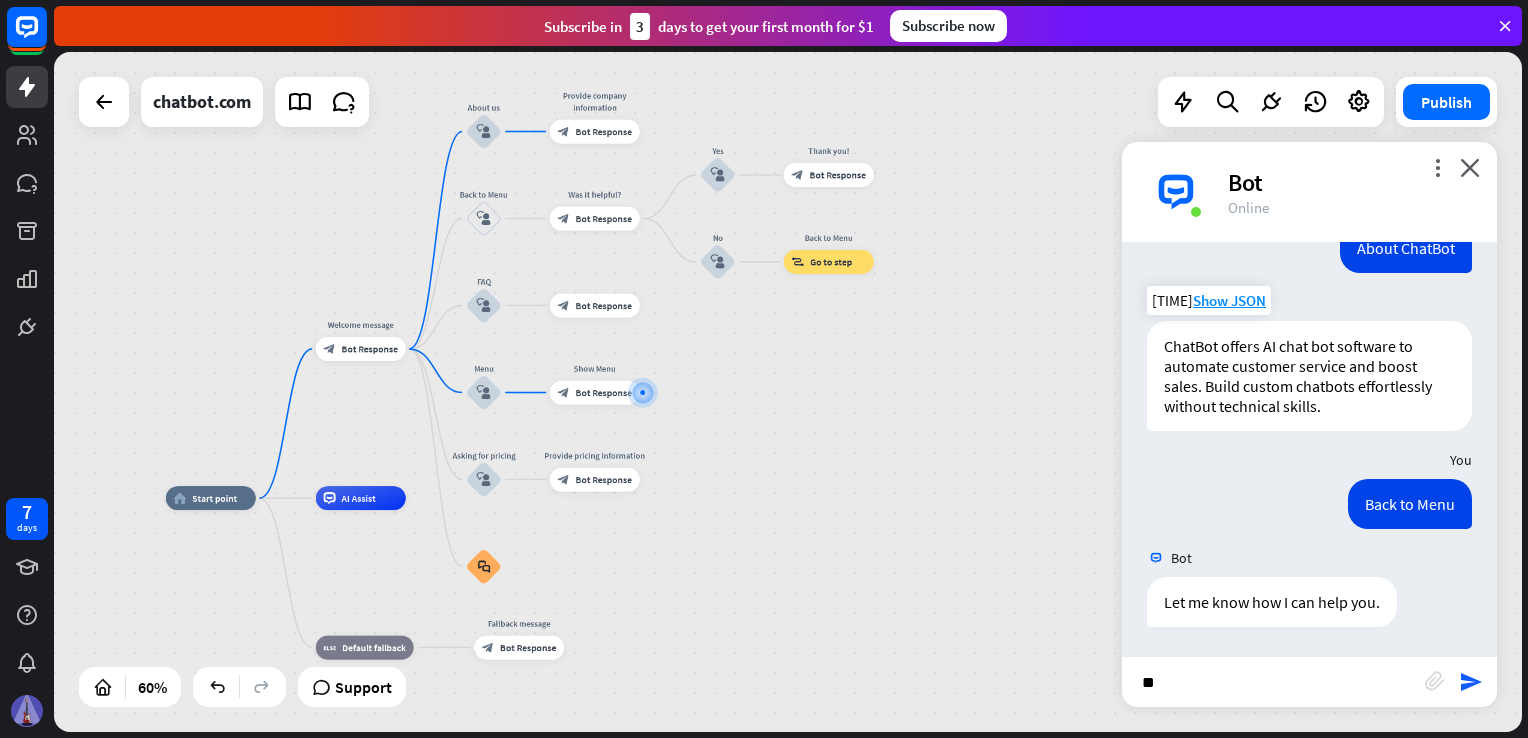 type on "***" 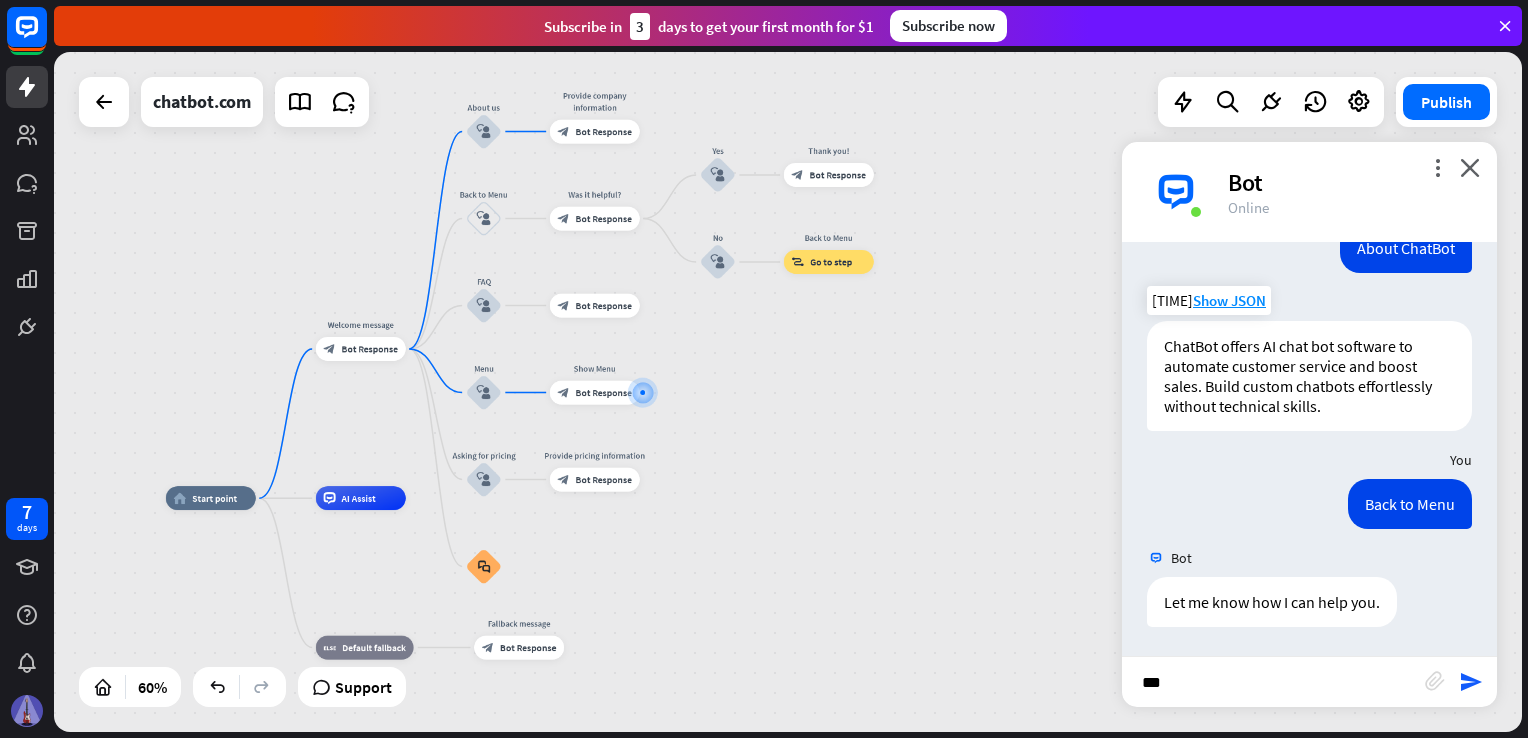 type 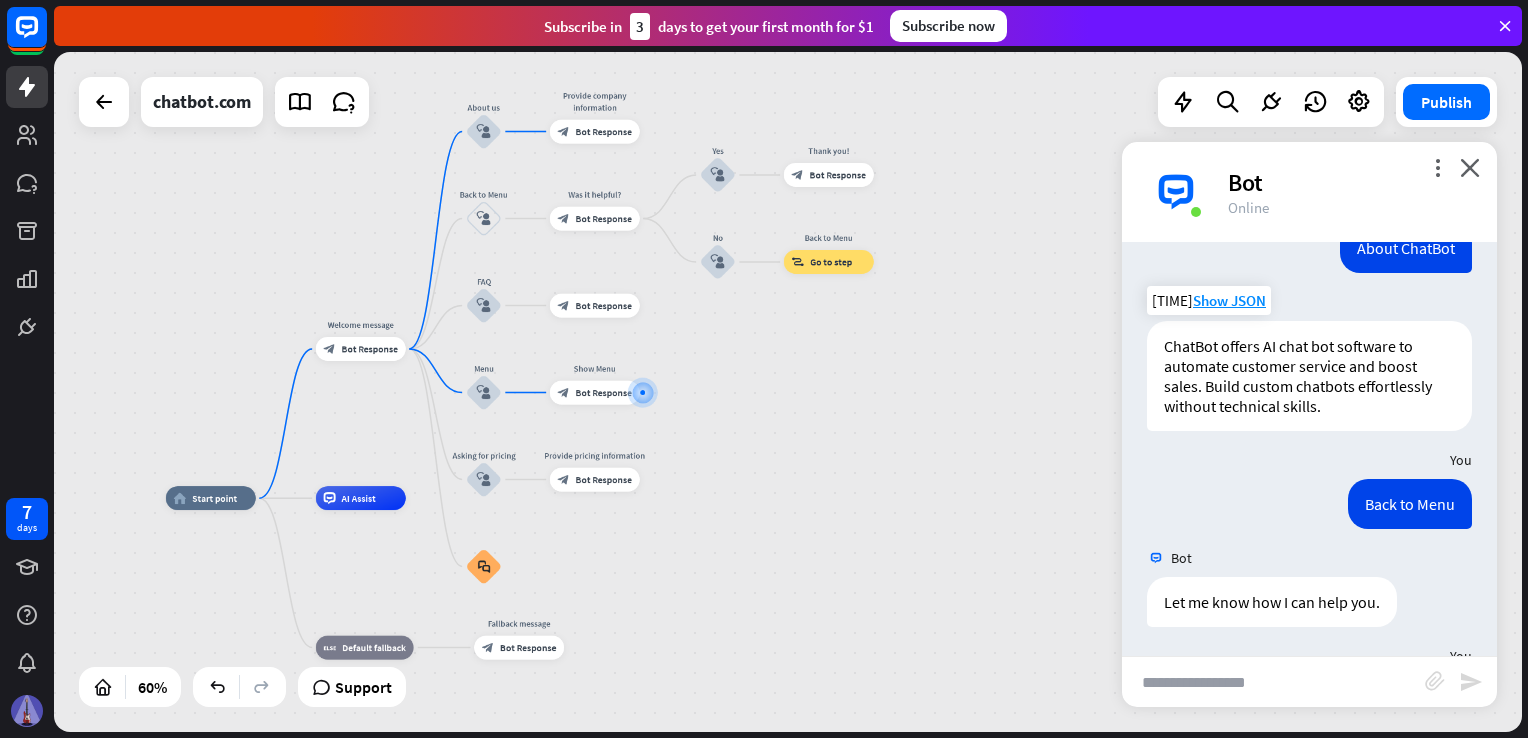 scroll, scrollTop: 432, scrollLeft: 0, axis: vertical 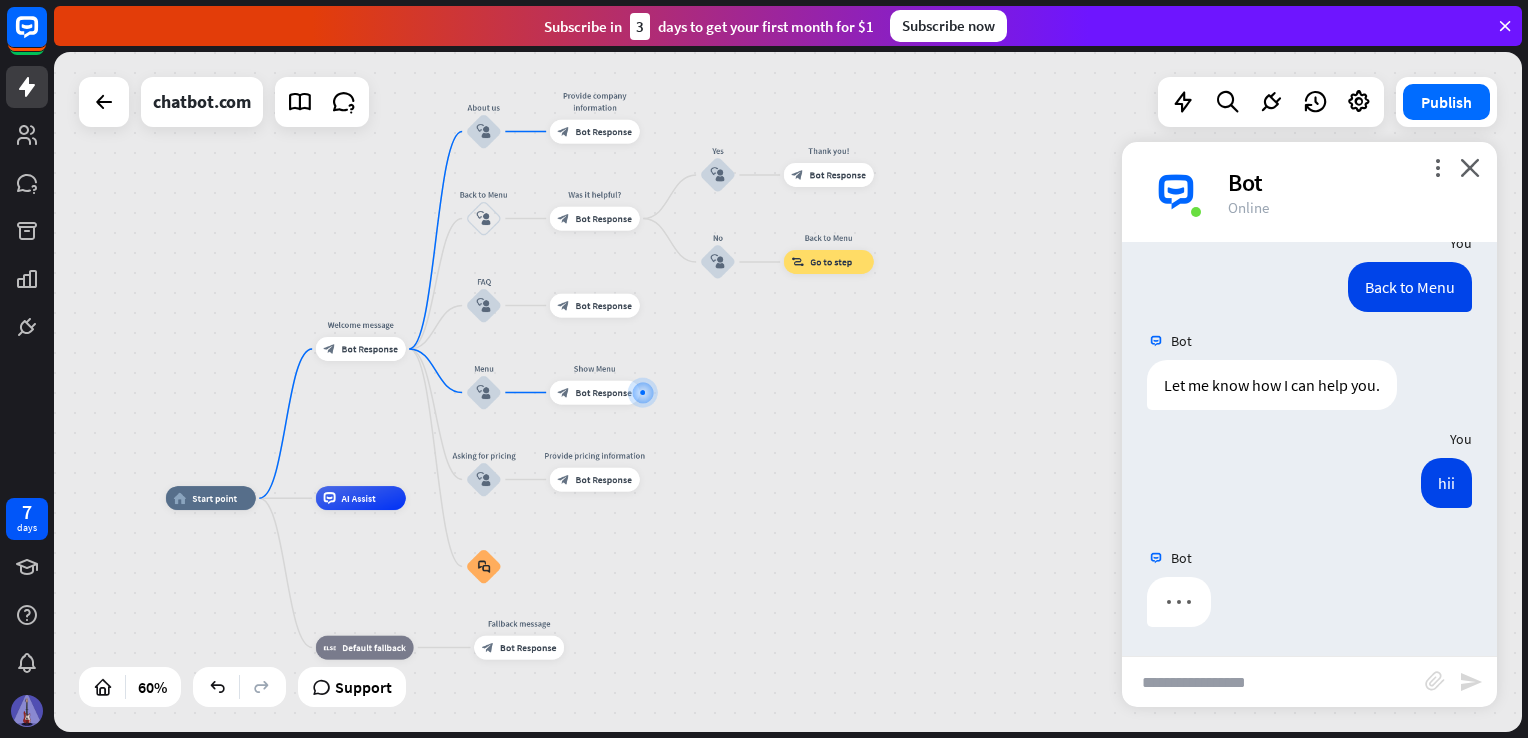 drag, startPoint x: 1270, startPoint y: 632, endPoint x: 1235, endPoint y: 622, distance: 36.40055 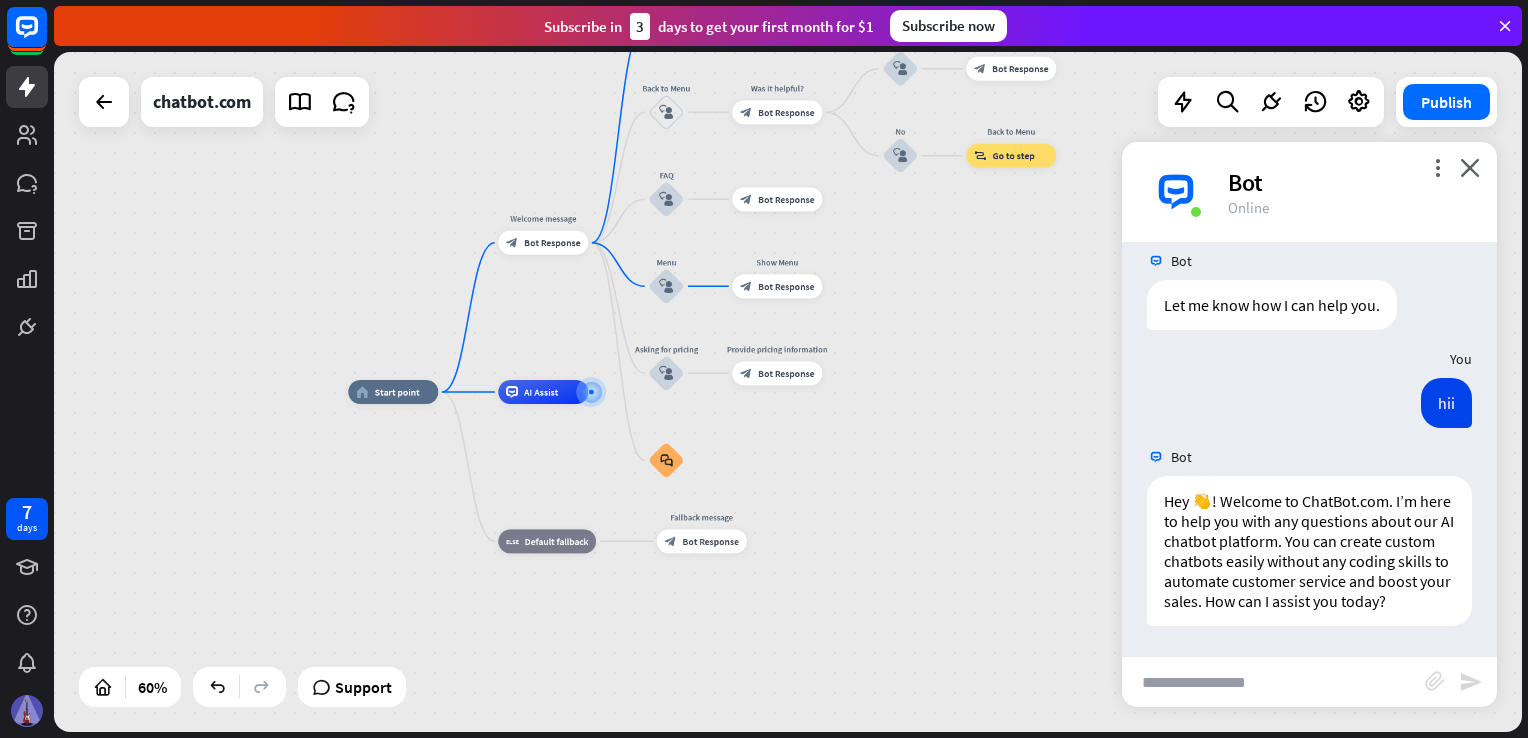 scroll, scrollTop: 531, scrollLeft: 0, axis: vertical 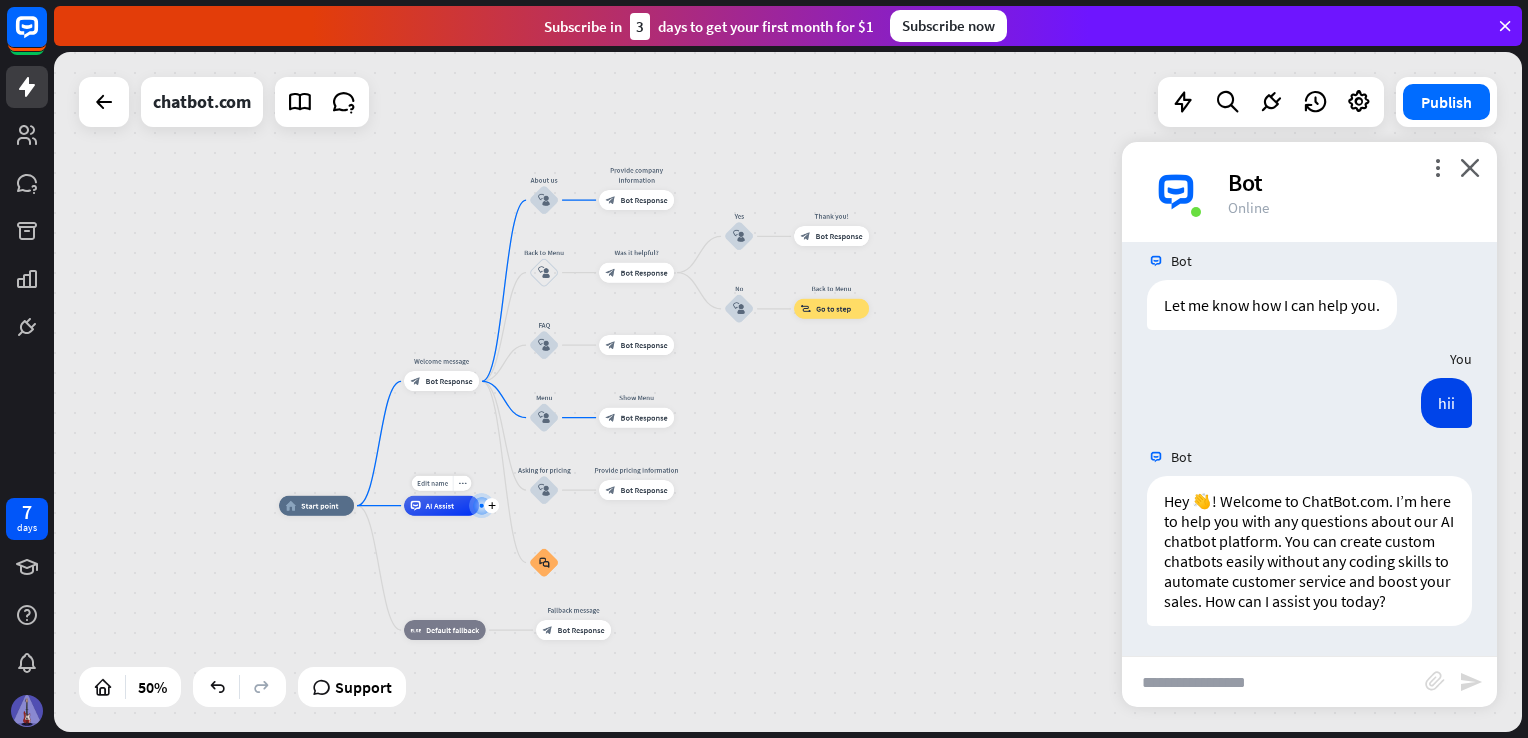 drag, startPoint x: 518, startPoint y: 423, endPoint x: 431, endPoint y: 526, distance: 134.82582 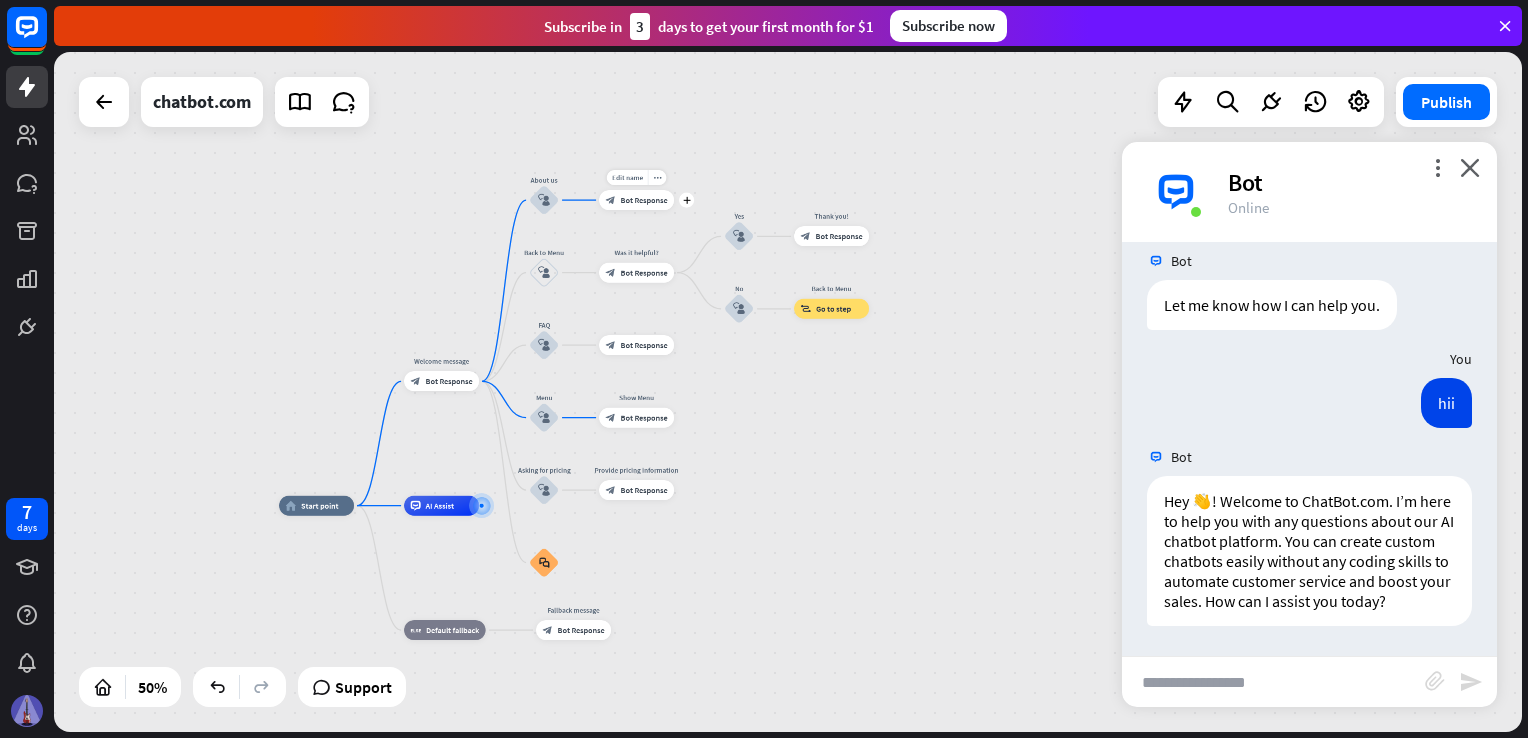 click on "Bot Response" at bounding box center (644, 200) 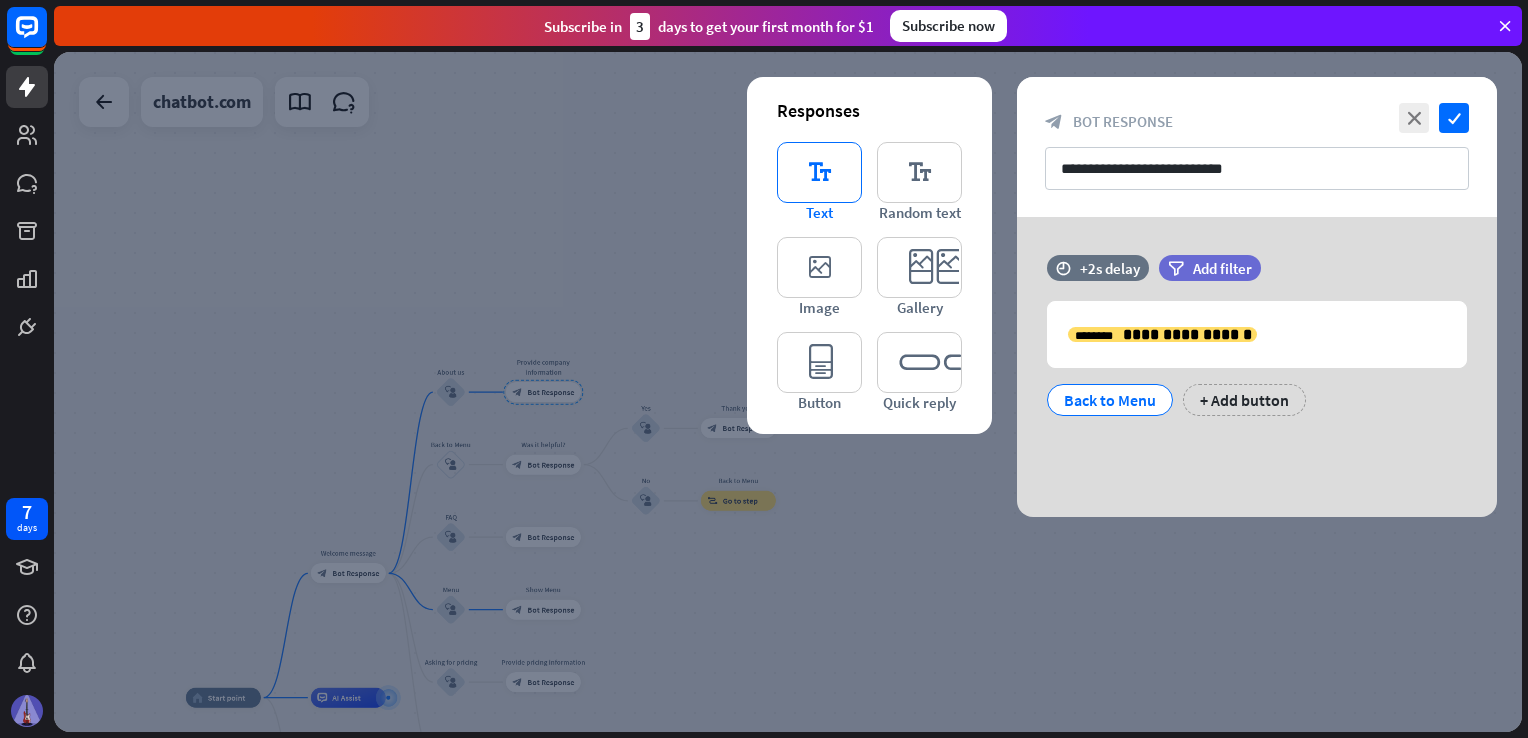 click on "editor_text" at bounding box center (819, 172) 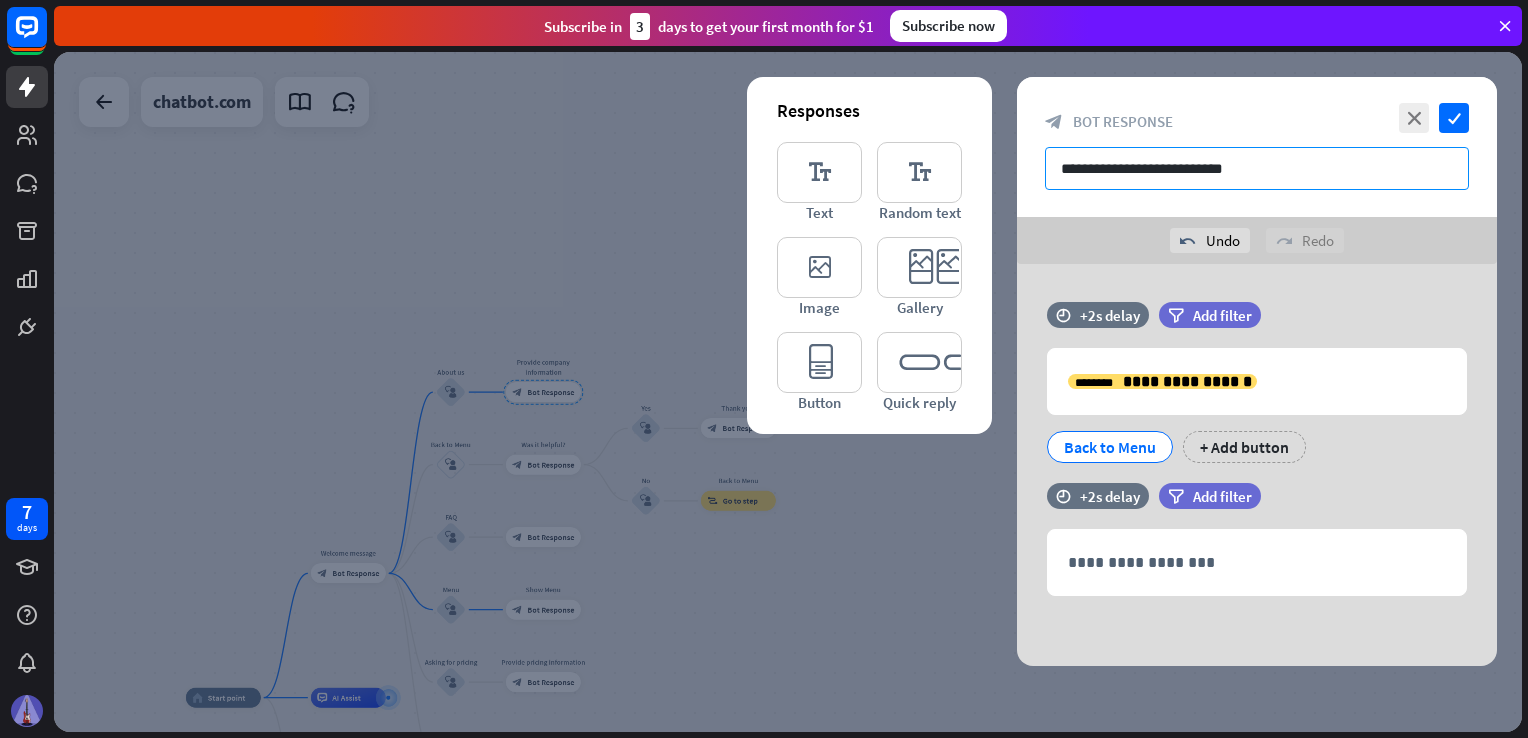 click on "**********" at bounding box center [1257, 168] 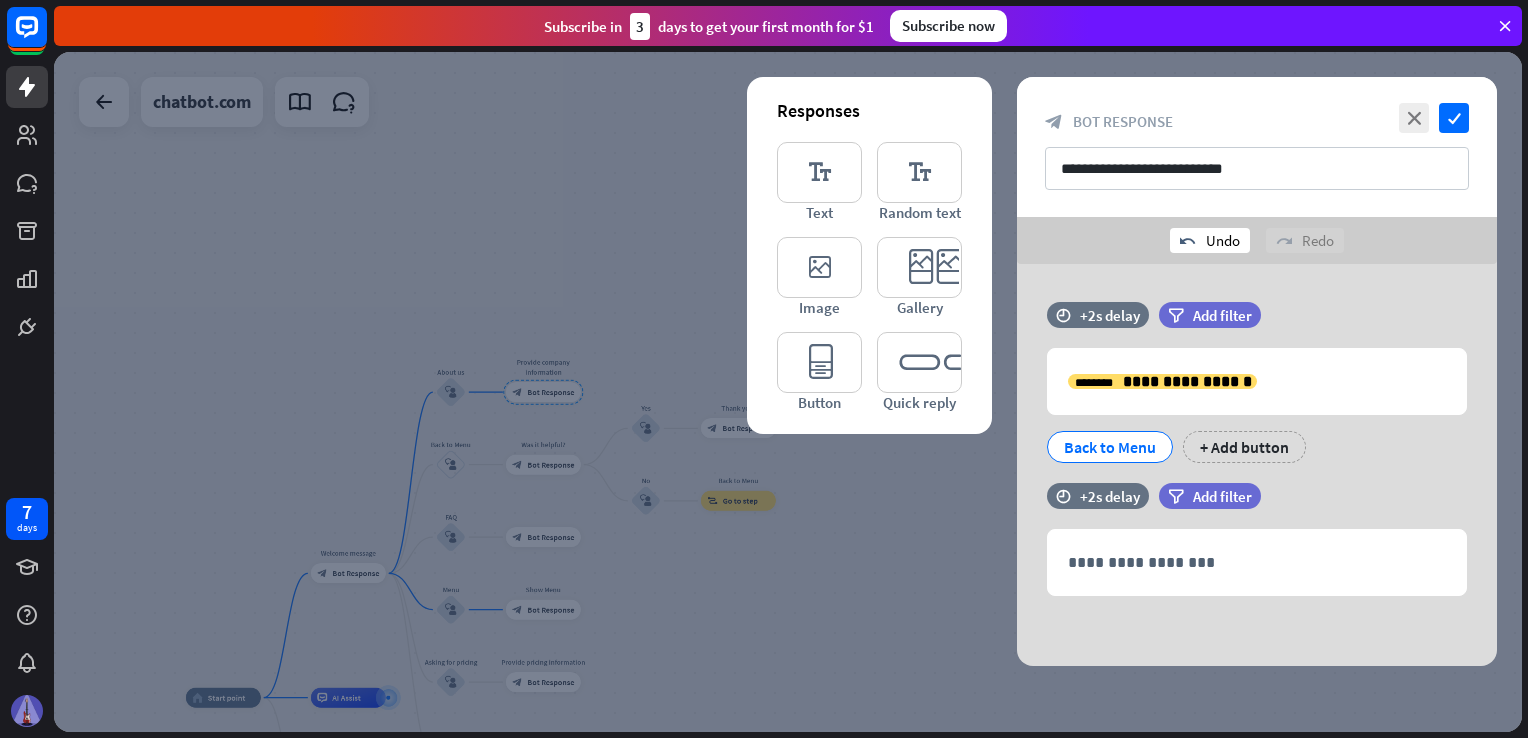 click on "undo
Undo" at bounding box center (1210, 240) 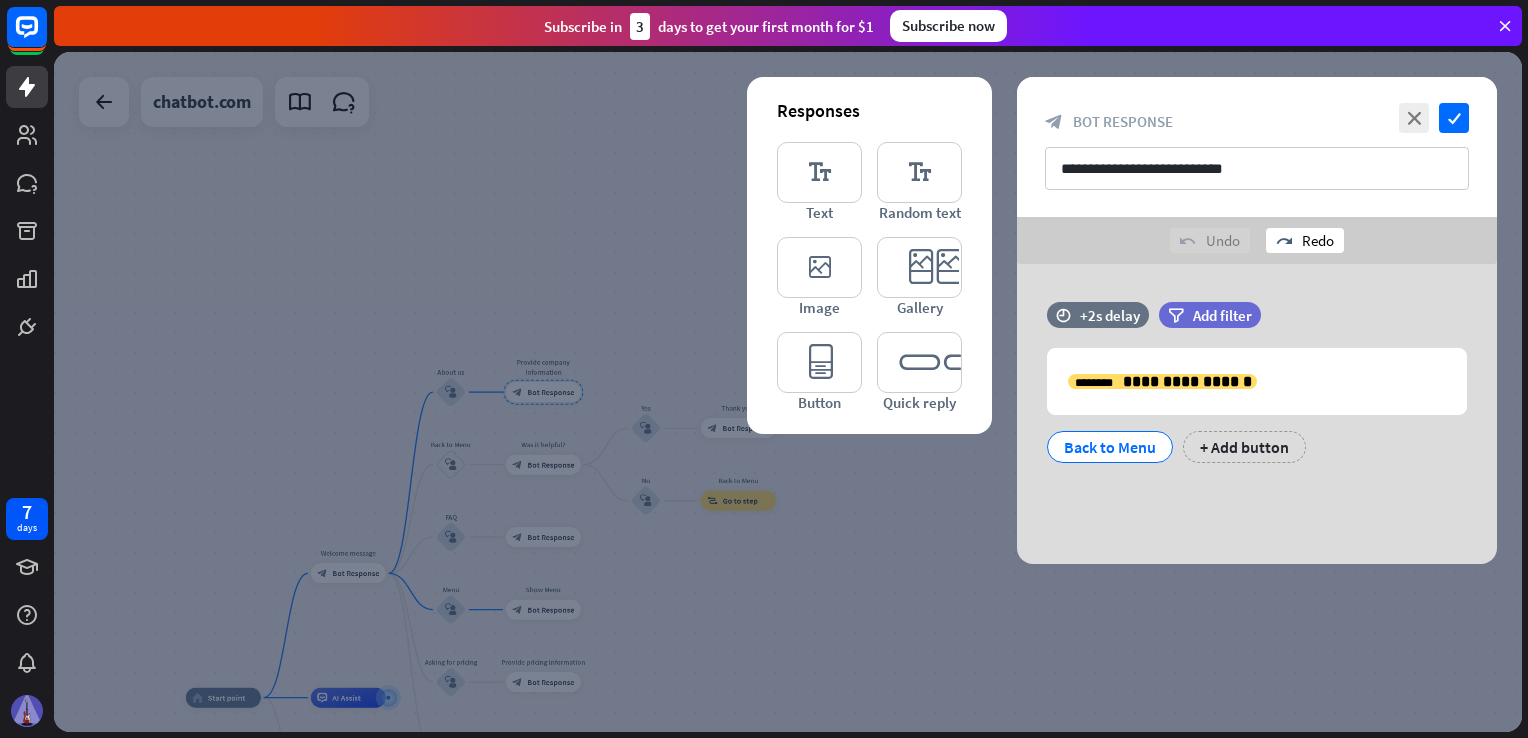 click on "redo
Redo" at bounding box center (1305, 240) 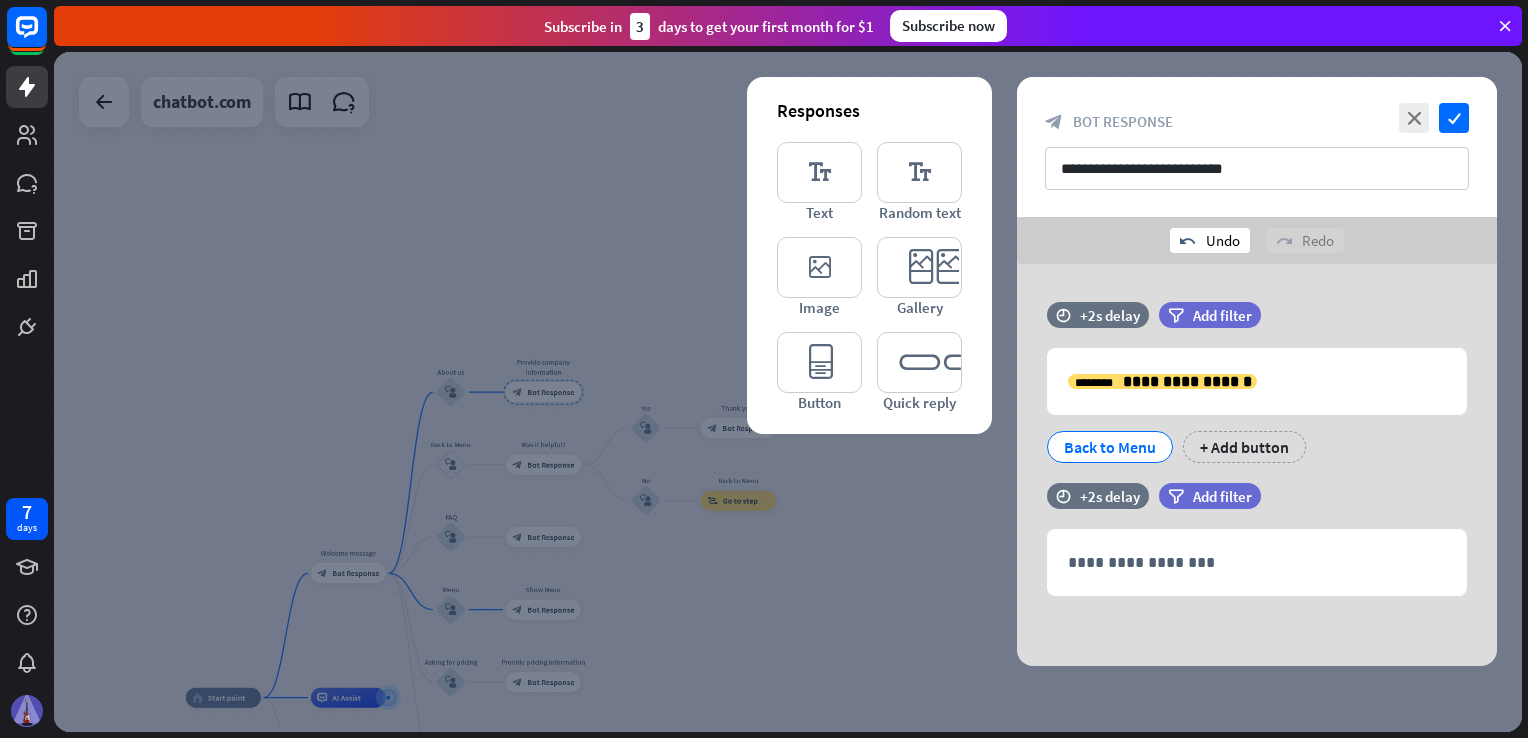 click on "undo
Undo" at bounding box center [1210, 240] 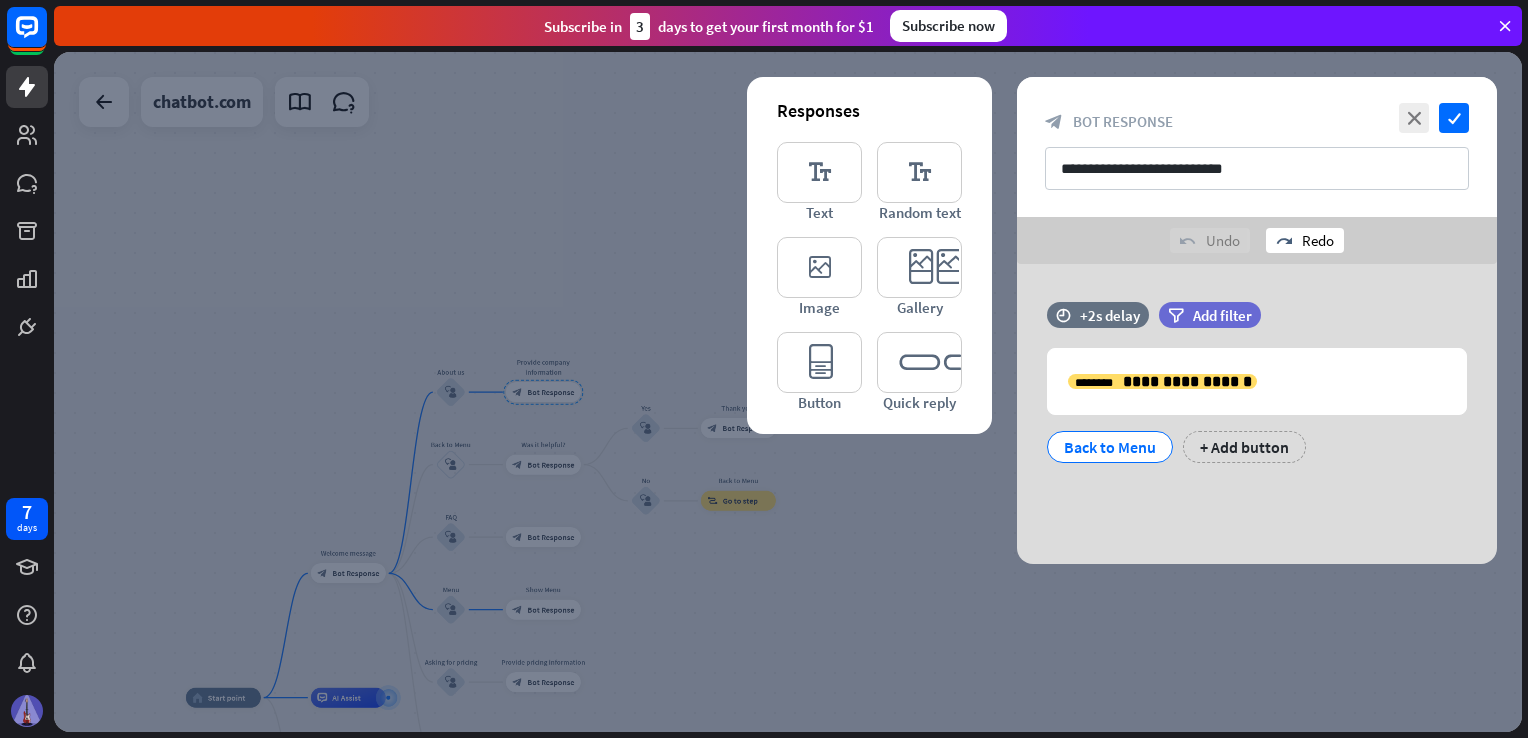 click on "redo" at bounding box center (1284, 241) 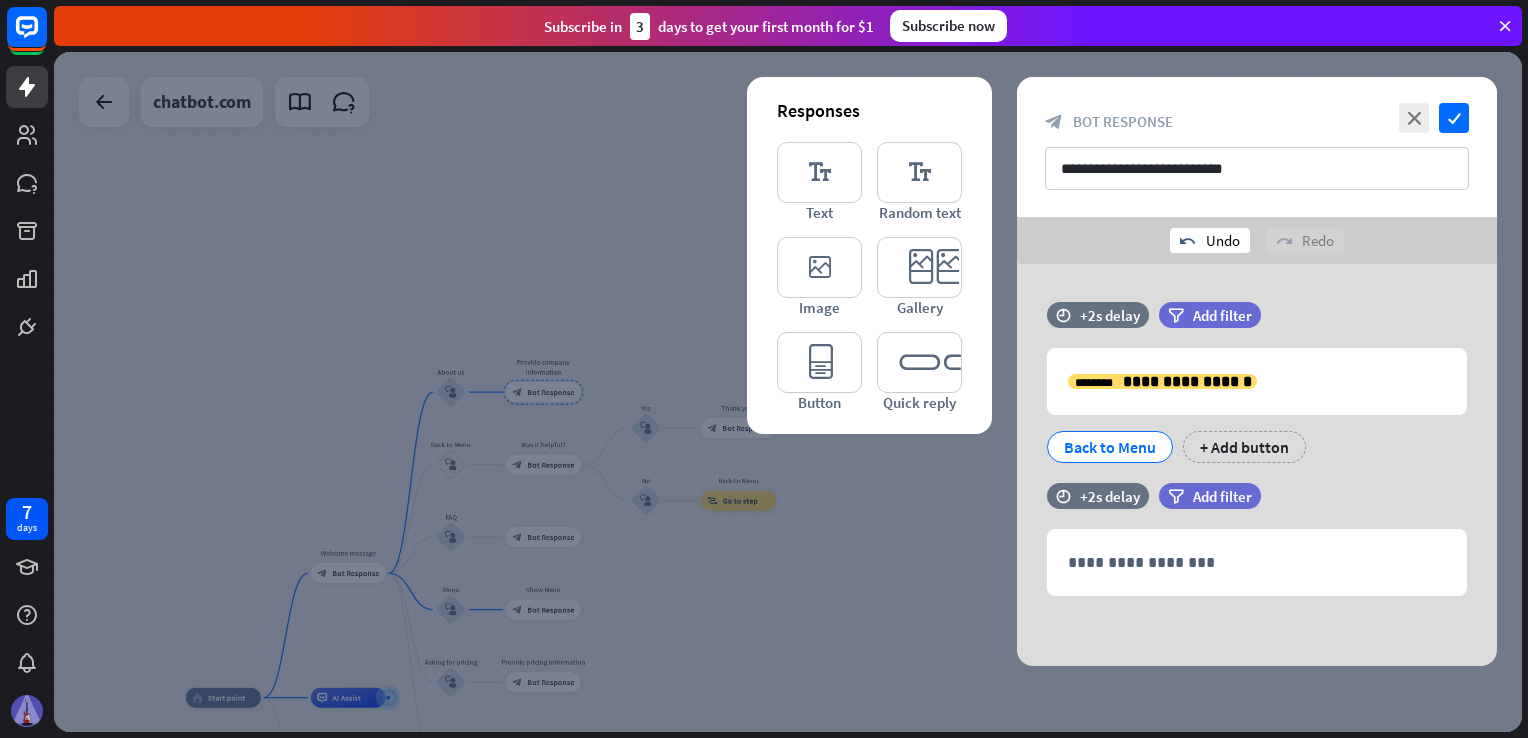 click on "undo
Undo" at bounding box center (1210, 240) 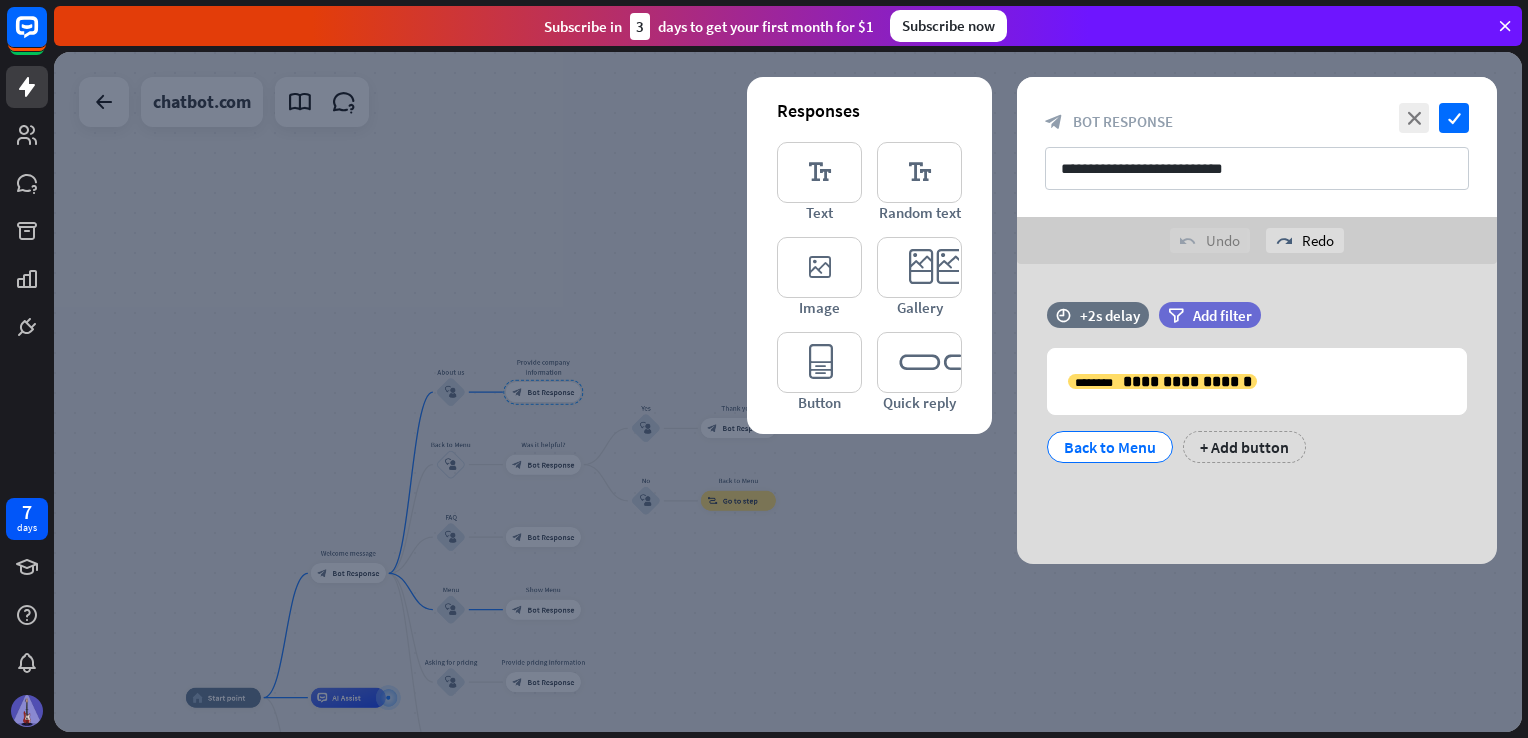 click on "undo
Undo" at bounding box center [1210, 240] 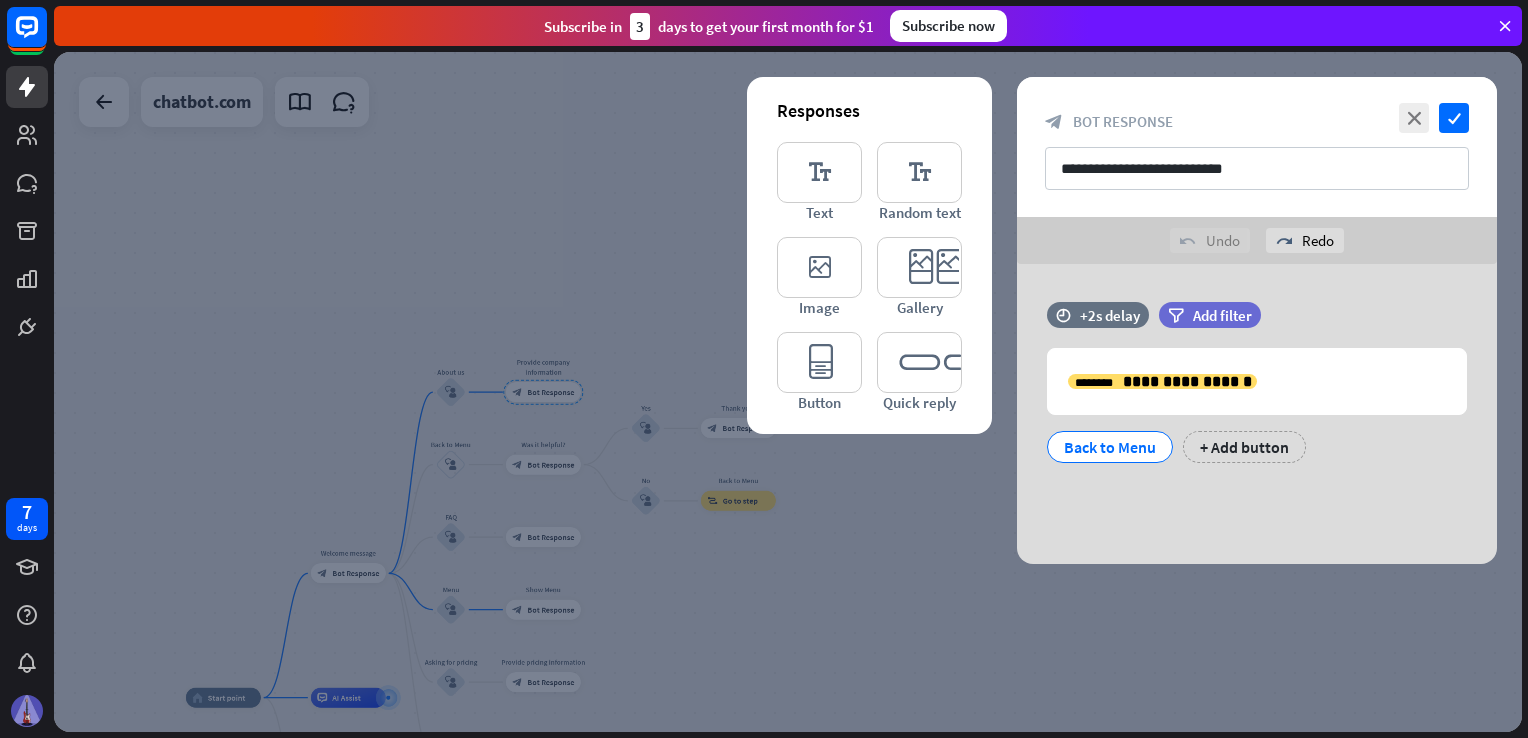 click on "undo
Undo" at bounding box center (1210, 240) 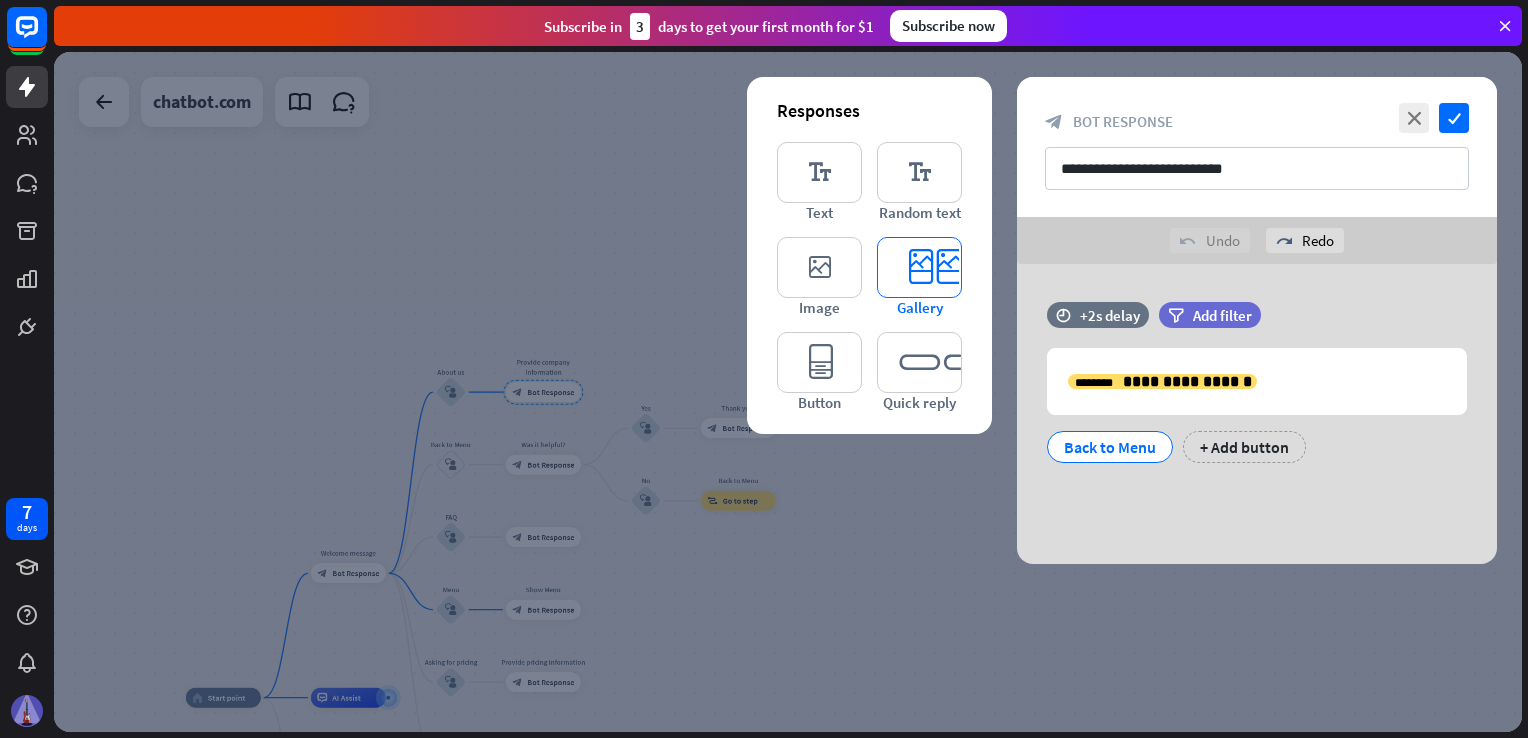 click on "Gallery" at bounding box center (920, 307) 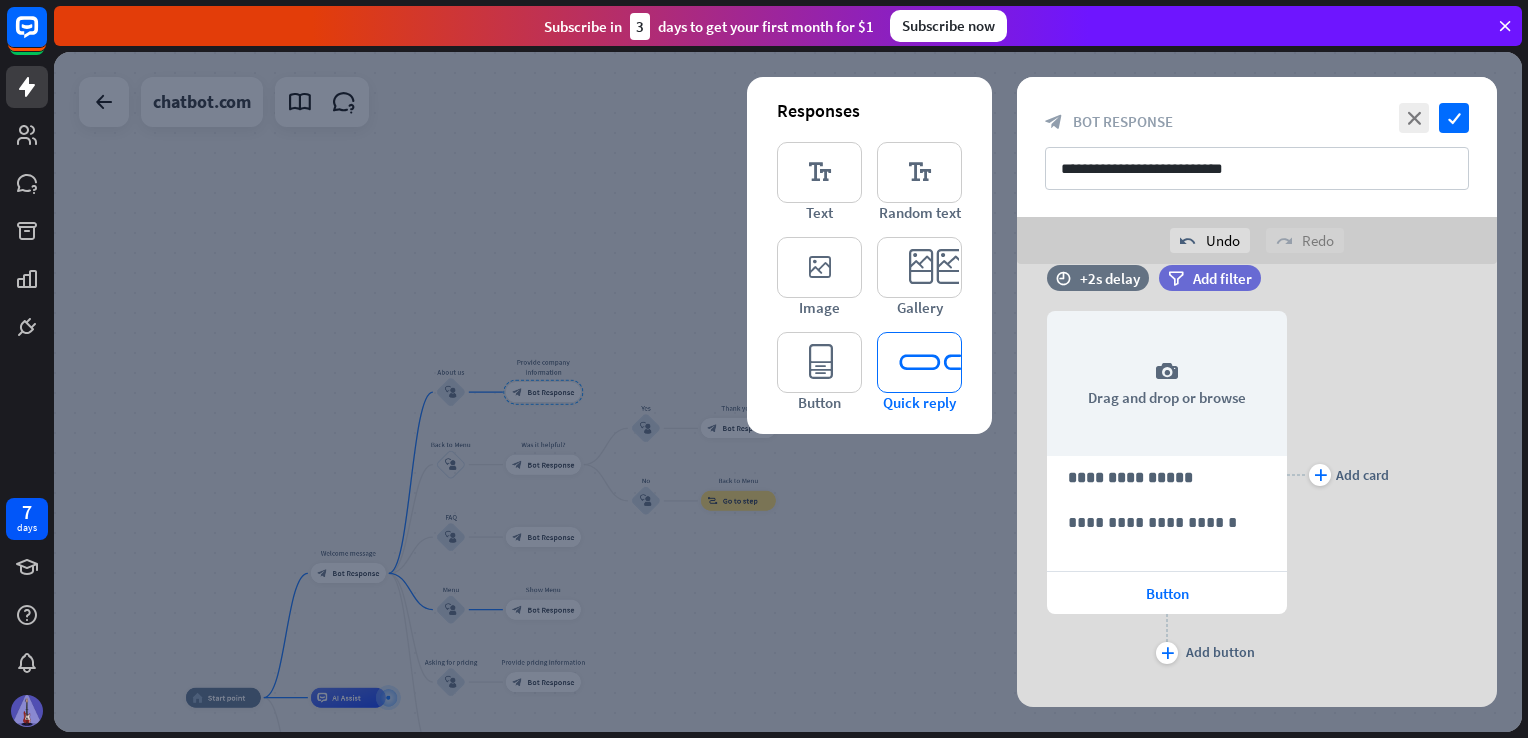 click on "editor_quick_replies" at bounding box center [919, 362] 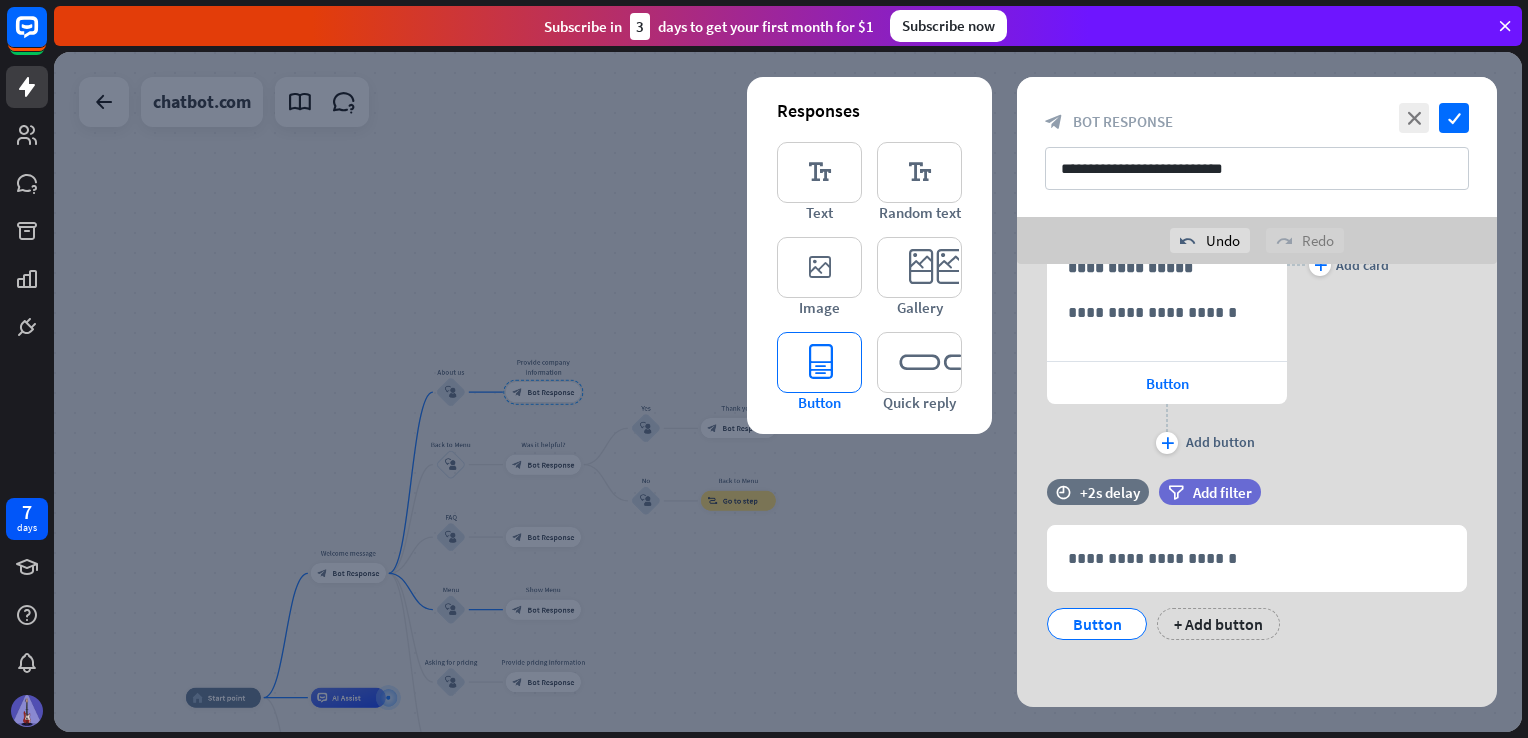 click on "editor_button" at bounding box center (819, 362) 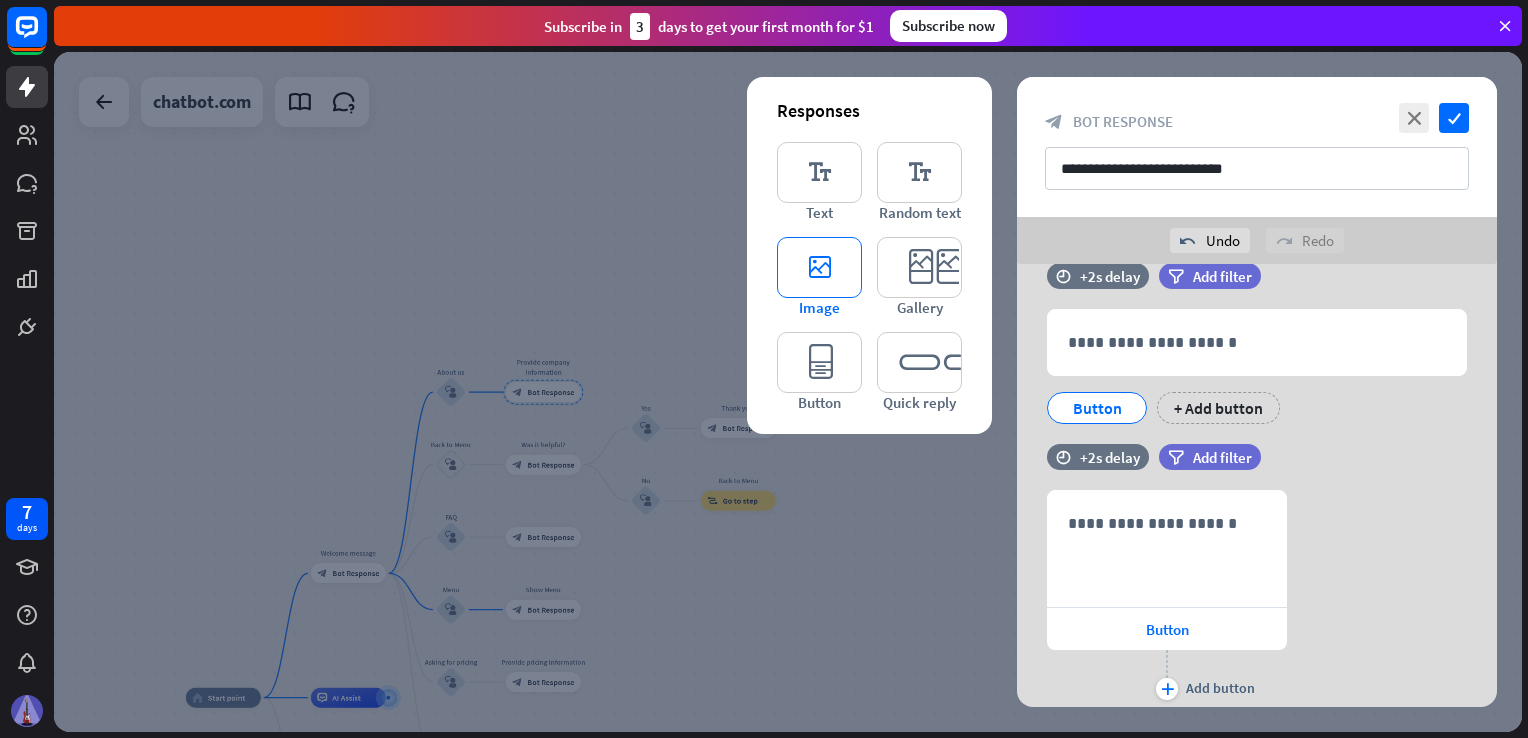 click on "editor_image" at bounding box center [819, 267] 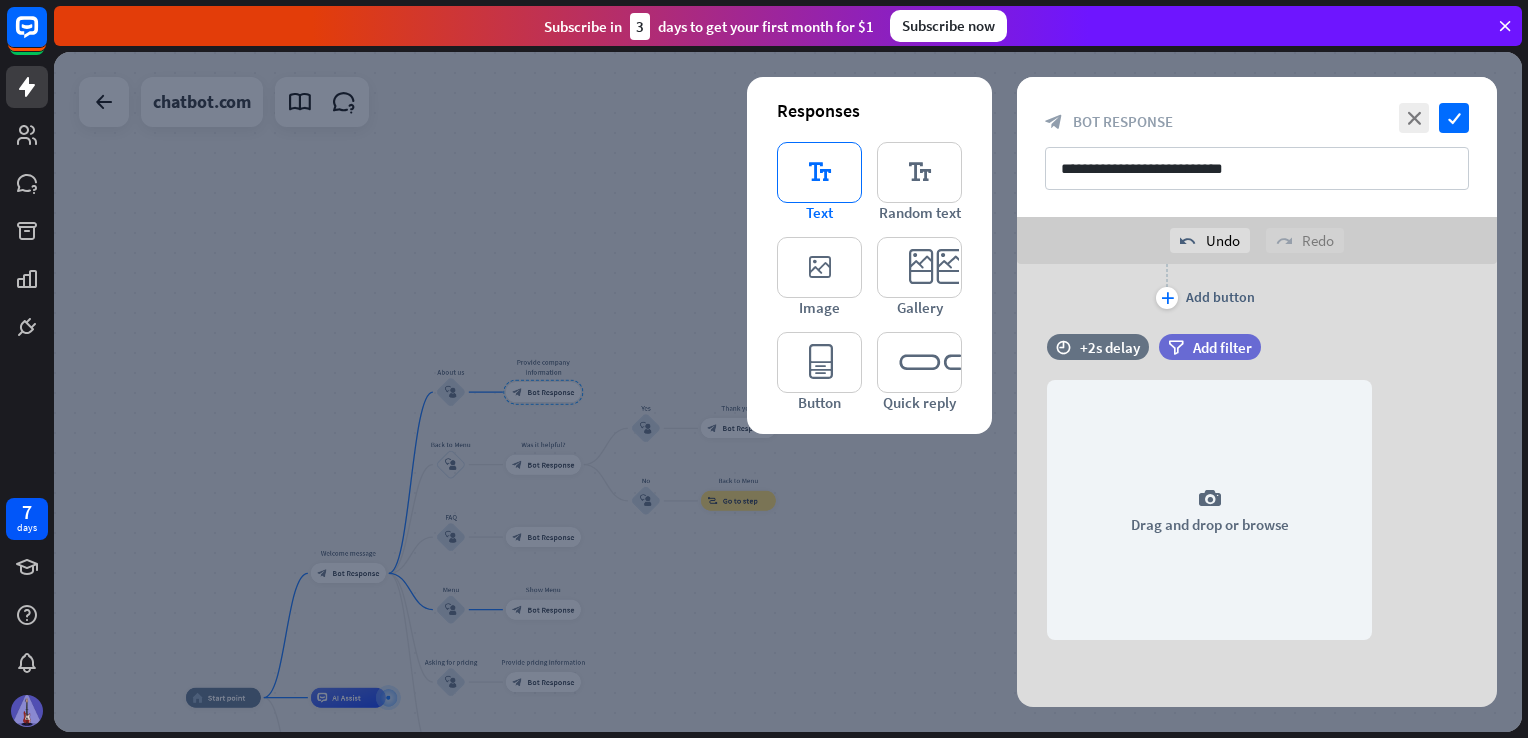 click on "editor_text" at bounding box center [819, 172] 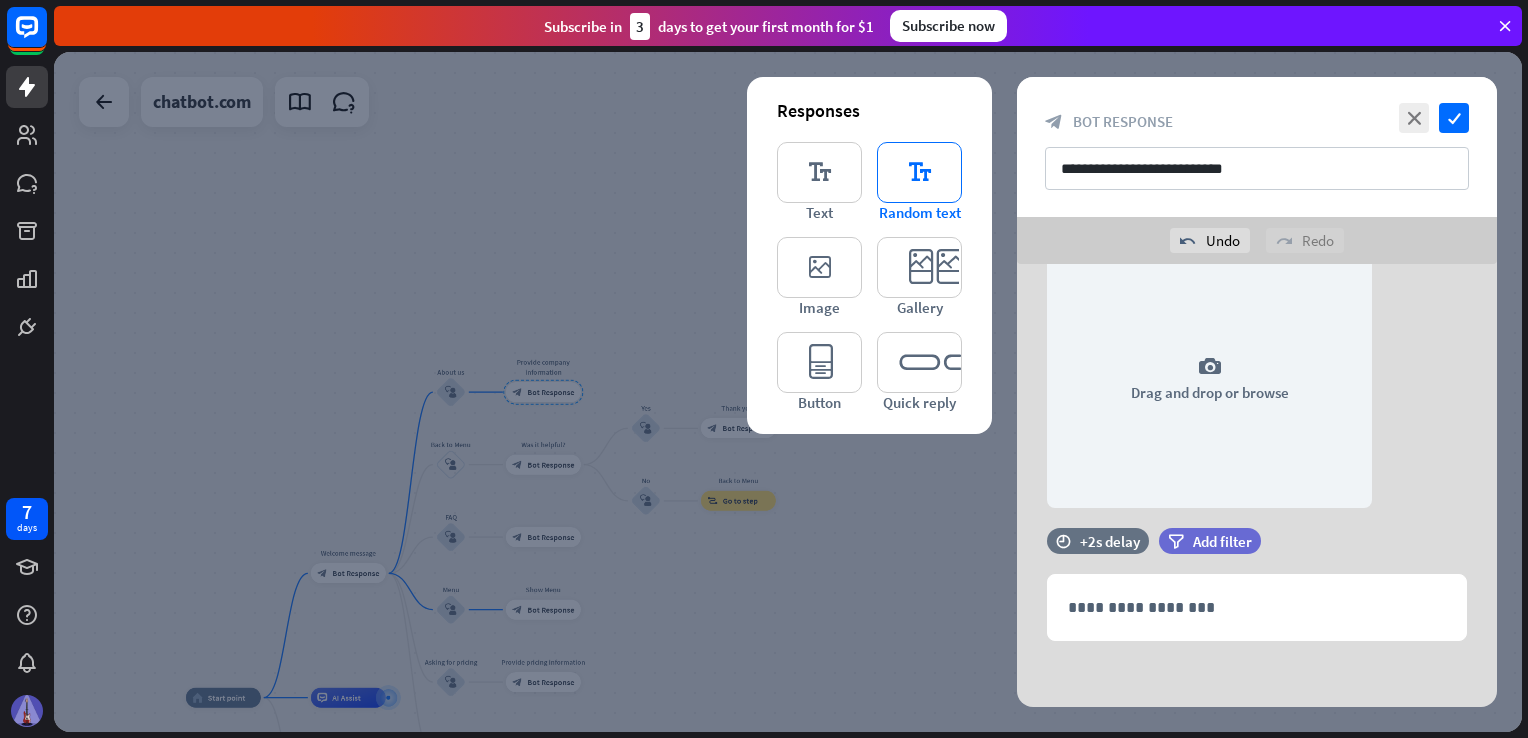 click on "editor_text" at bounding box center (919, 172) 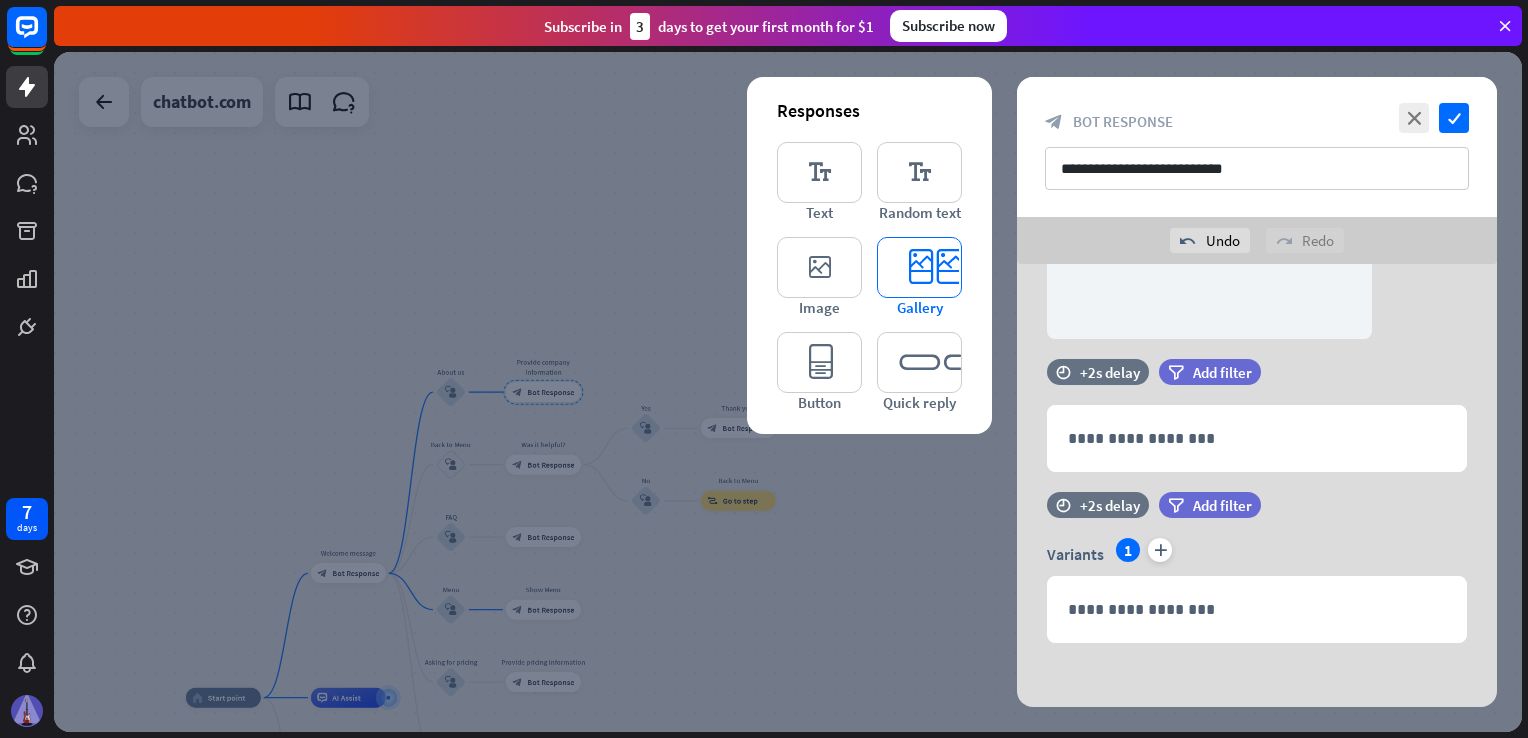 scroll, scrollTop: 1338, scrollLeft: 0, axis: vertical 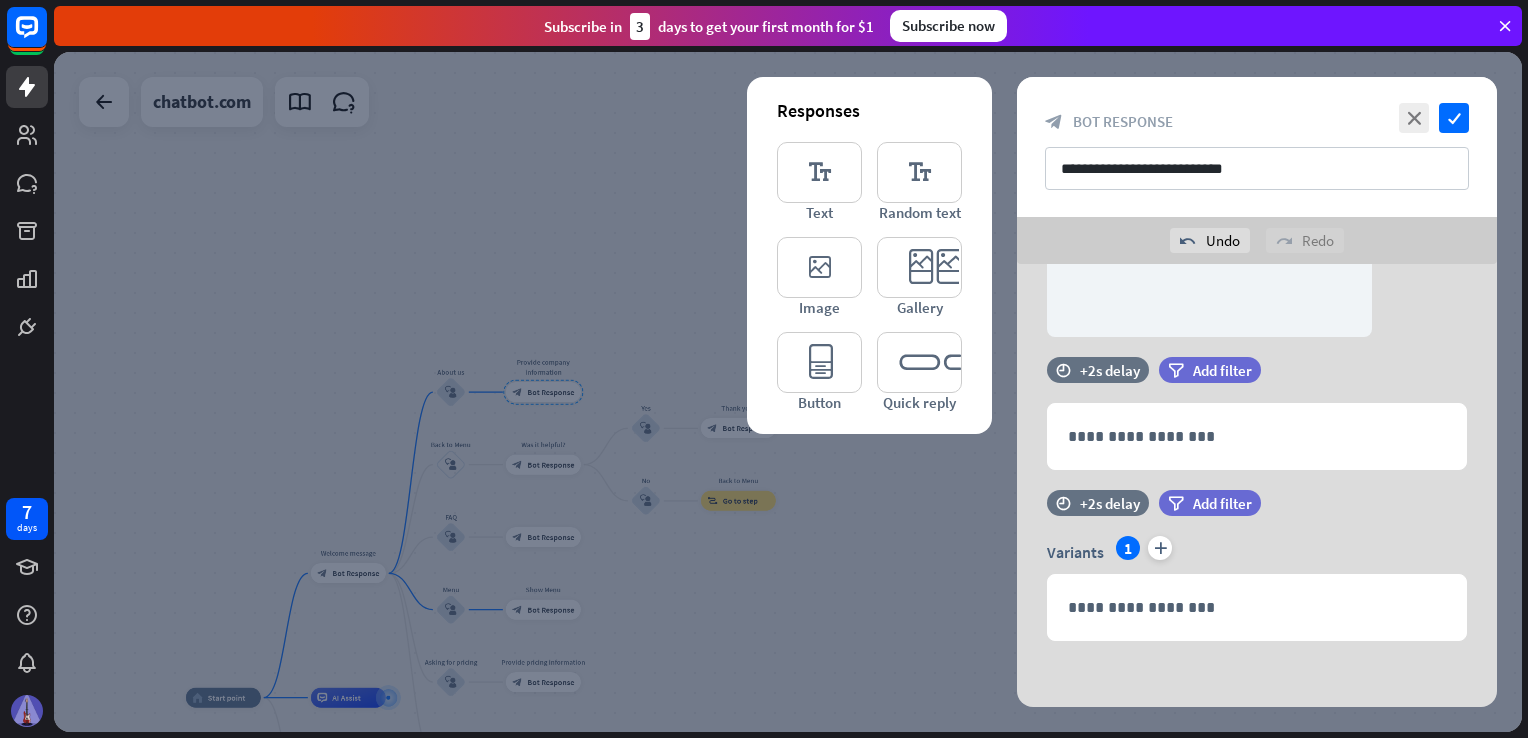 click on "**********" at bounding box center (1257, 147) 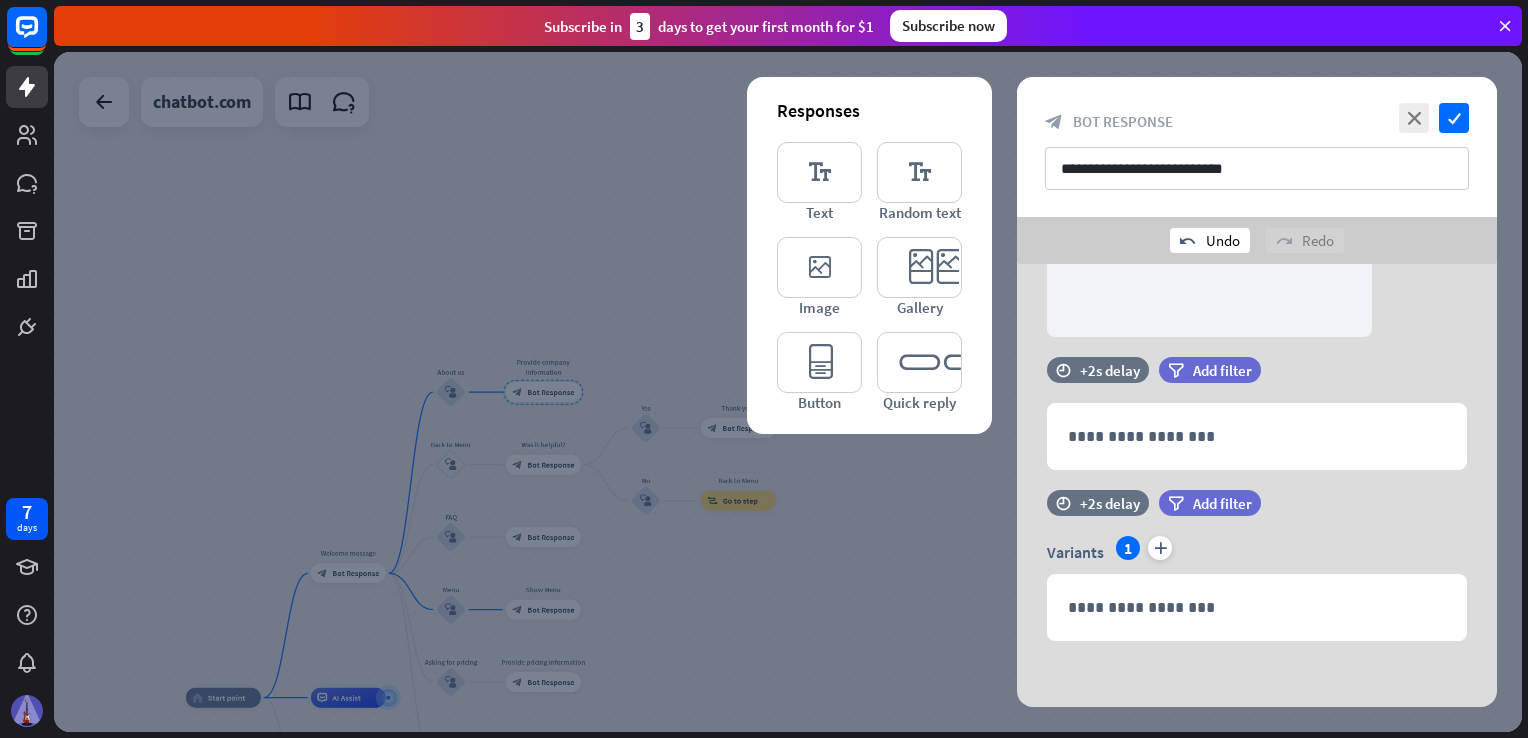 click on "undo
Undo" at bounding box center (1210, 240) 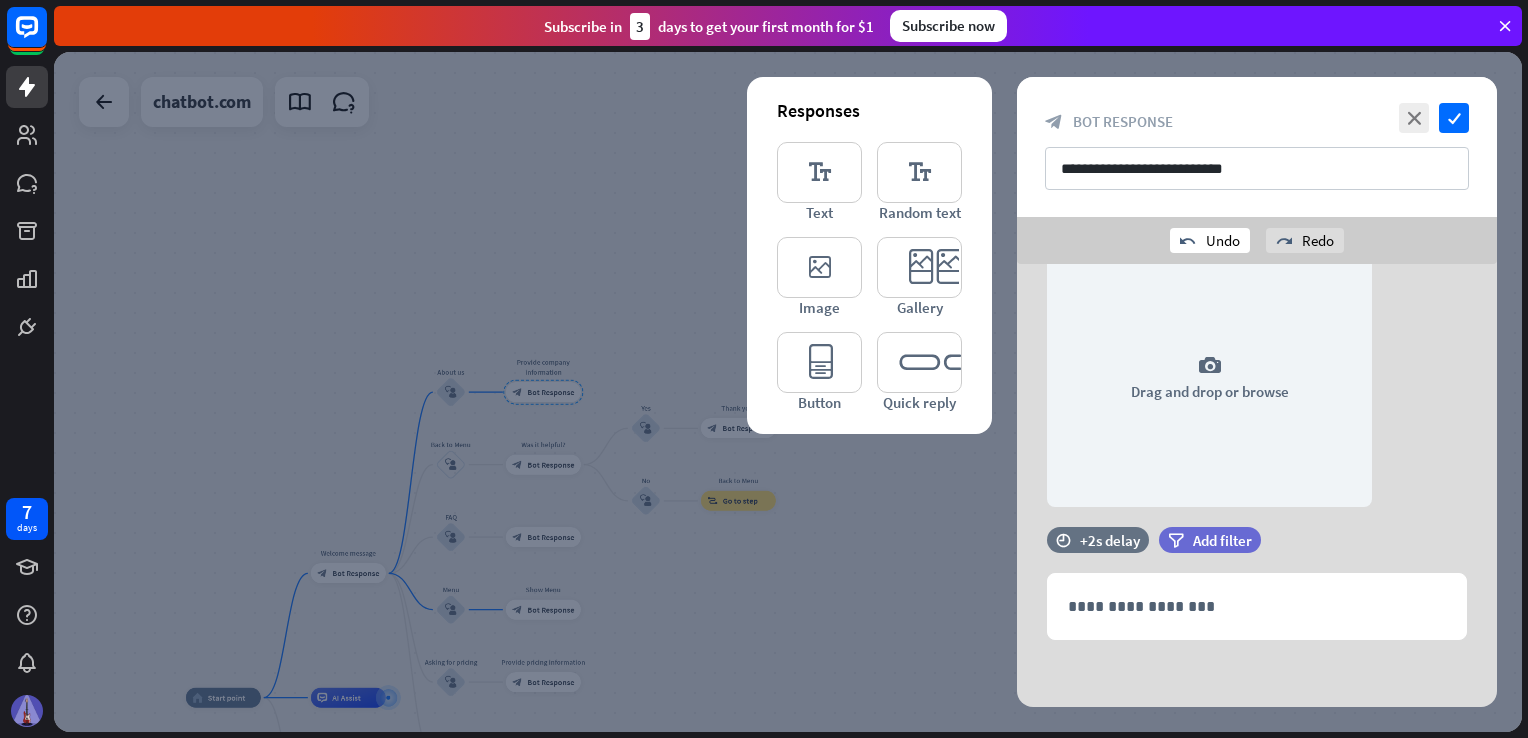 click on "undo
Undo" at bounding box center [1210, 240] 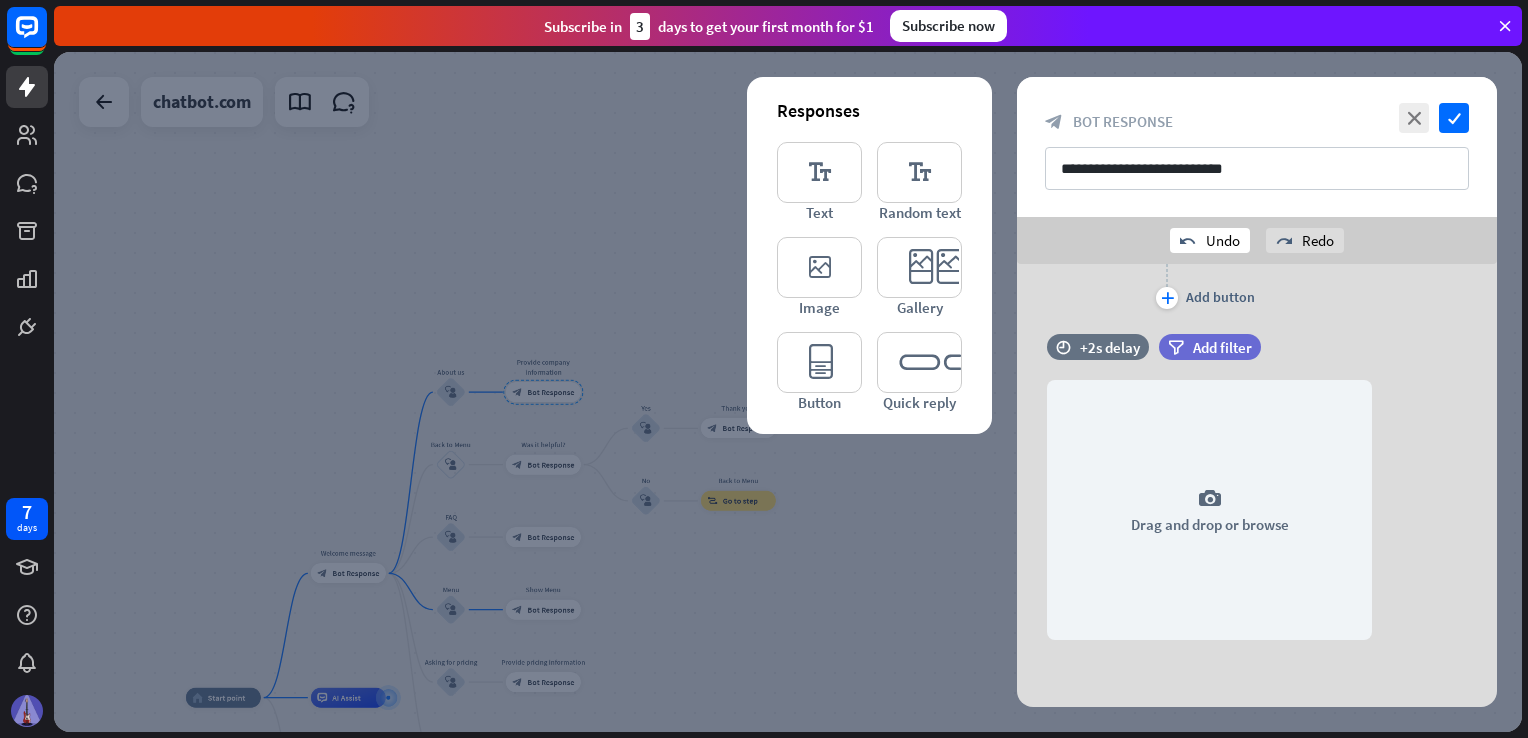 click on "undo
Undo" at bounding box center (1210, 240) 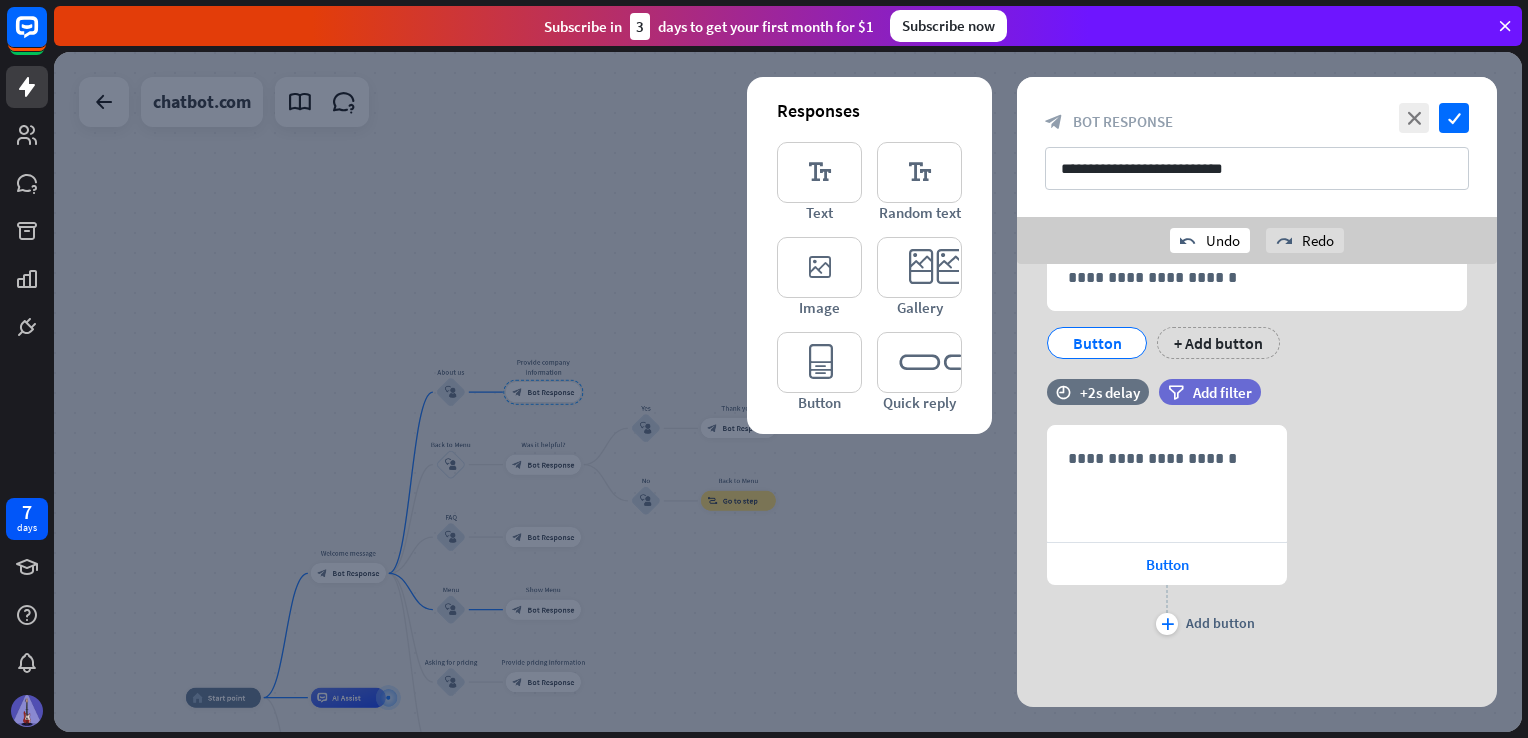click on "undo
Undo" at bounding box center [1210, 240] 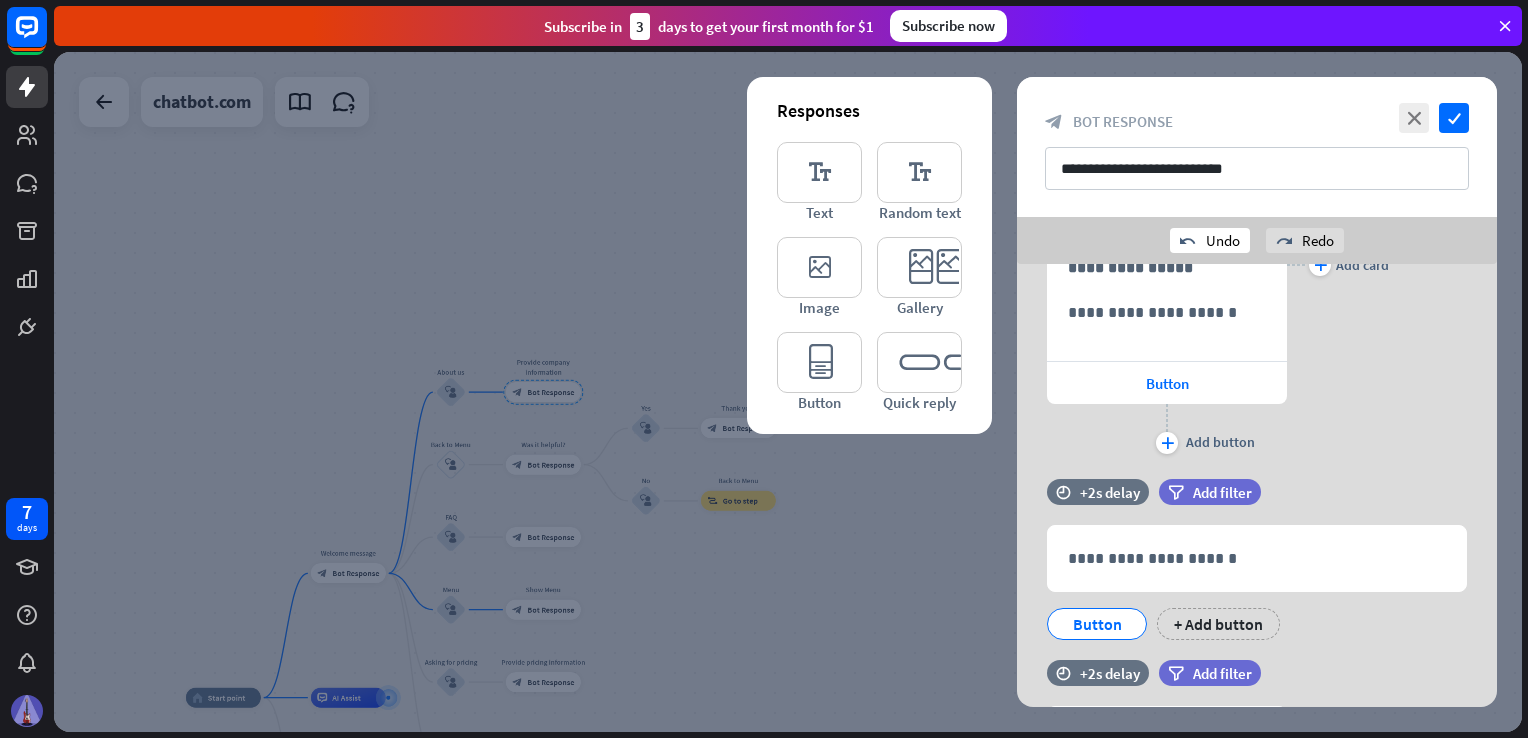 click on "undo
Undo" at bounding box center [1210, 240] 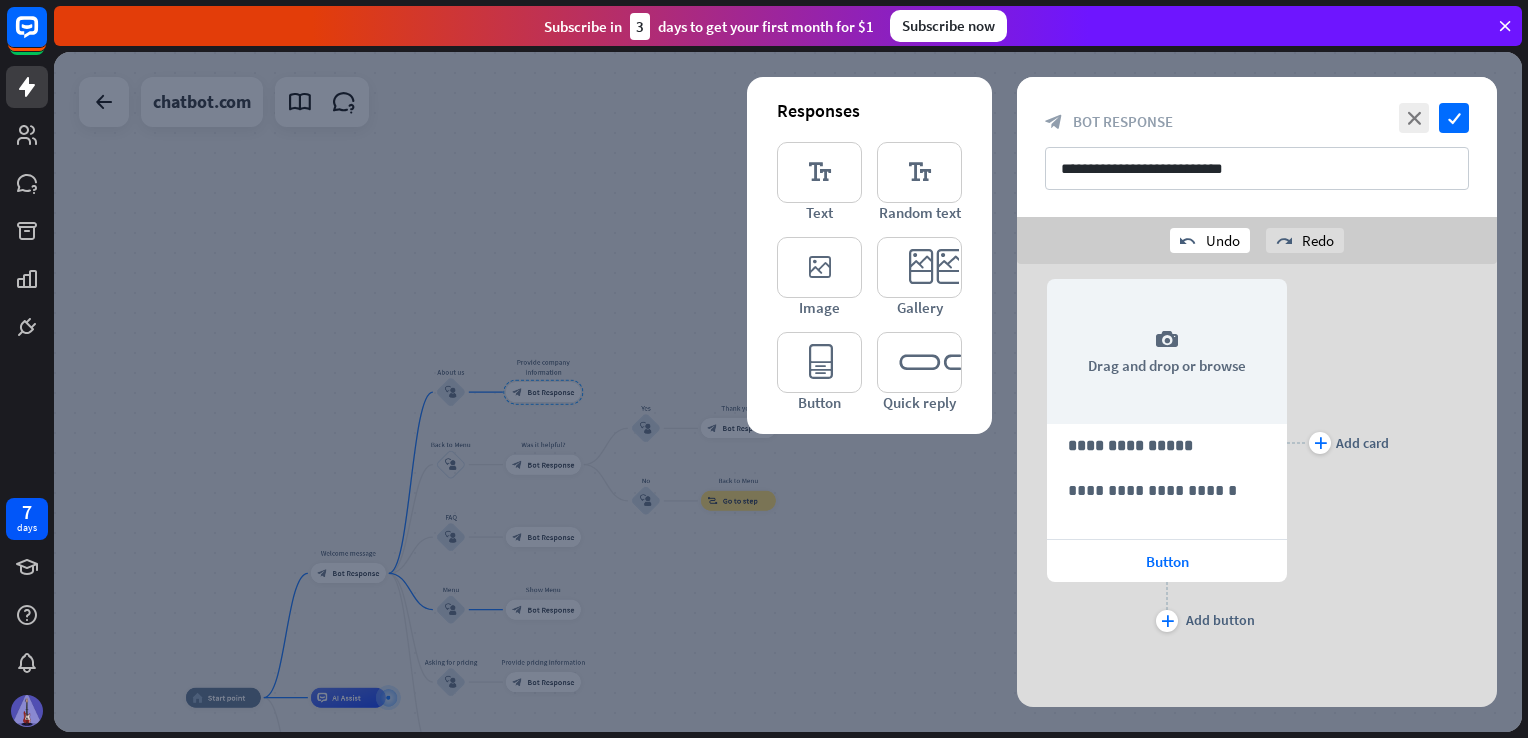 scroll, scrollTop: 248, scrollLeft: 0, axis: vertical 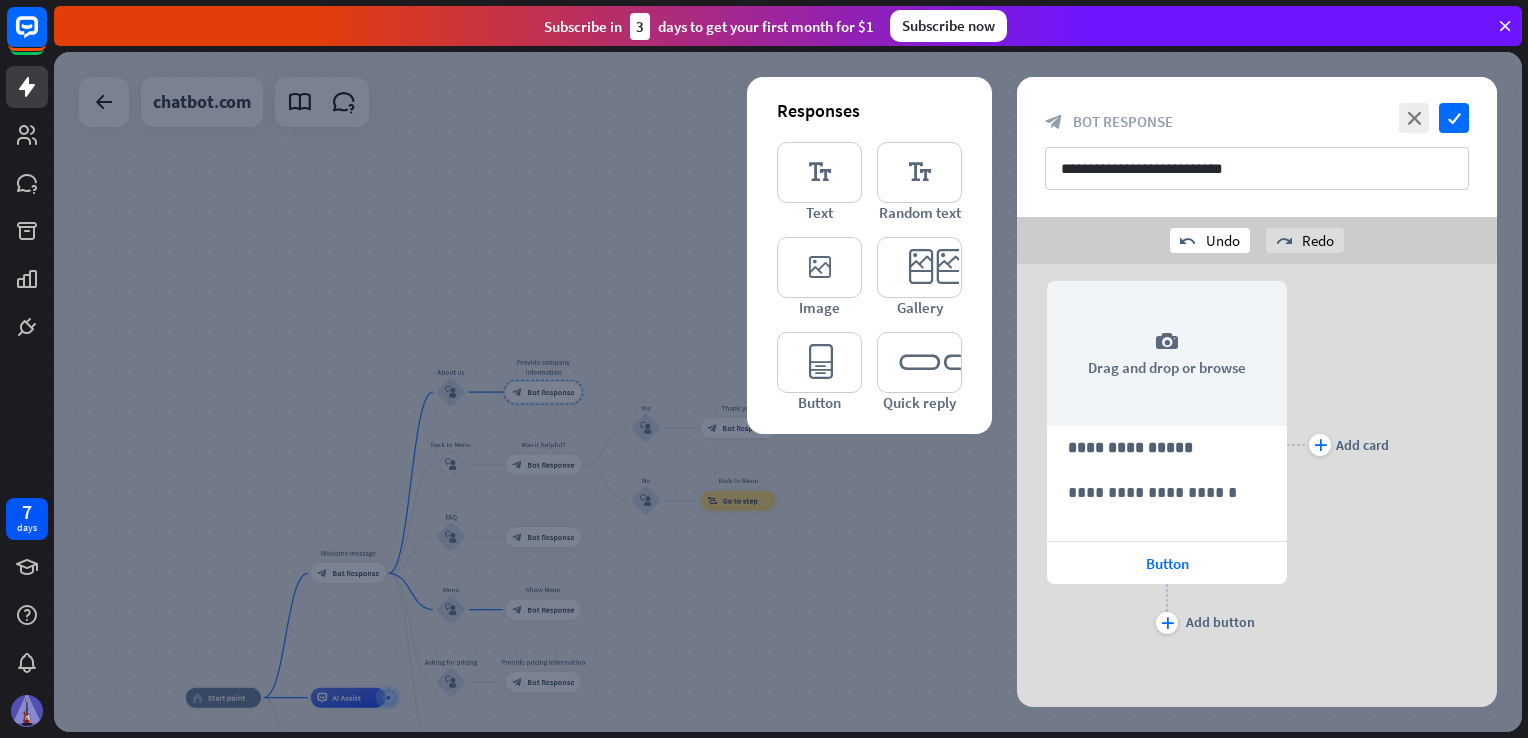 click on "undo
Undo" at bounding box center (1210, 240) 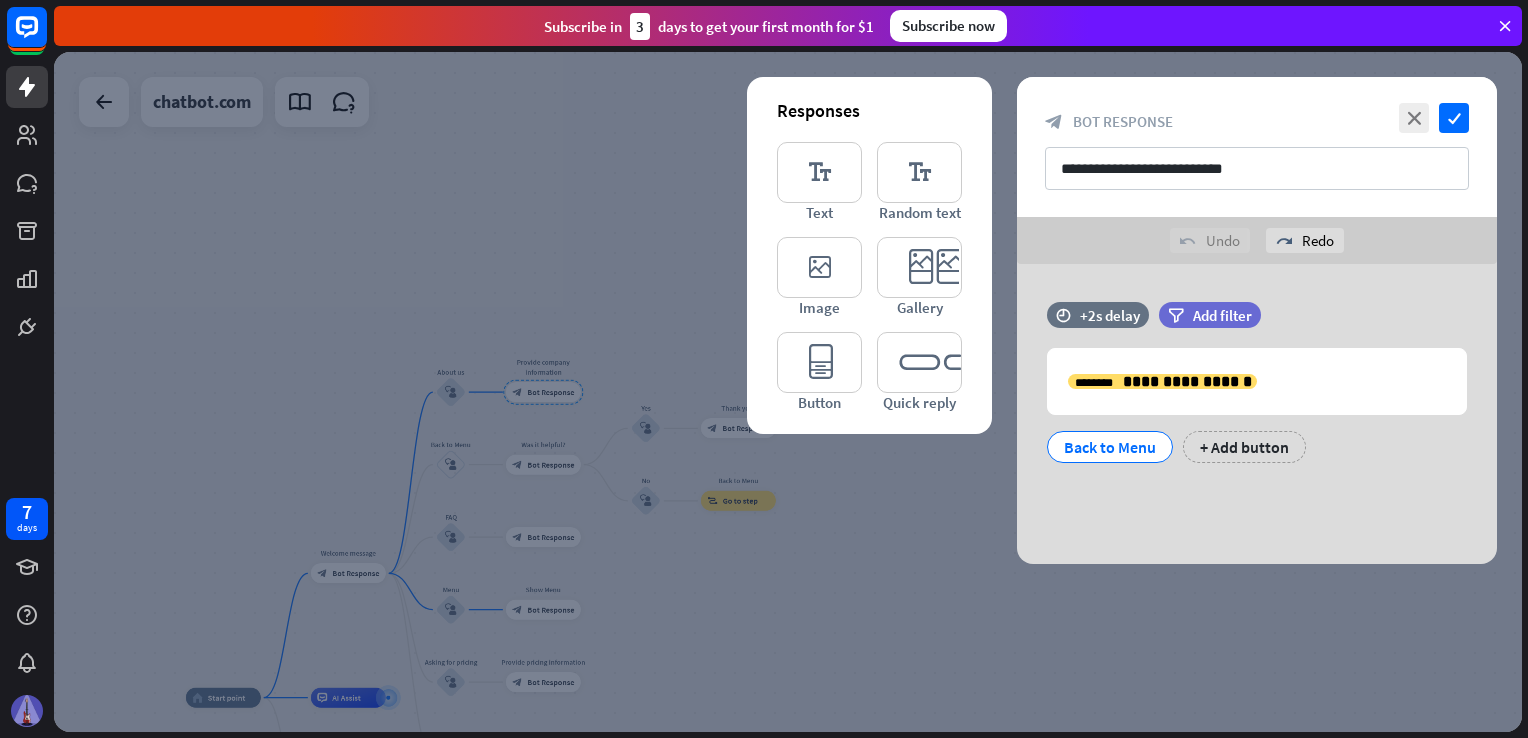 click on "undo
Undo" at bounding box center (1210, 240) 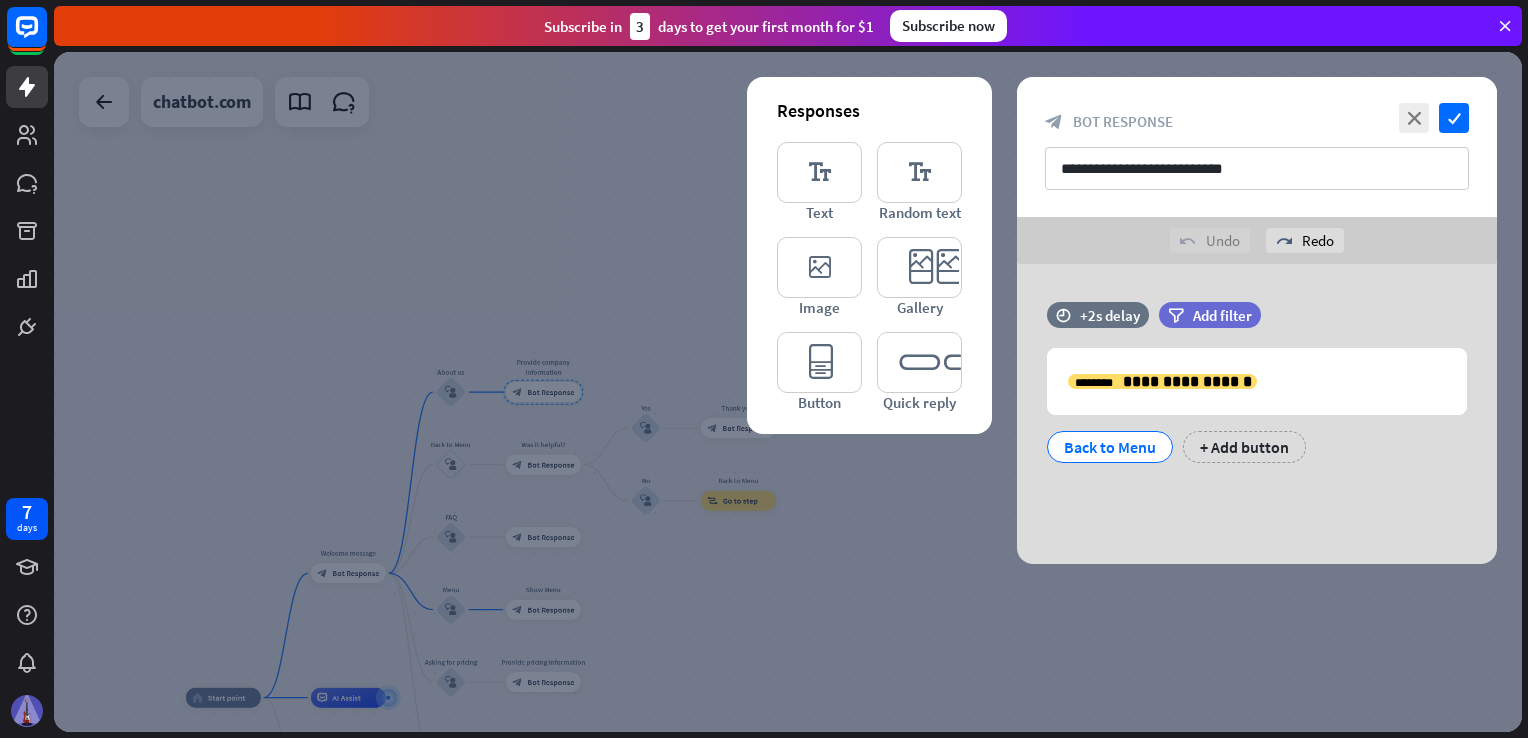 click on "undo
Undo" at bounding box center [1210, 240] 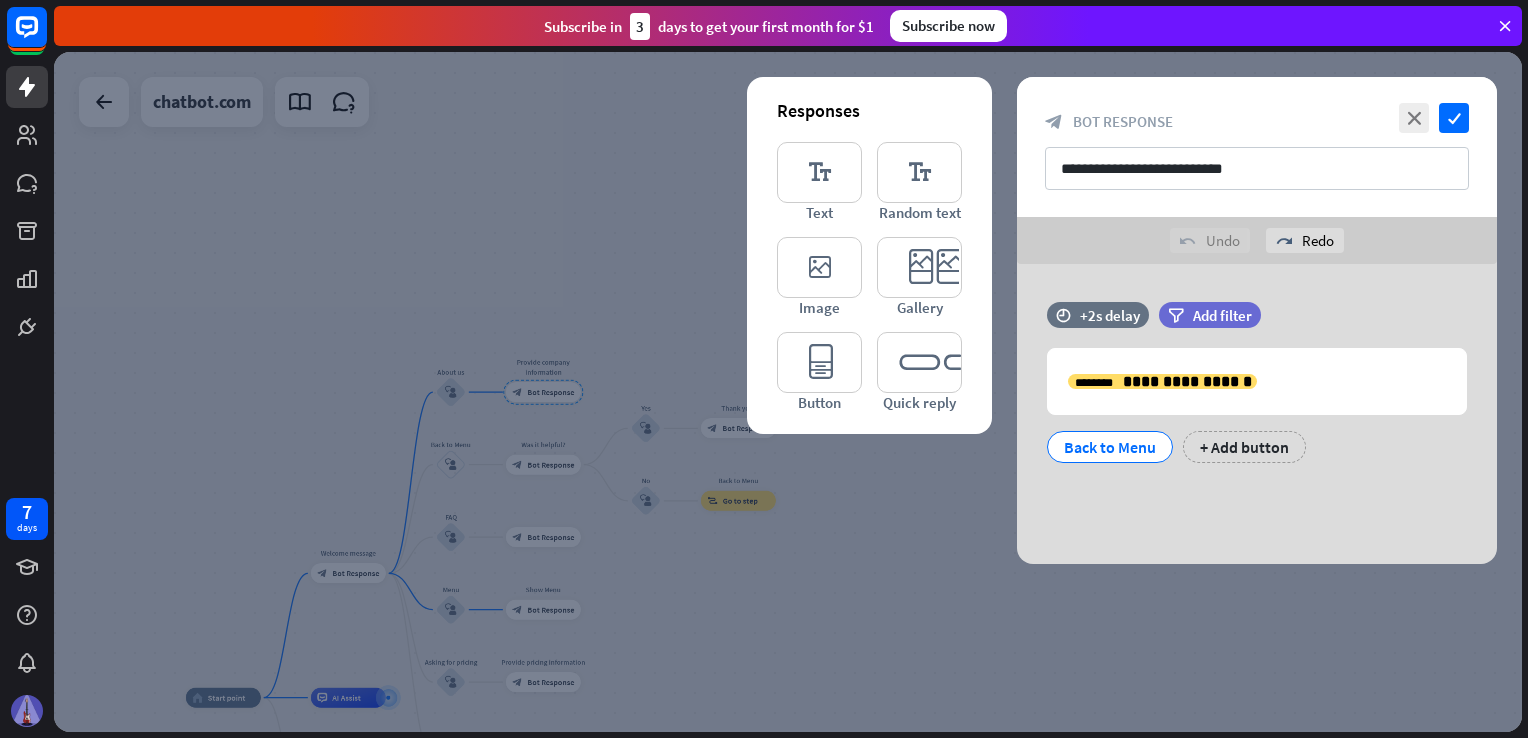 click on "**********" at bounding box center [1257, 414] 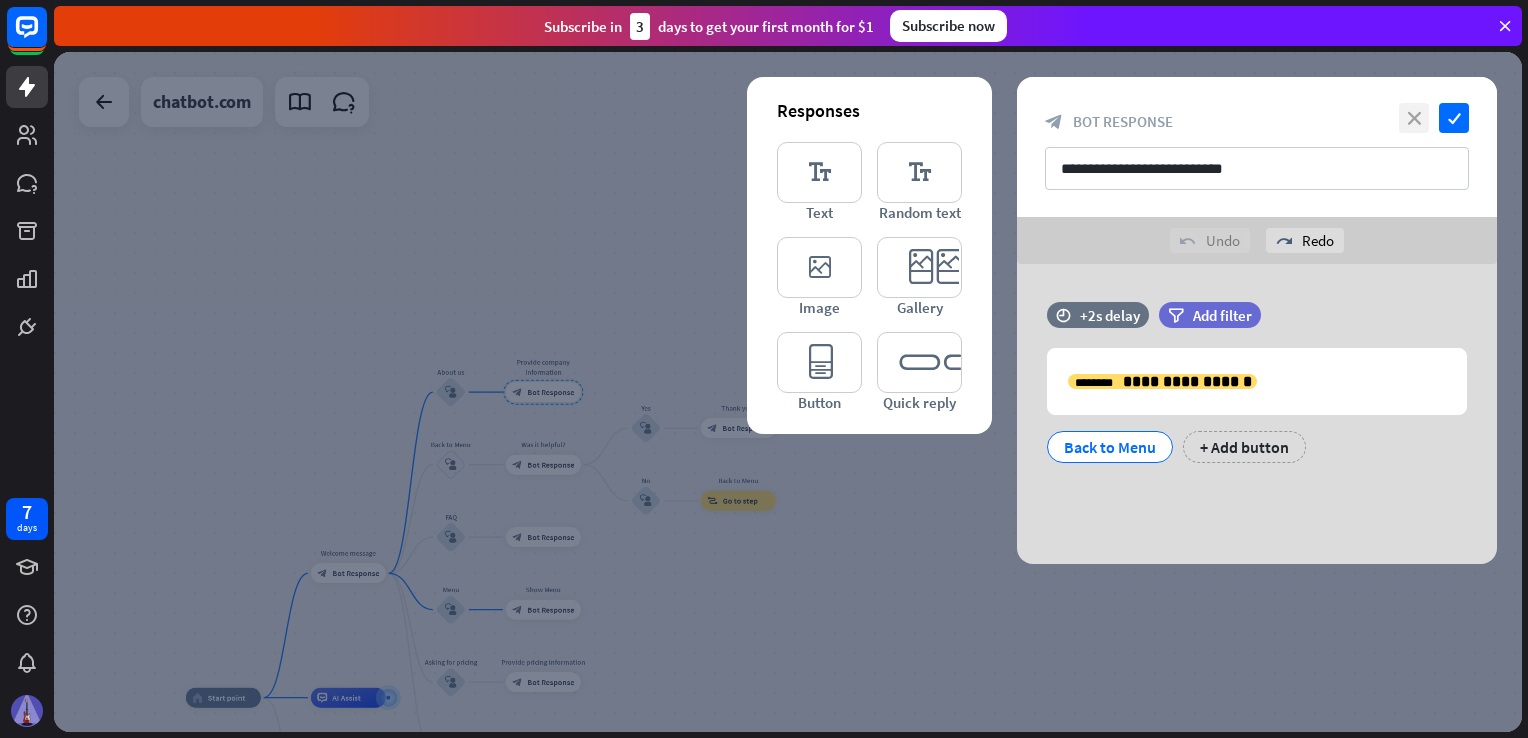 click on "close" at bounding box center [1414, 118] 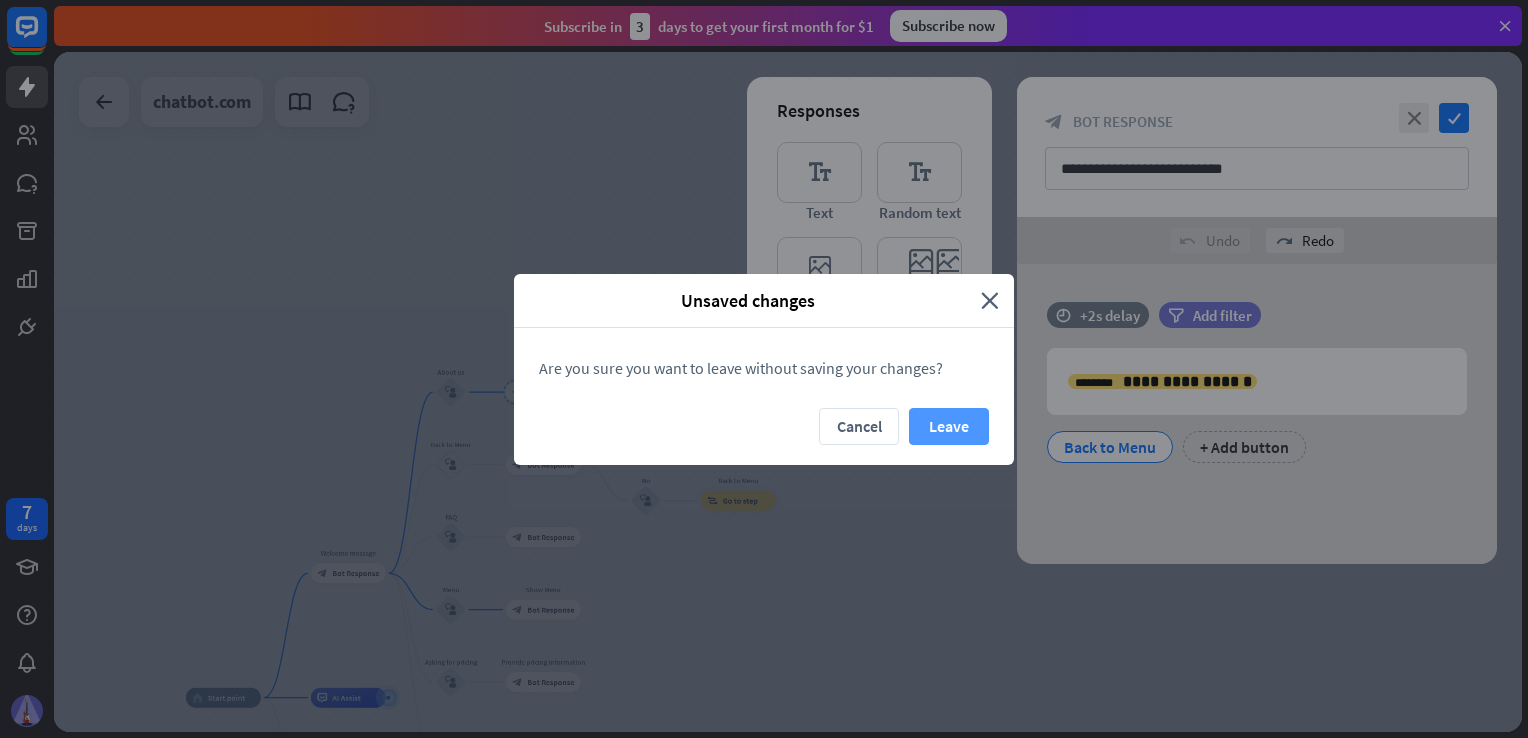 click on "Leave" at bounding box center [949, 426] 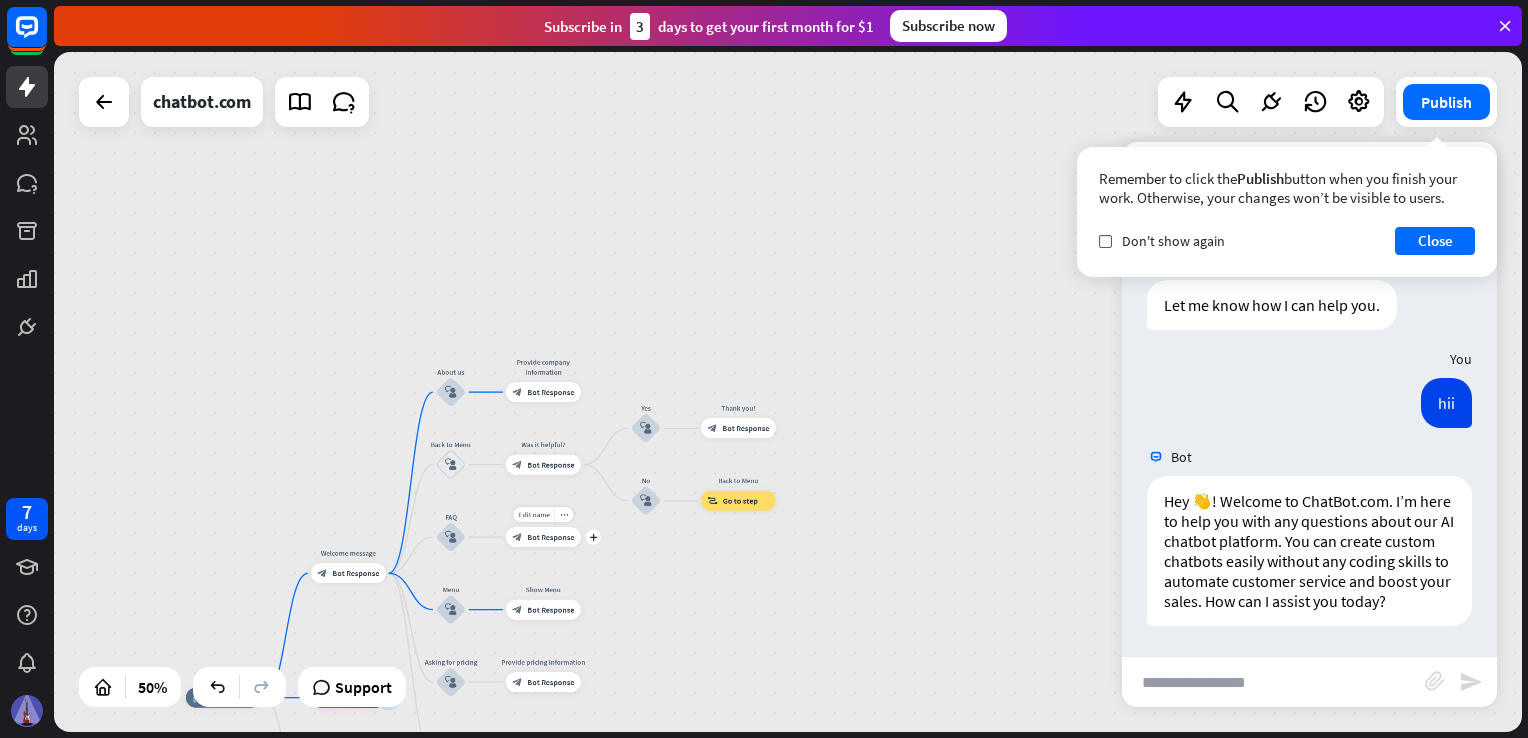 click on "block_bot_response   Bot Response" at bounding box center (543, 537) 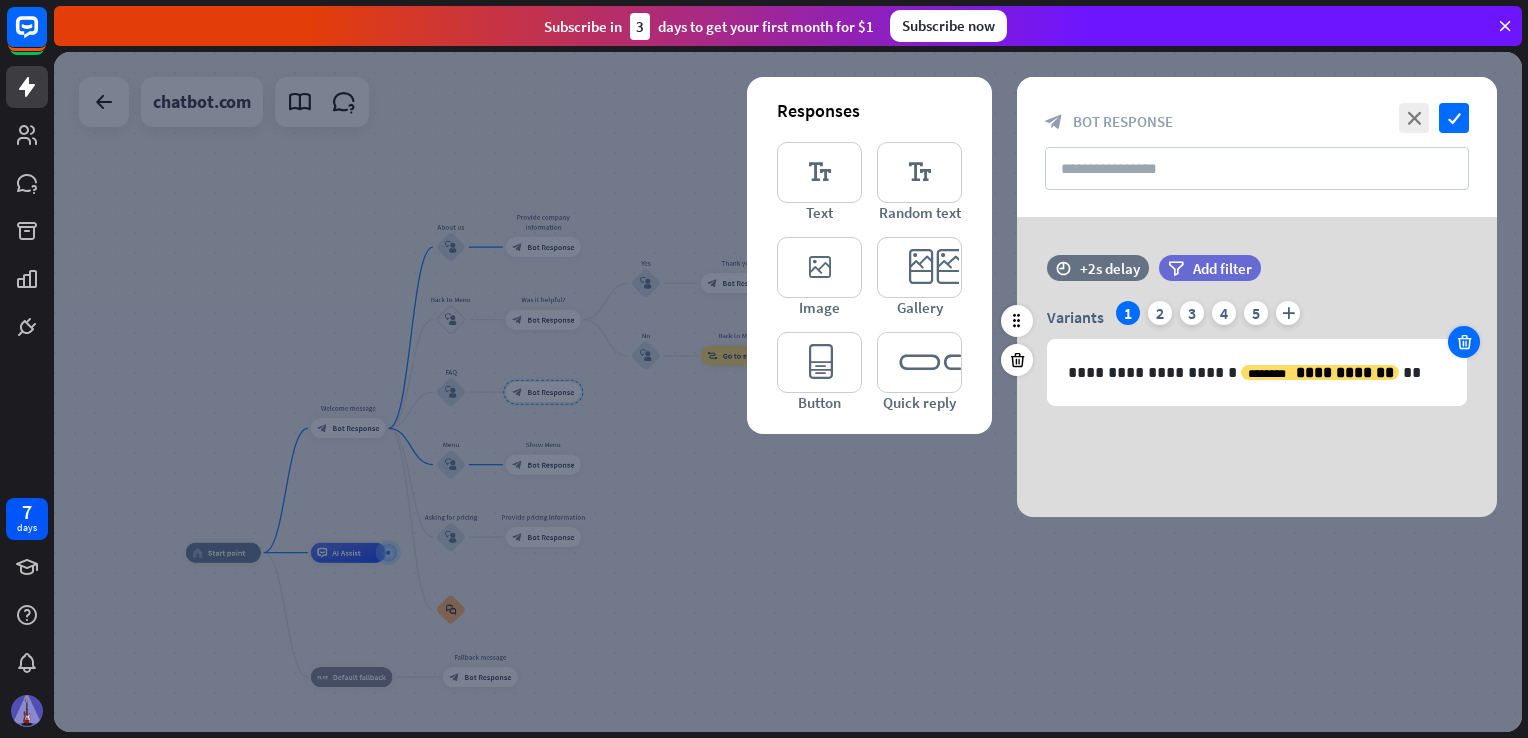 click at bounding box center [1464, 342] 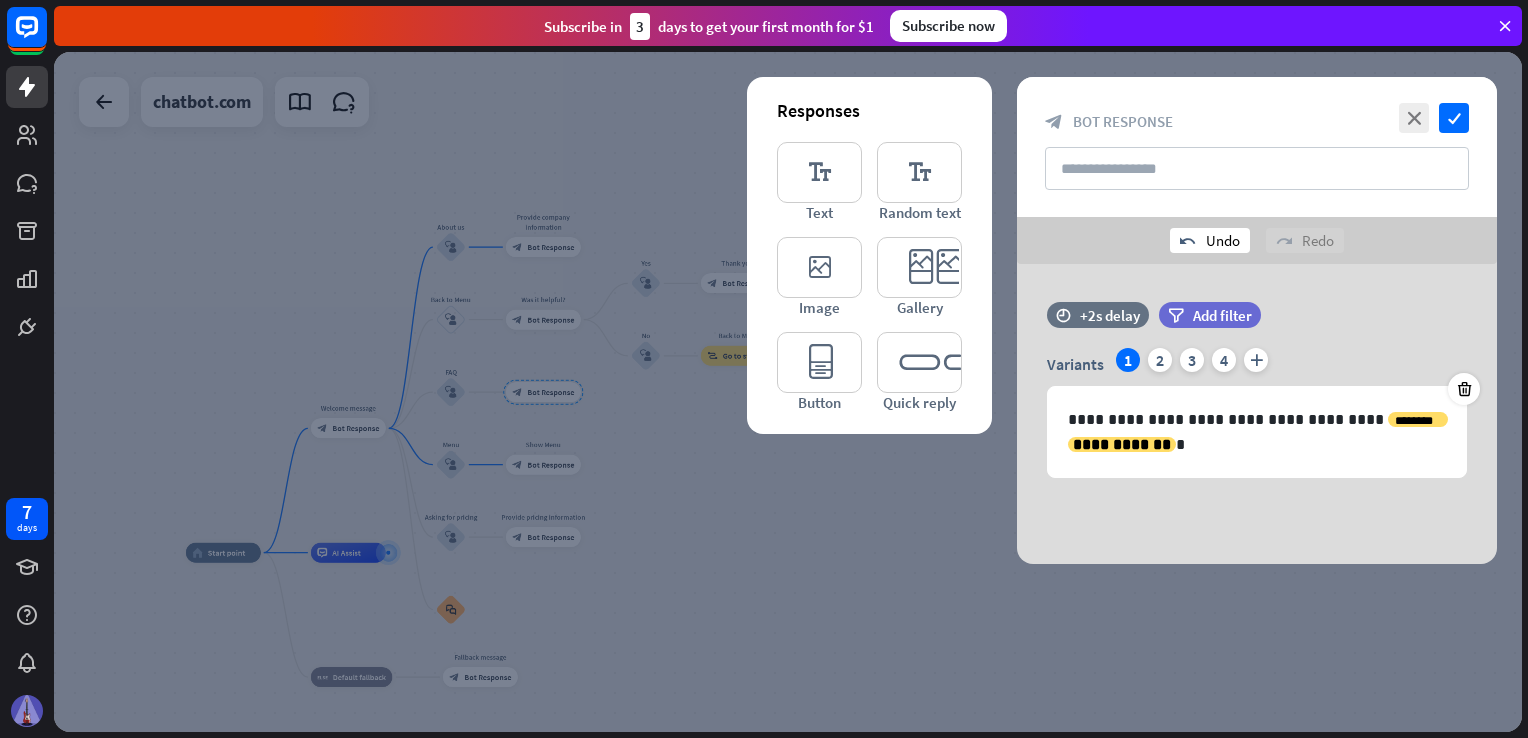 click on "undo
Undo" at bounding box center [1210, 240] 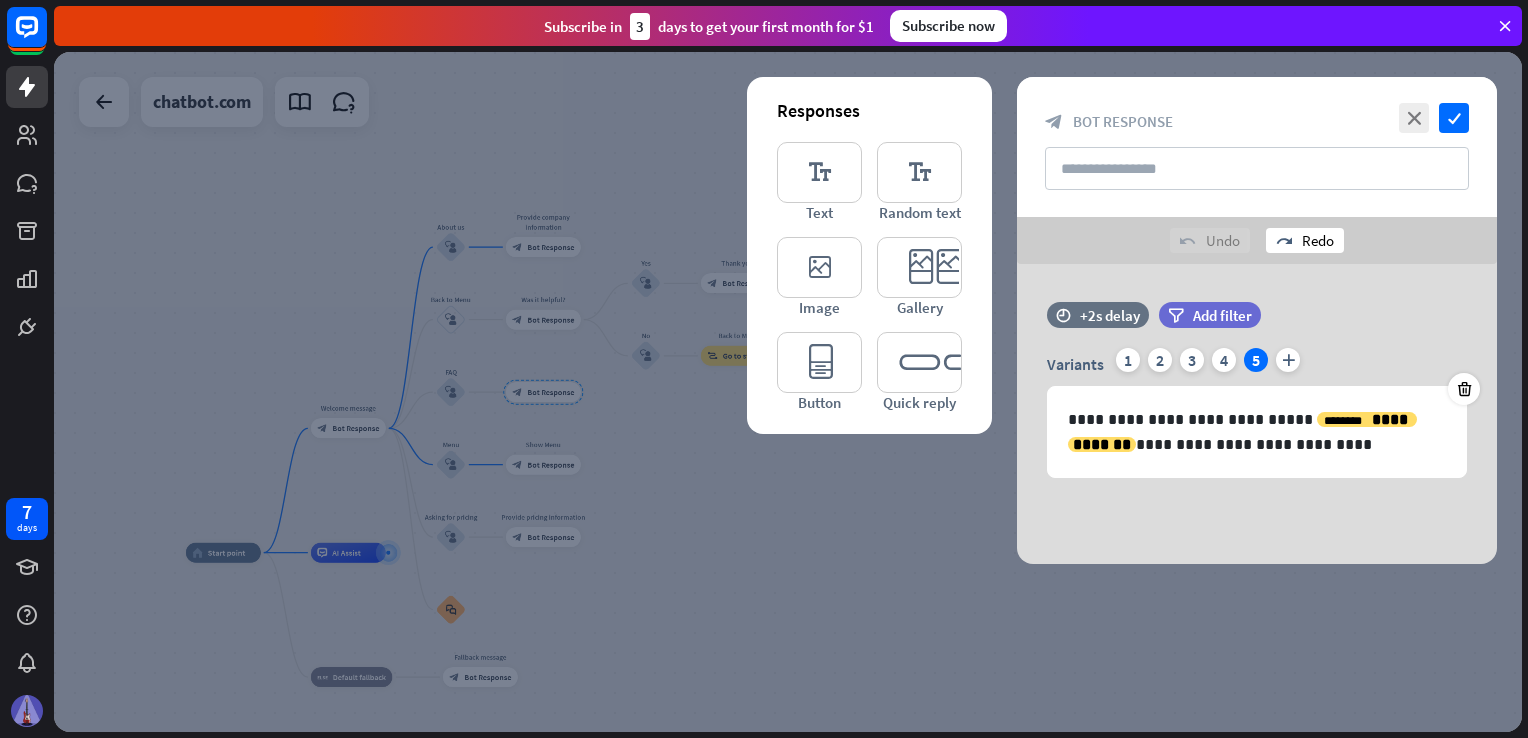 click on "redo
Redo" at bounding box center (1305, 240) 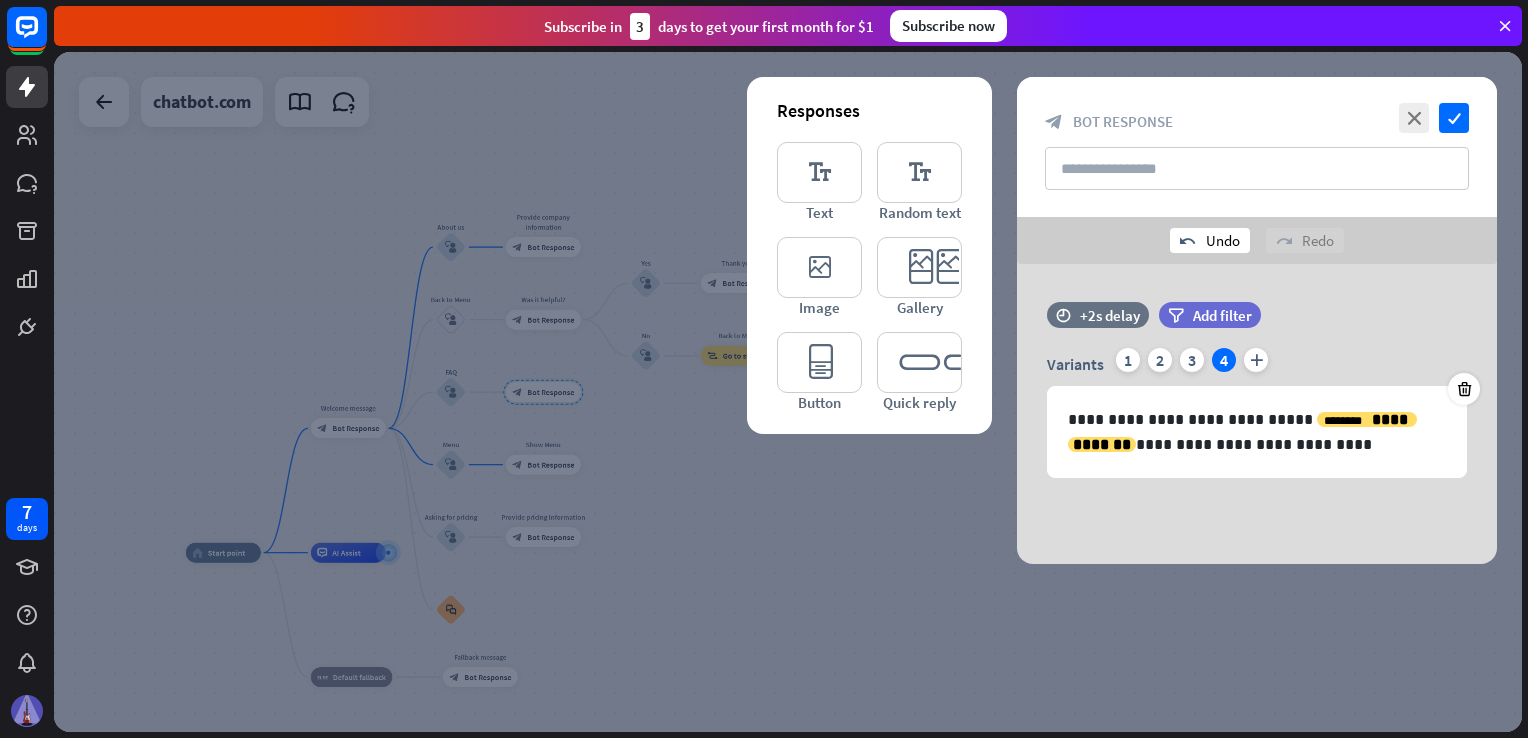 click on "undo
Undo" at bounding box center [1210, 240] 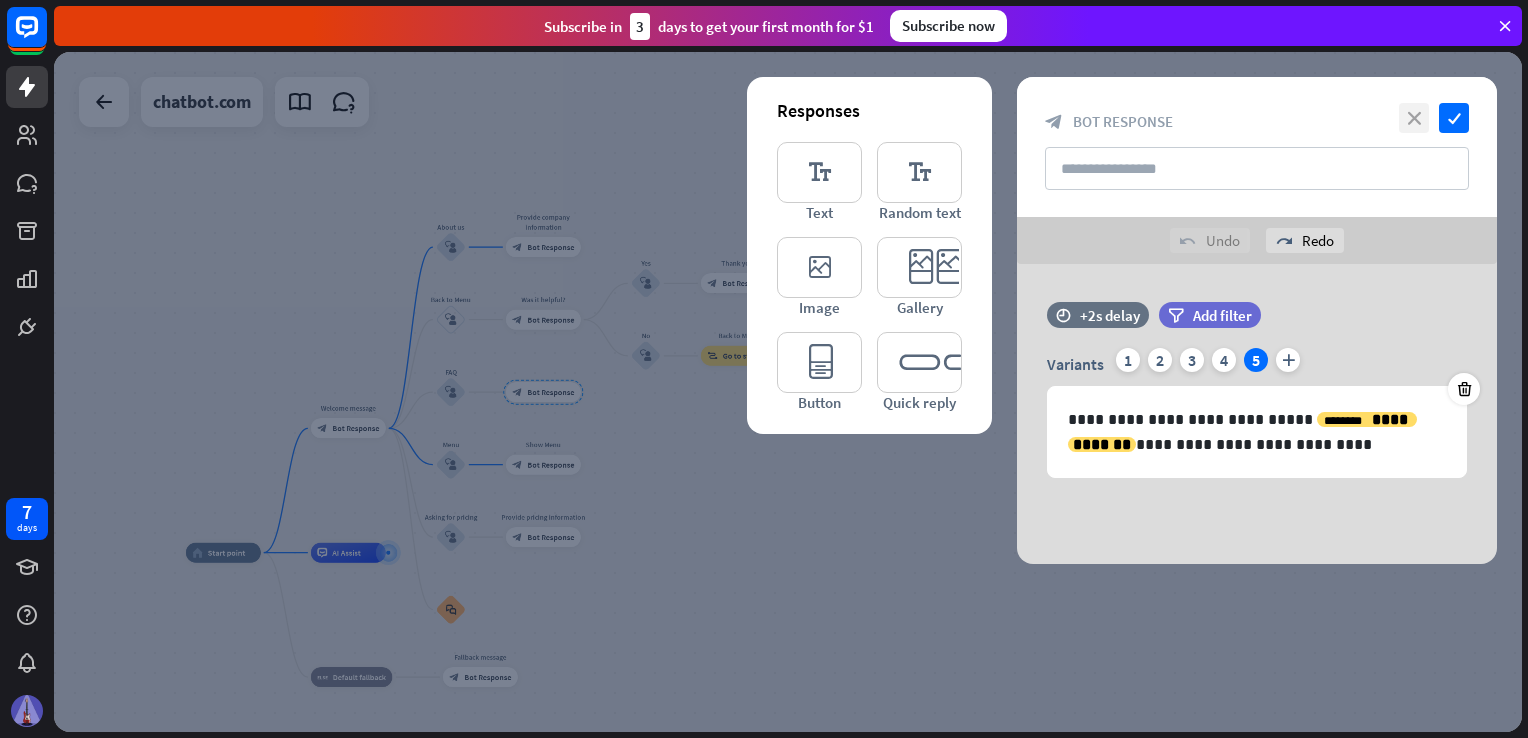 click on "close" at bounding box center (1414, 118) 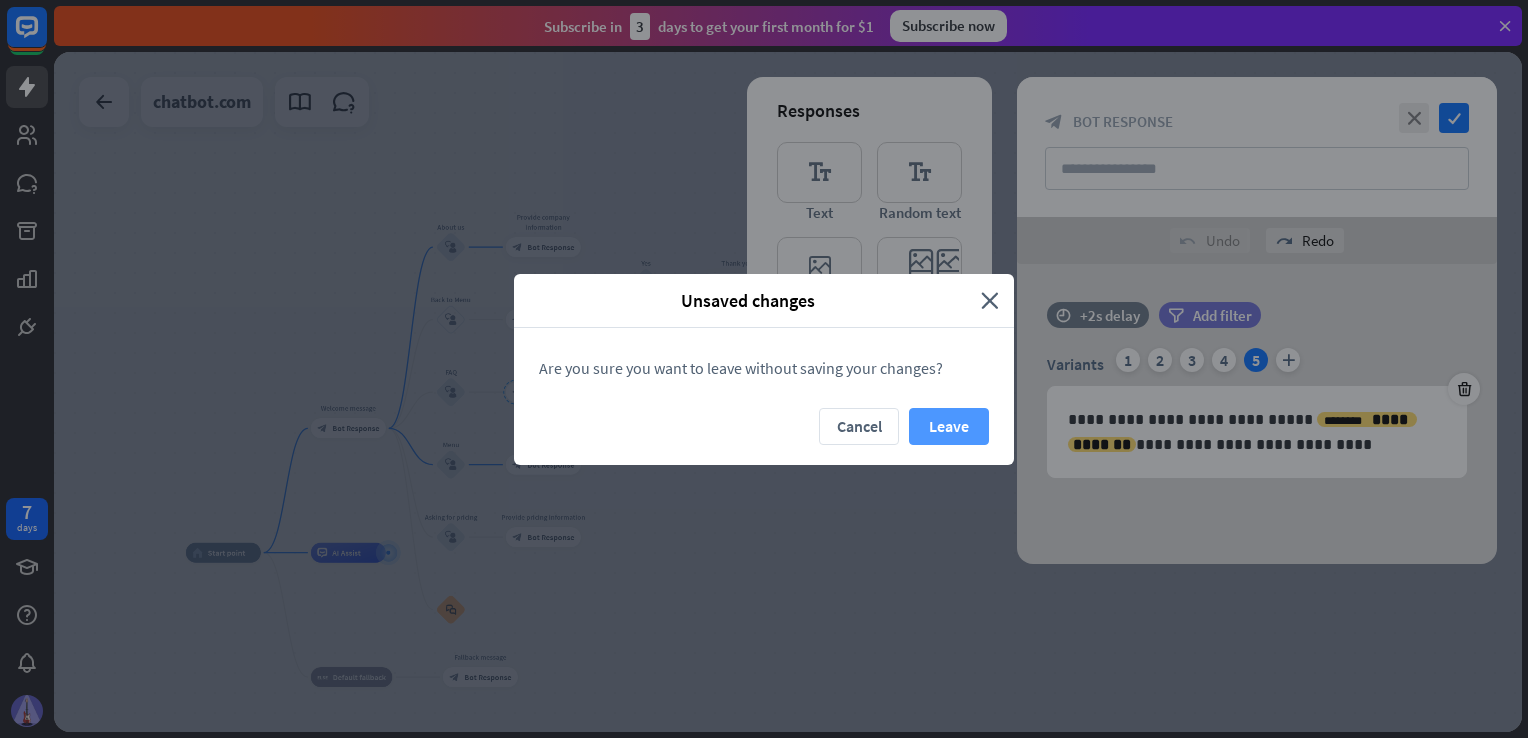 click on "Leave" at bounding box center (949, 426) 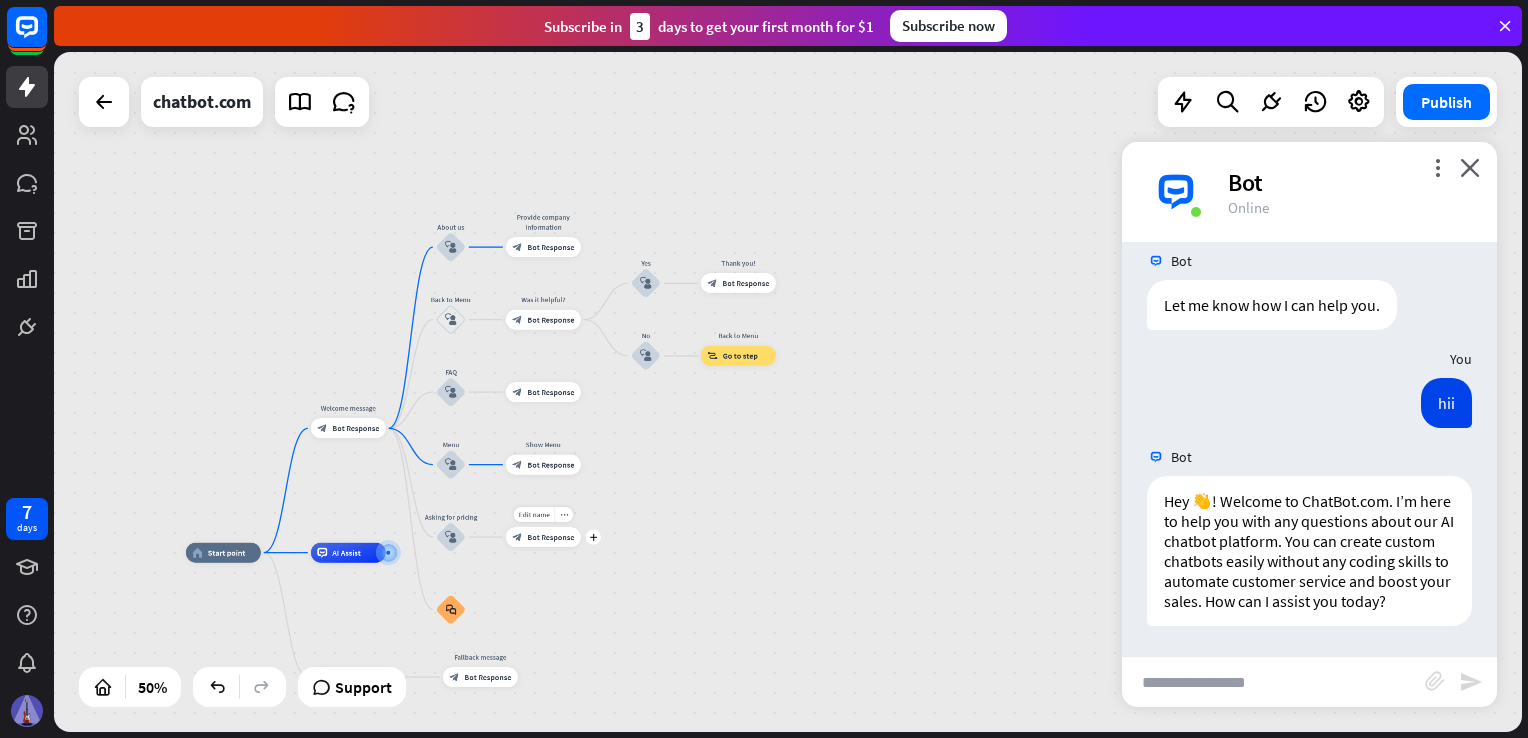 click on "Bot Response" at bounding box center [550, 537] 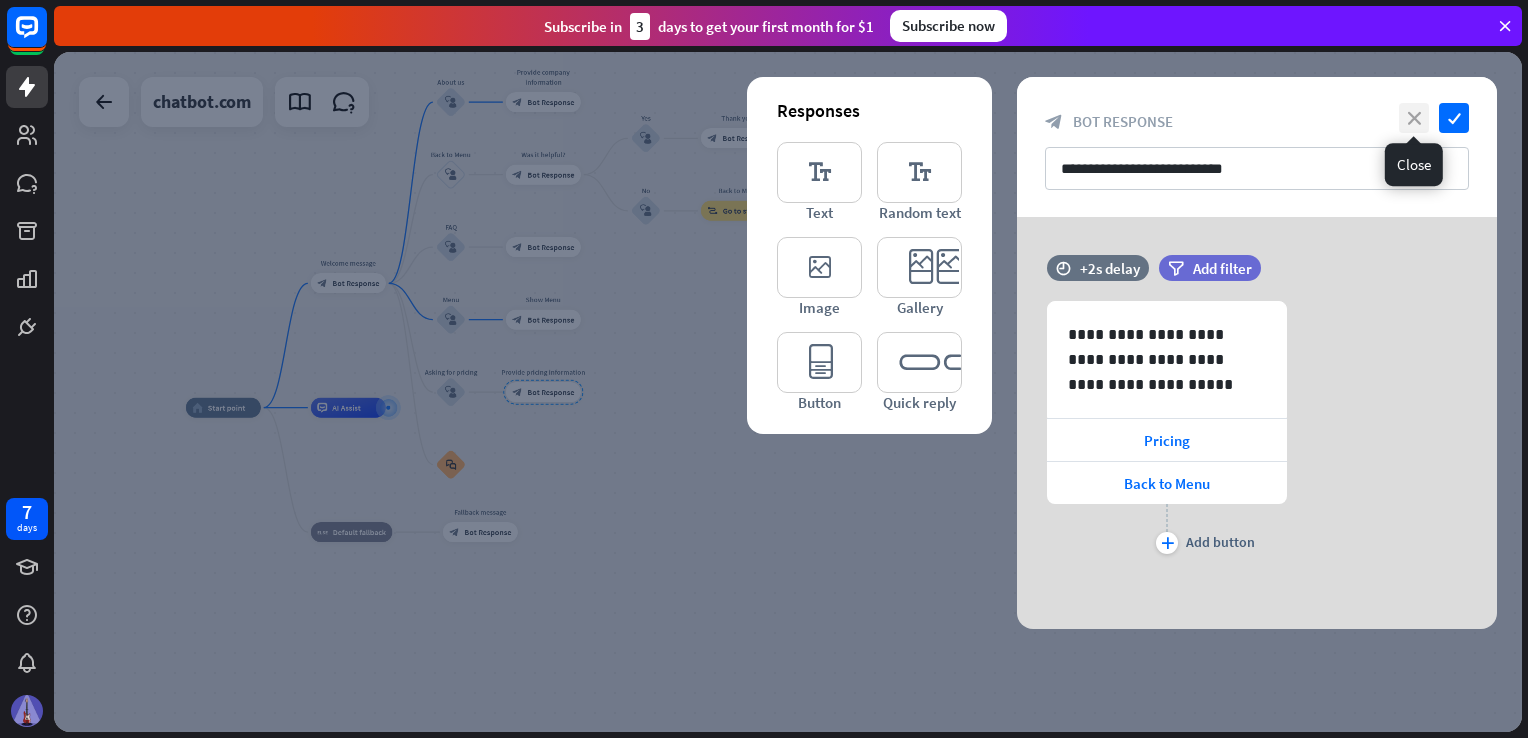 click on "close" at bounding box center [1414, 118] 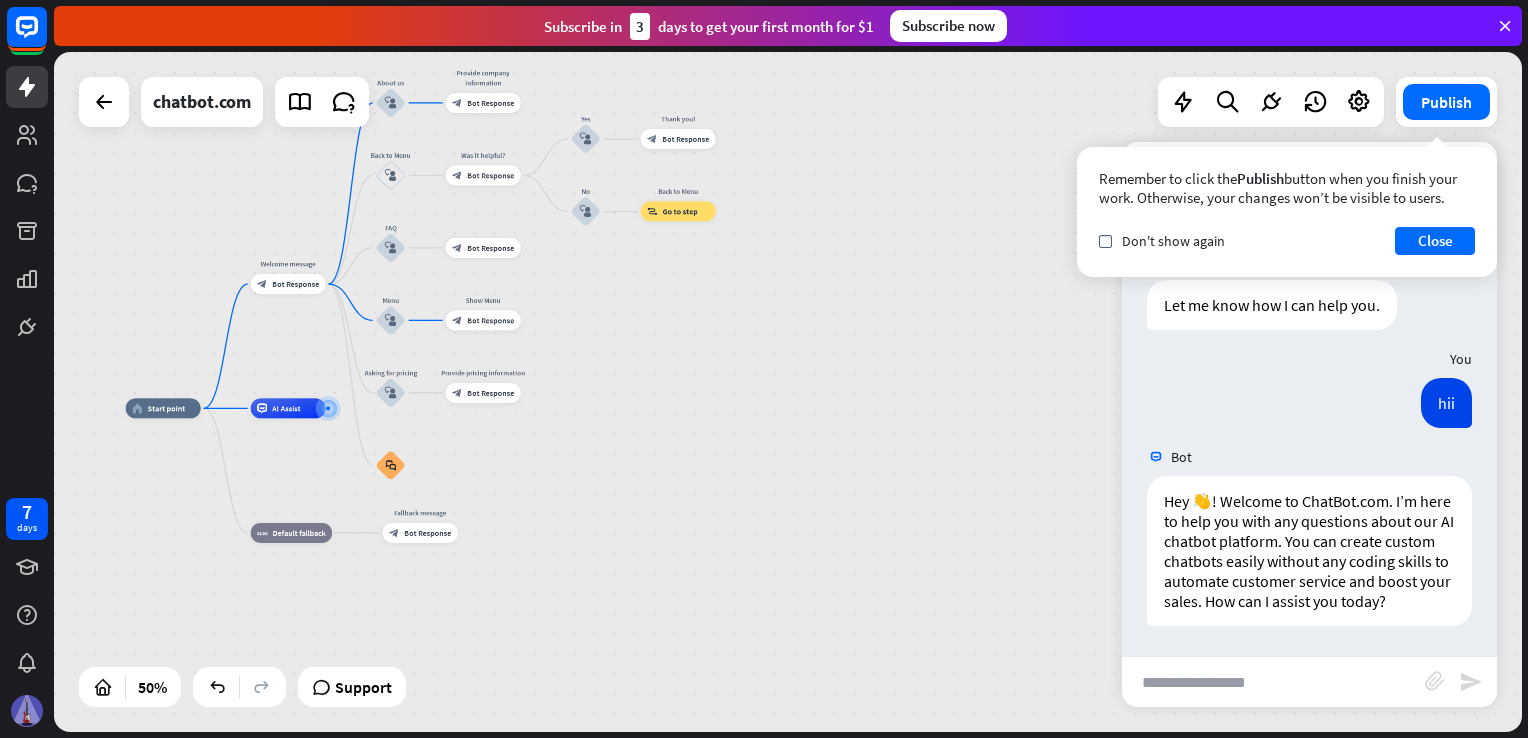 drag, startPoint x: 511, startPoint y: 457, endPoint x: 492, endPoint y: 569, distance: 113.600174 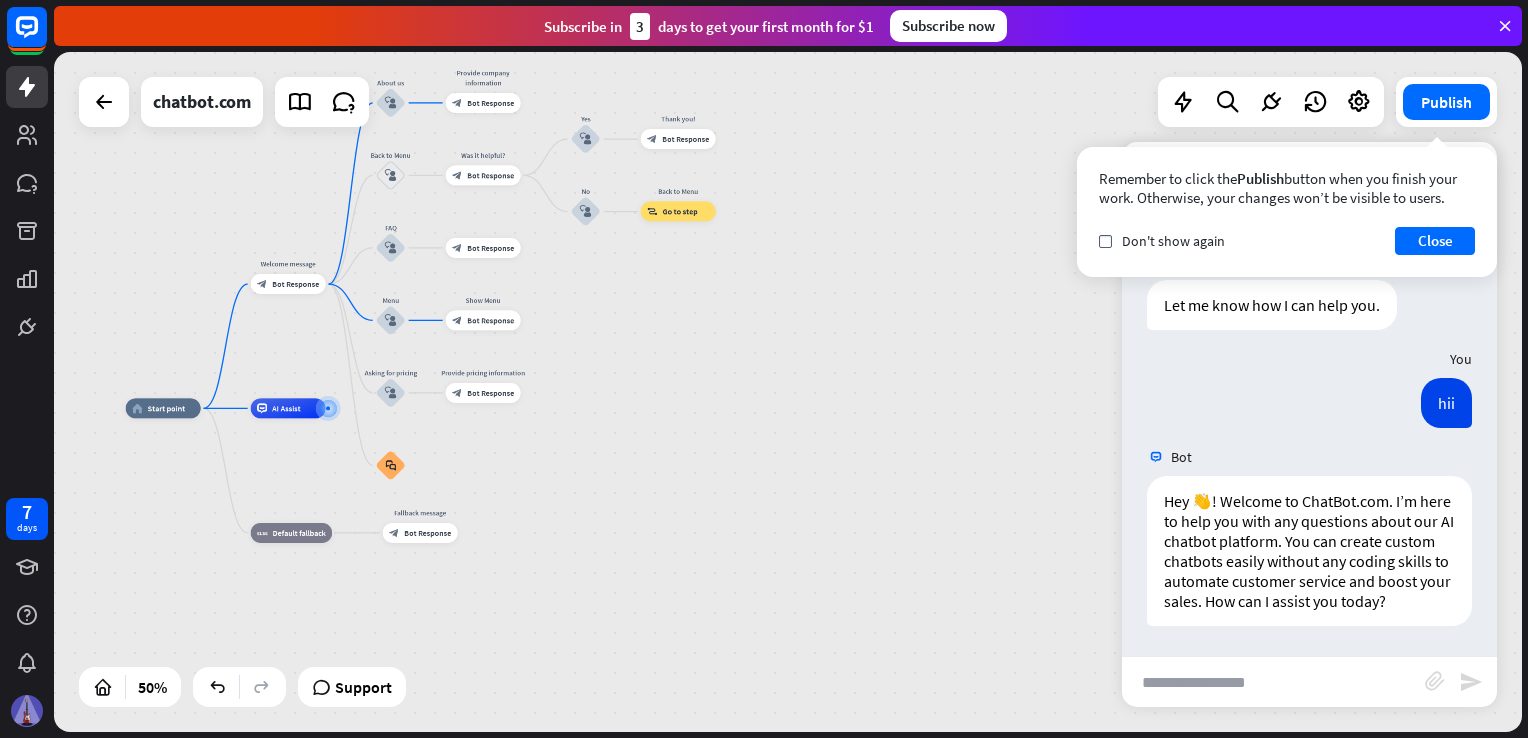 click on "home_2   Start point                 Welcome message   block_bot_response   Bot Response                 About us   block_user_input                 Provide company information   block_bot_response   Bot Response                 Back to Menu   block_user_input                 Was it helpful?   block_bot_response   Bot Response                 Yes   block_user_input                 Thank you!   block_bot_response   Bot Response                 No   block_user_input                 Back to Menu   block_goto   Go to step                 FAQ   block_user_input                   block_bot_response   Bot Response                 Menu   block_user_input                 Show Menu   block_bot_response   Bot Response                 Asking for pricing   block_user_input                 Provide pricing information   block_bot_response   Bot Response                   block_faq                     AI Assist           Edit name   more_horiz             block_fallback   Default fallback" at bounding box center [493, 578] 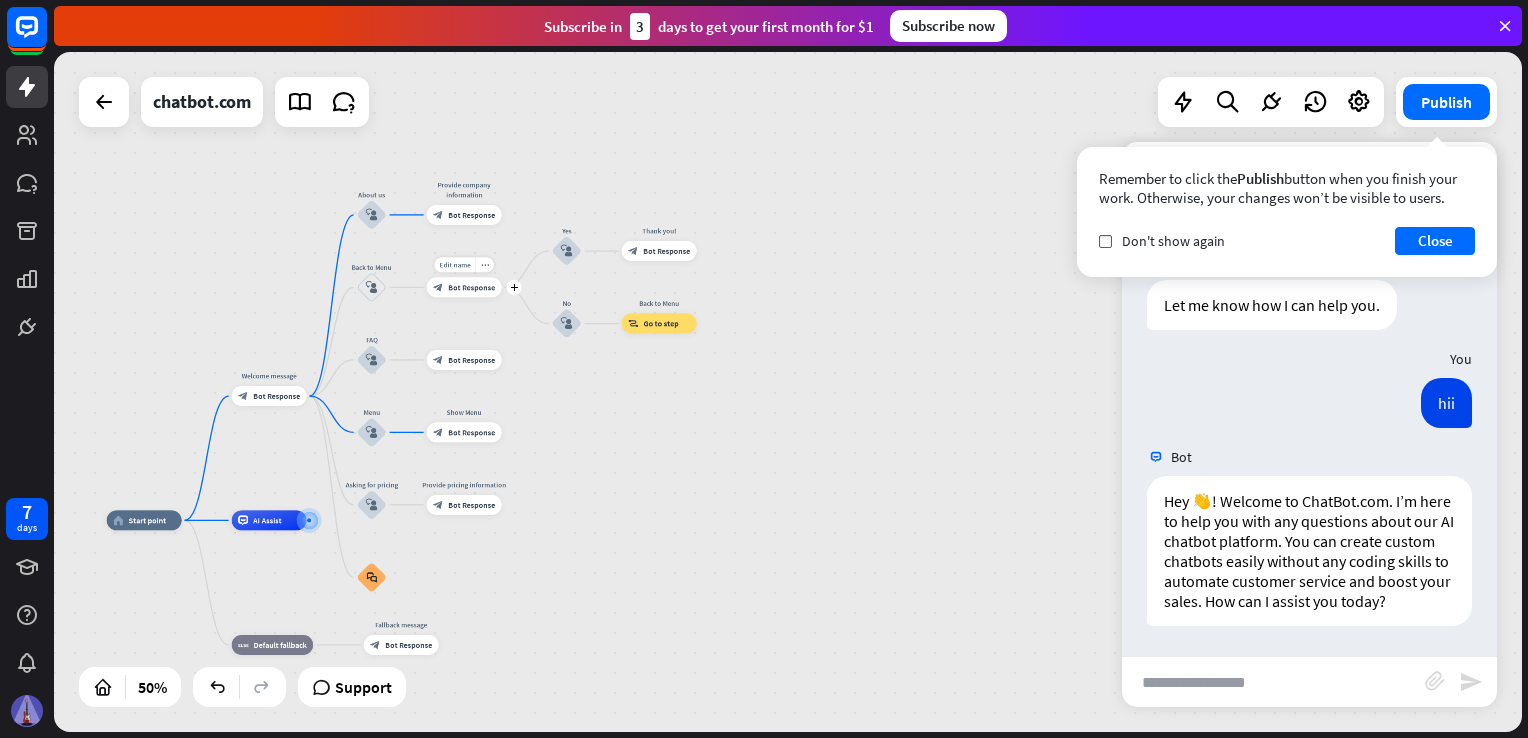 click on "block_bot_response   Bot Response" at bounding box center [464, 287] 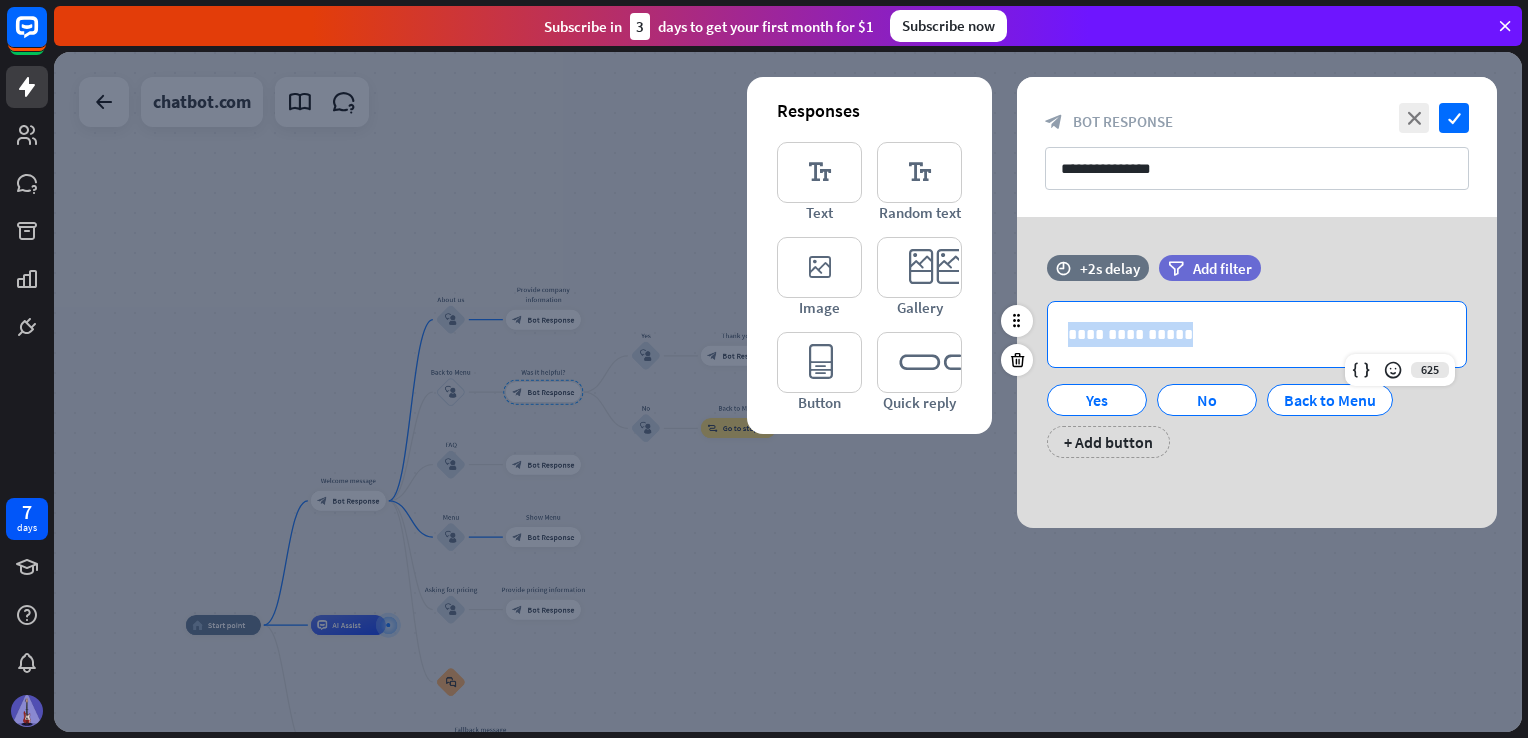 drag, startPoint x: 1179, startPoint y: 330, endPoint x: 1070, endPoint y: 320, distance: 109.457756 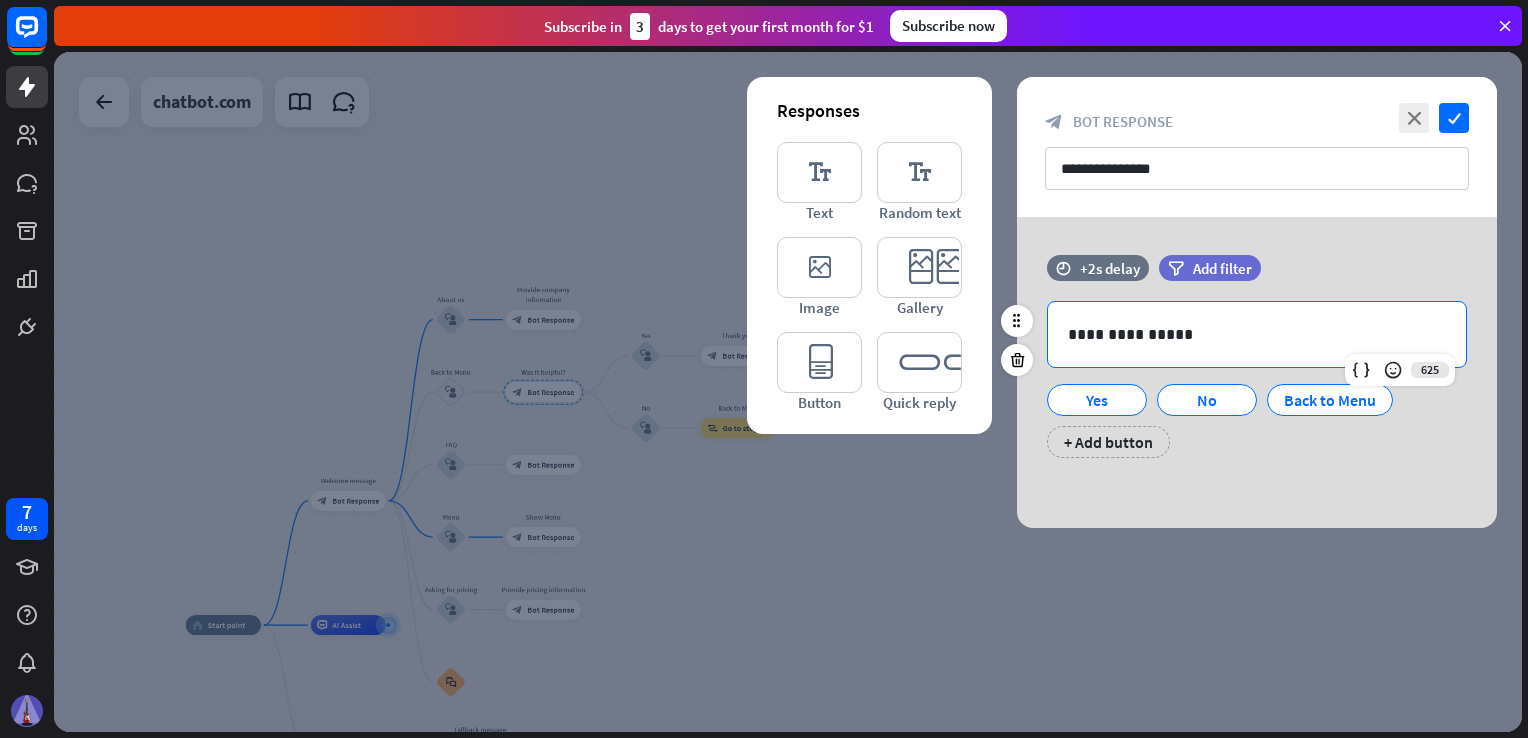 click on "**********" at bounding box center [1257, 366] 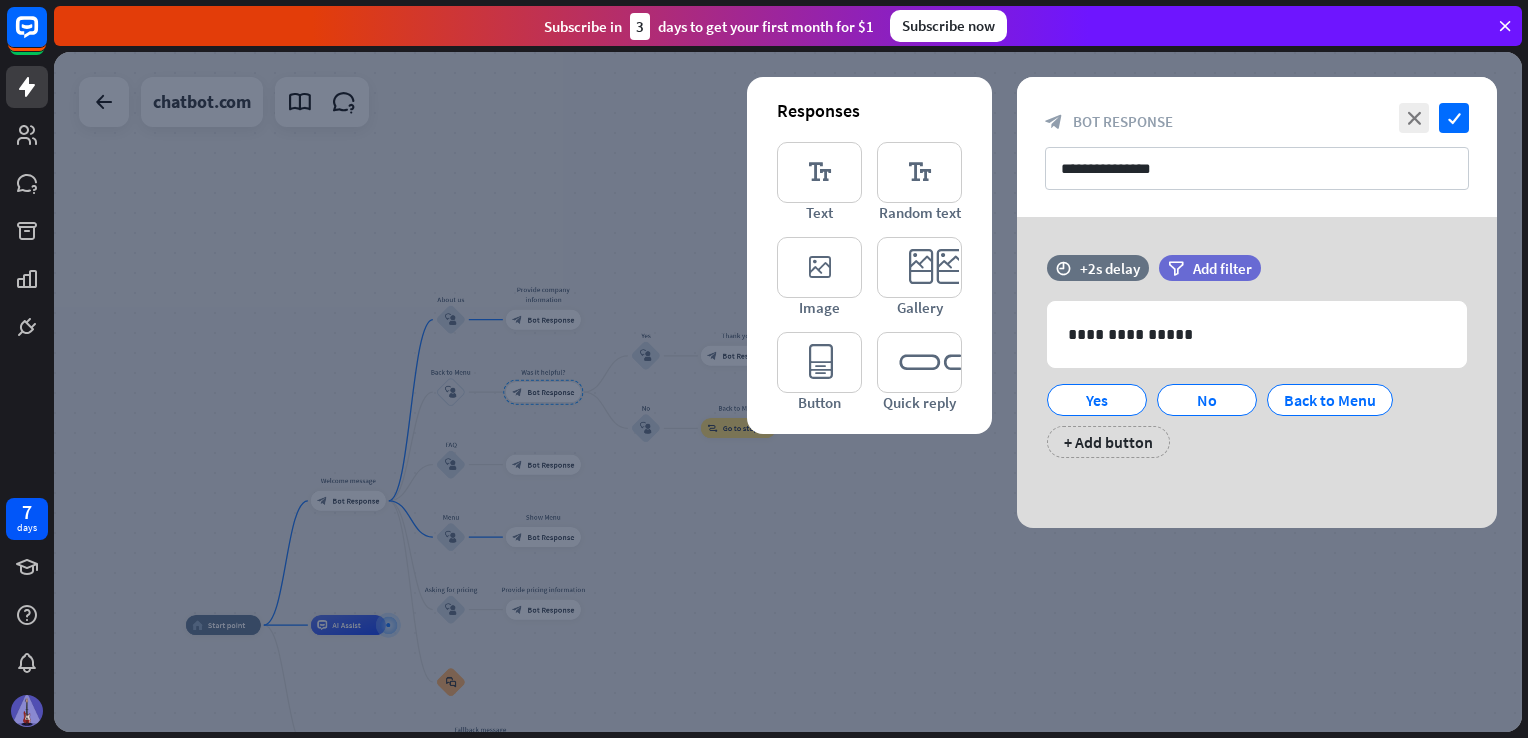 click at bounding box center [788, 392] 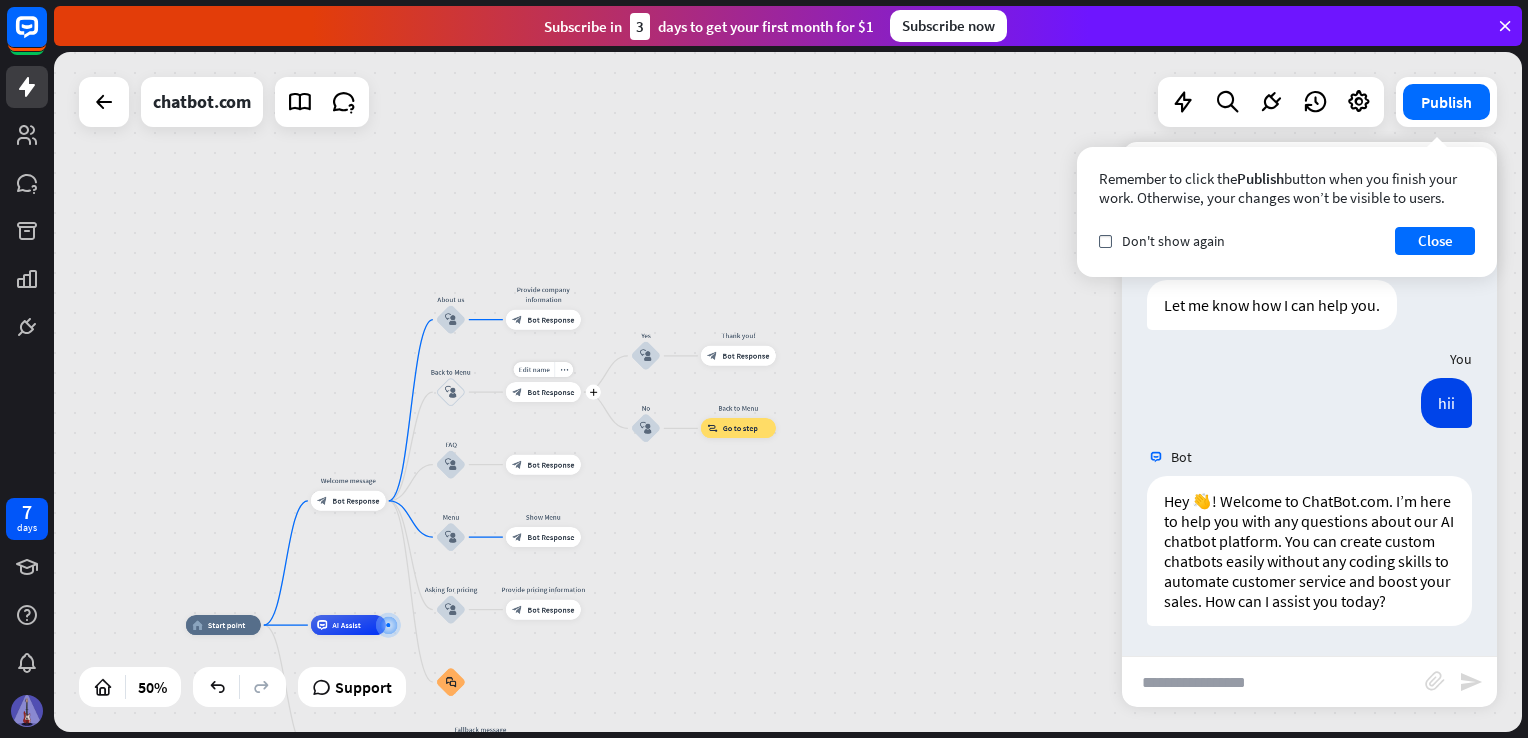 click on "Bot Response" at bounding box center [550, 392] 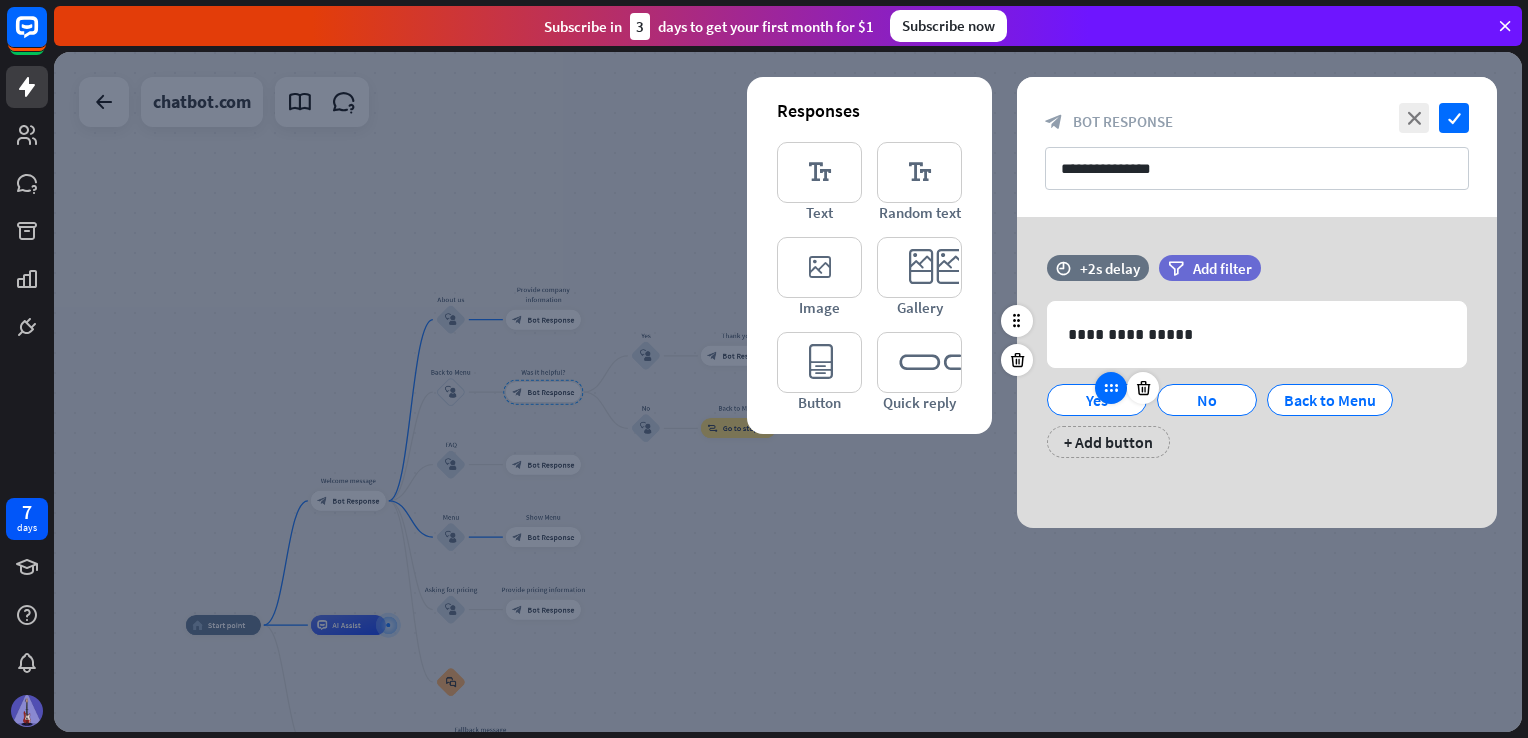click at bounding box center (1111, 388) 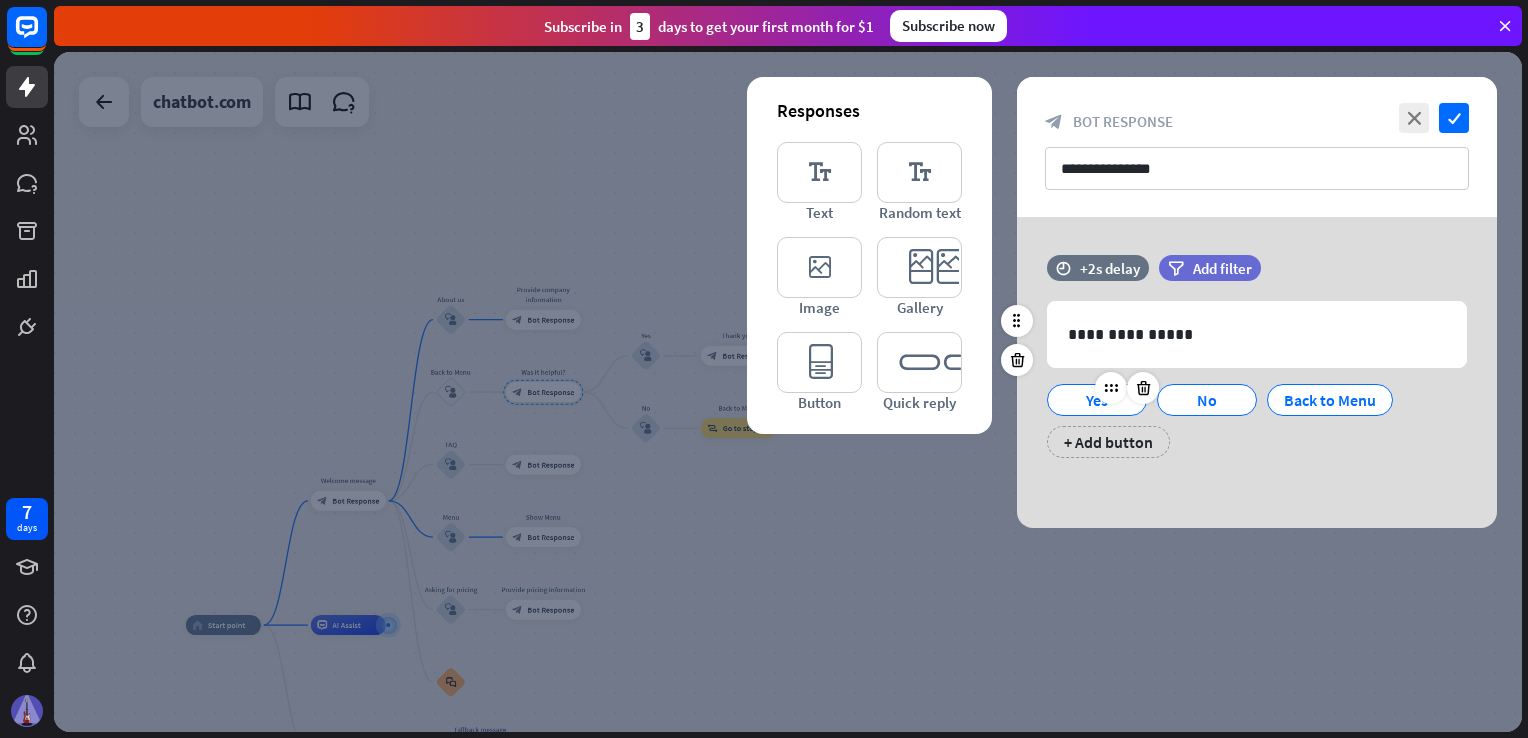 click on "Yes" at bounding box center [1097, 400] 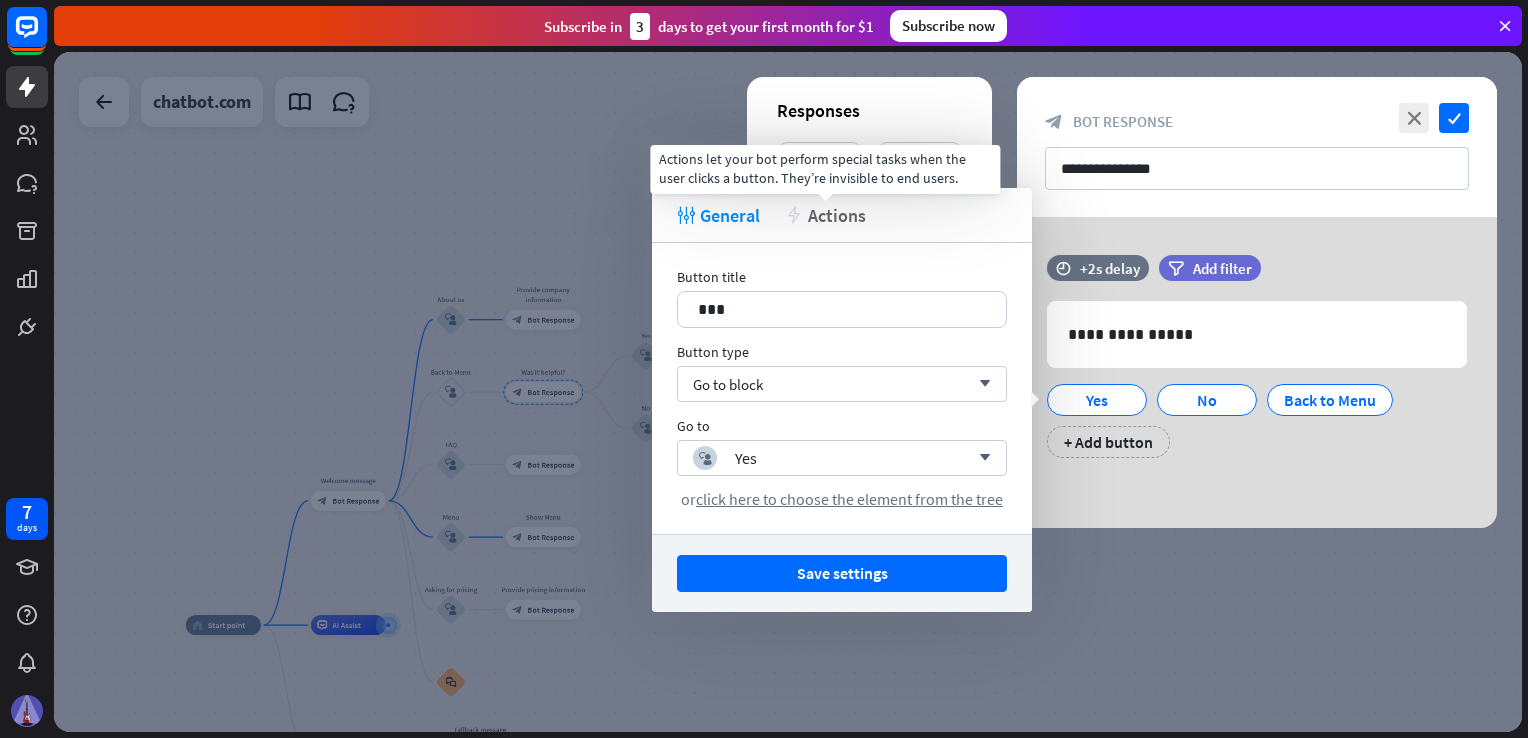 click on "Actions" at bounding box center [837, 215] 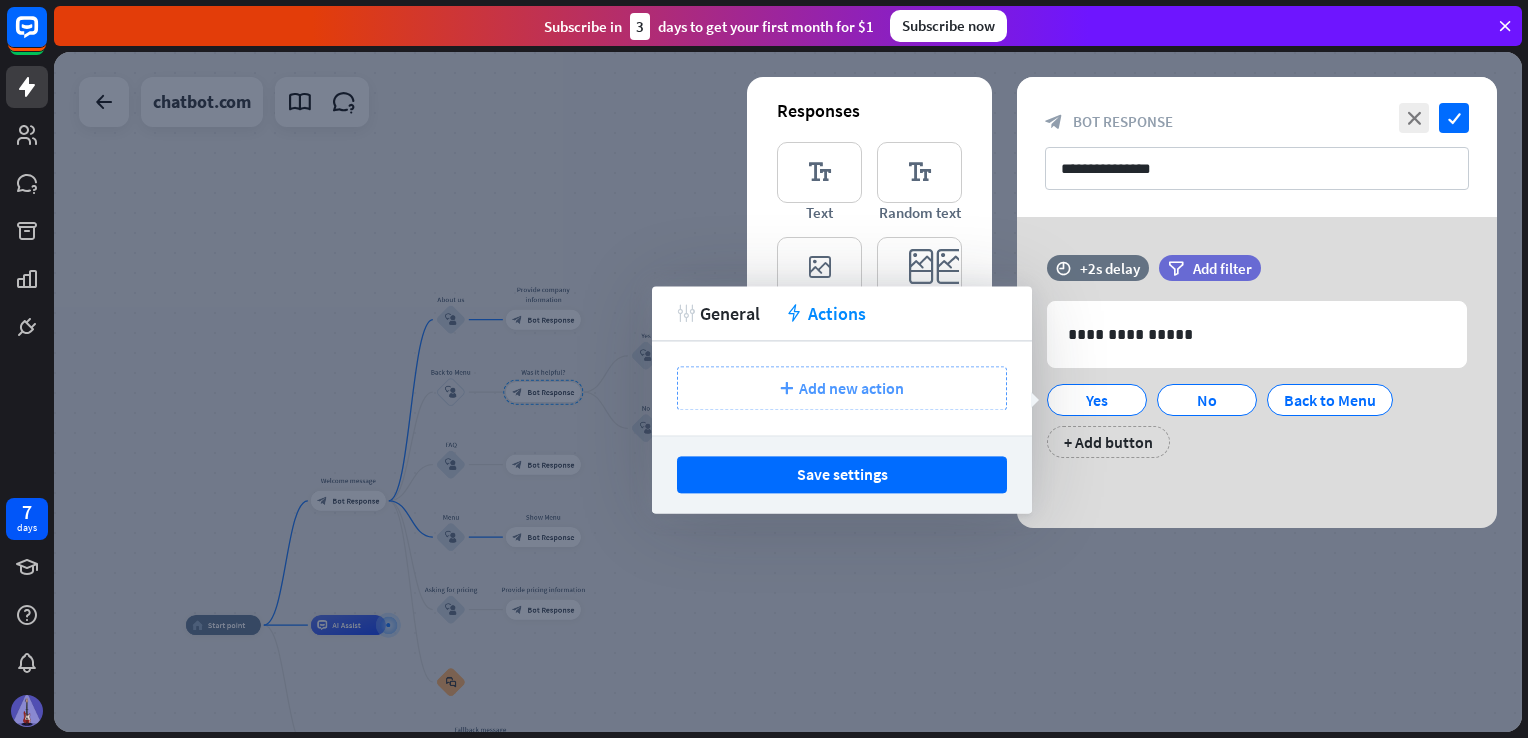 click on "Add new action" at bounding box center [851, 388] 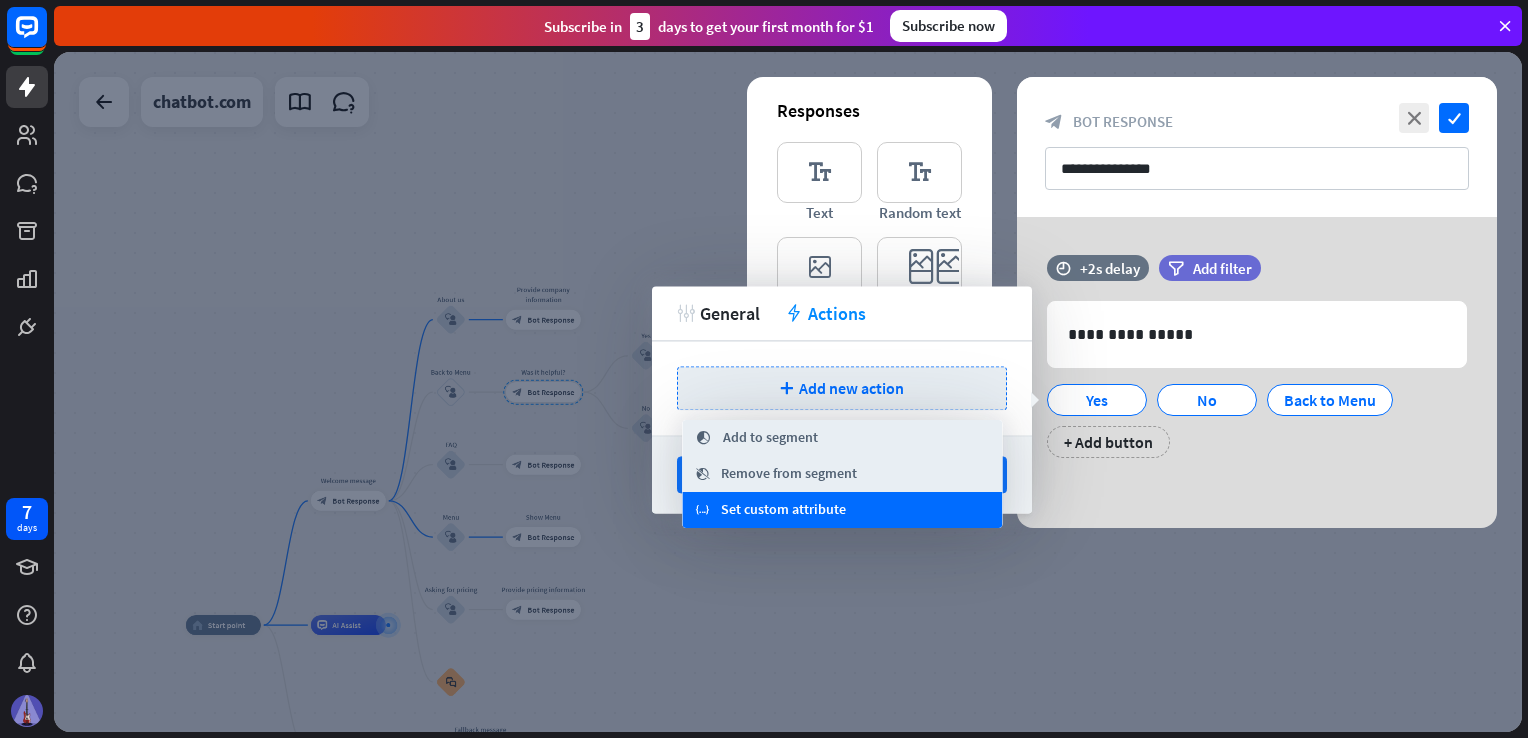 click on "Set custom attribute" at bounding box center (783, 510) 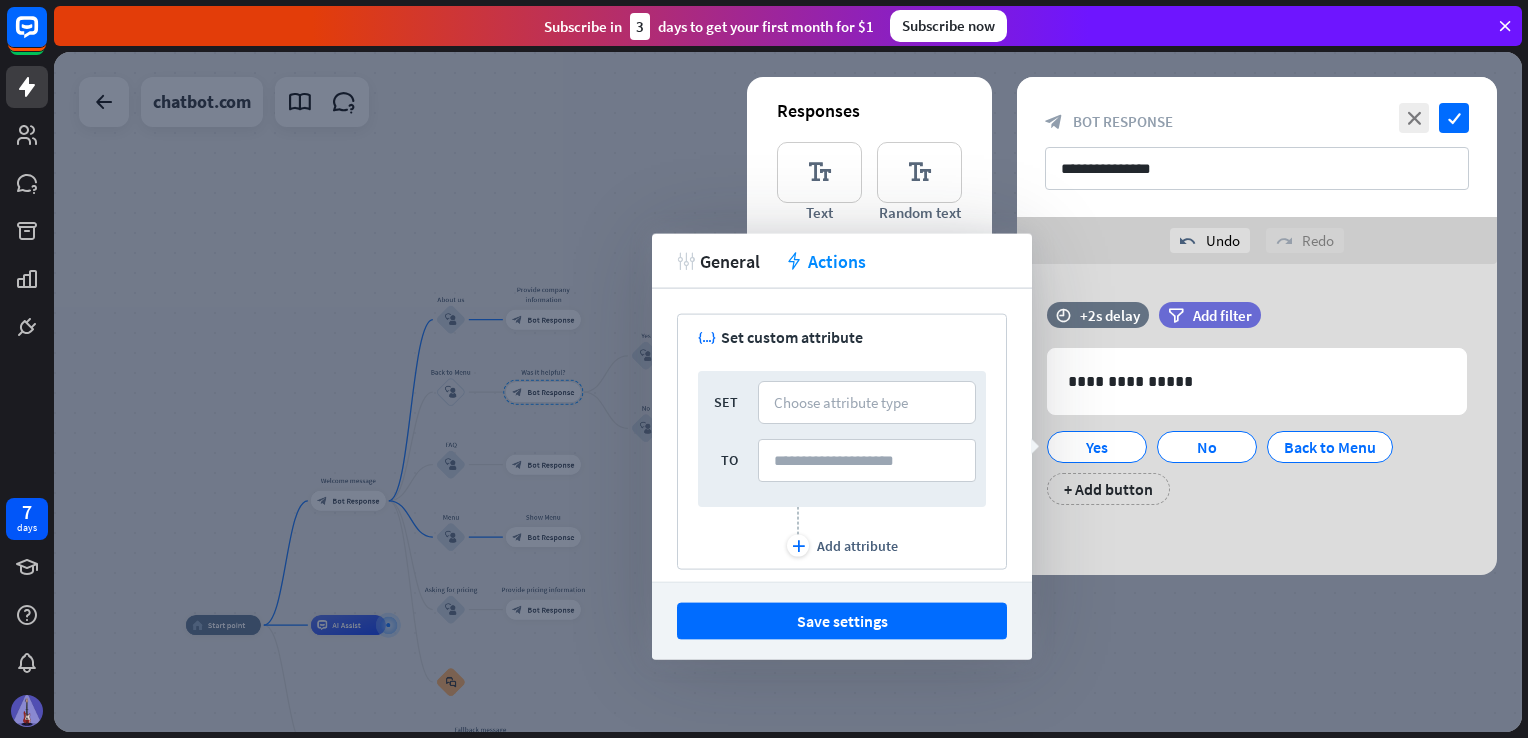 scroll, scrollTop: 72, scrollLeft: 0, axis: vertical 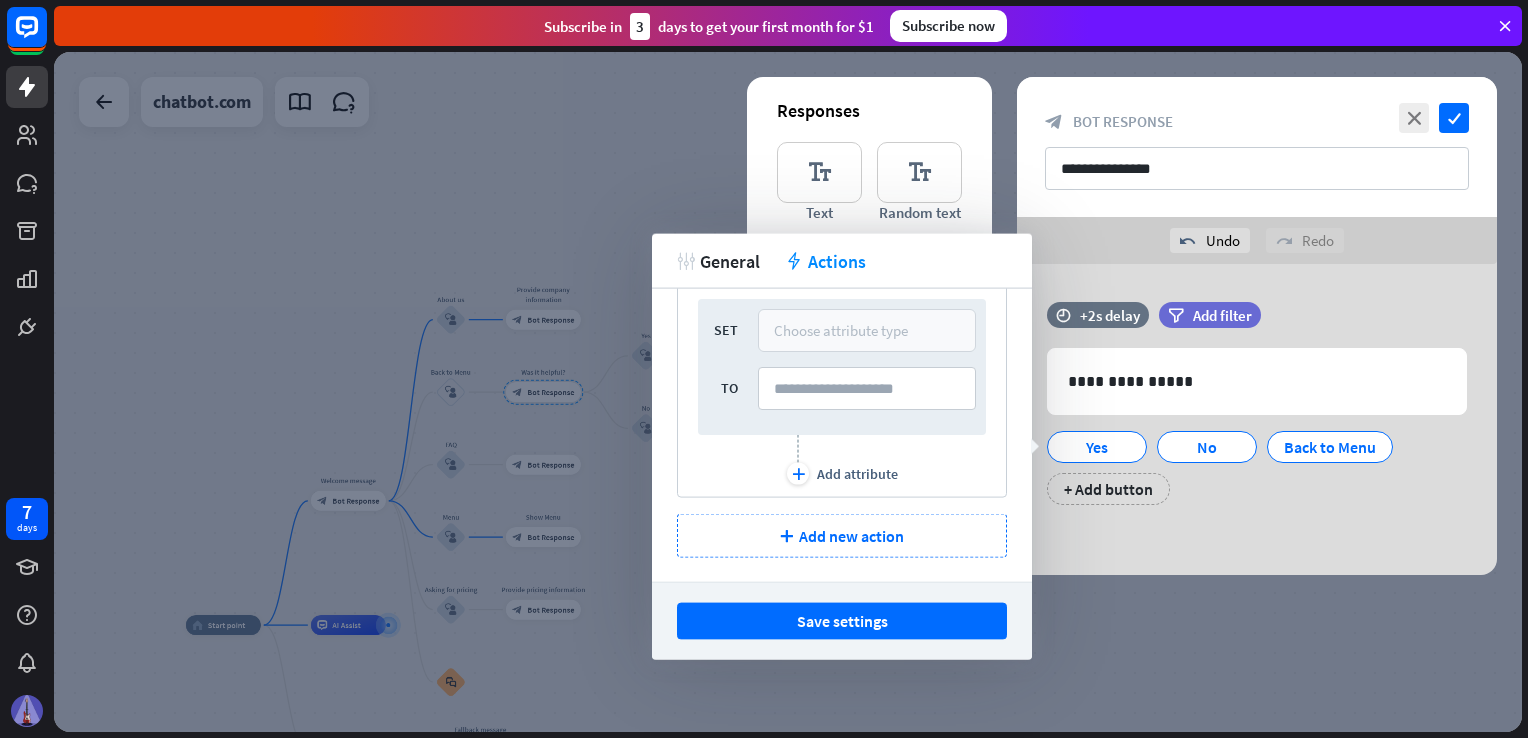click on "Choose attribute type" at bounding box center [841, 330] 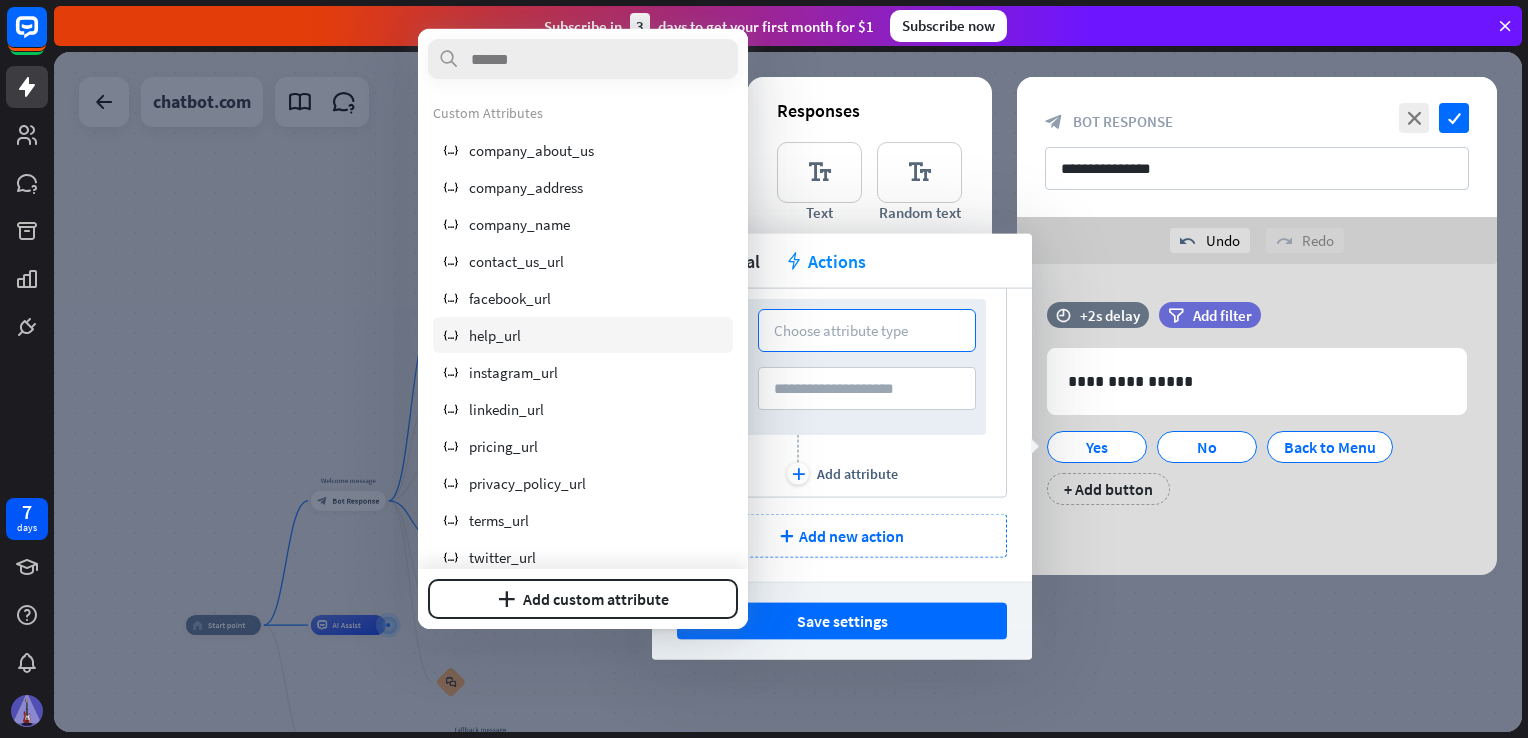 click on "variable
help_url" at bounding box center (583, 335) 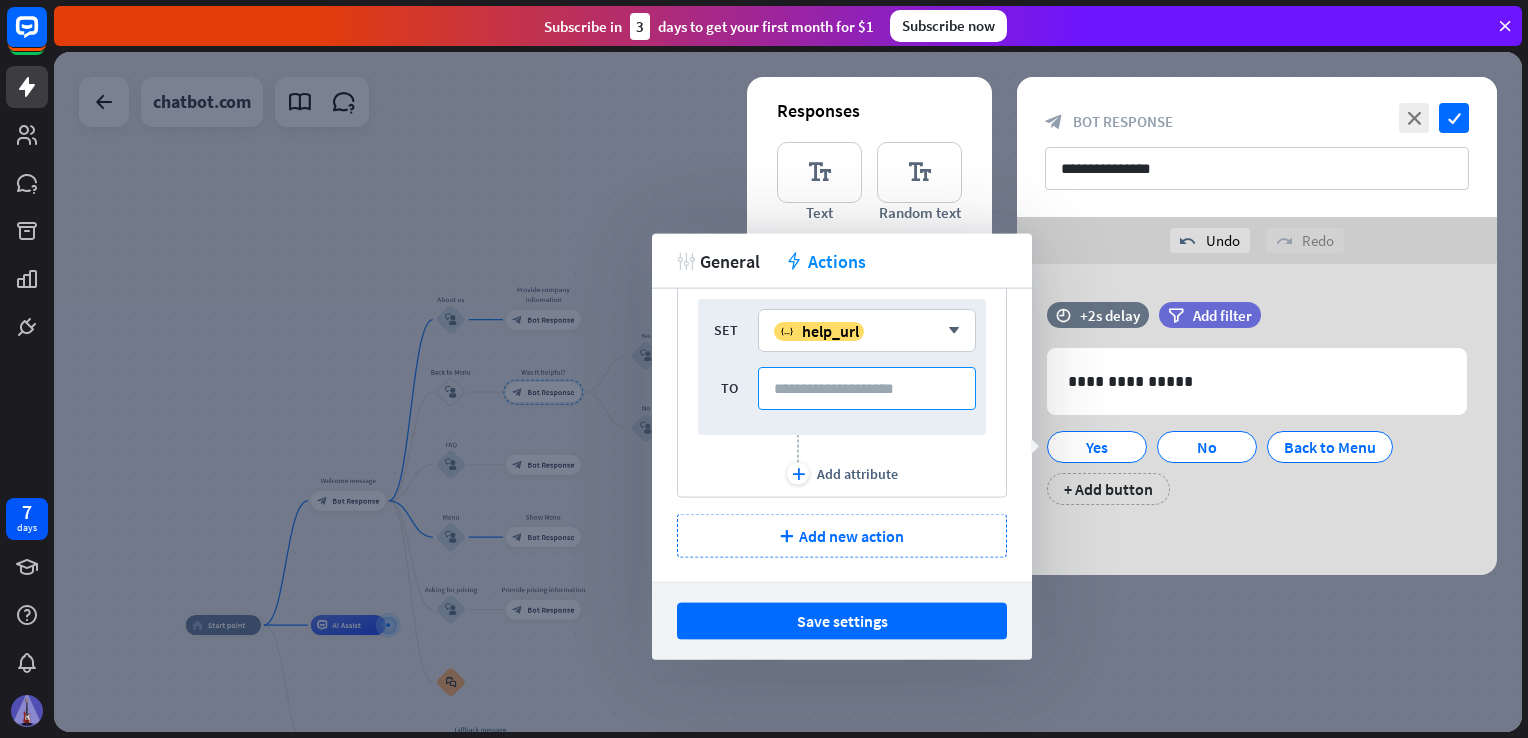 click at bounding box center [867, 388] 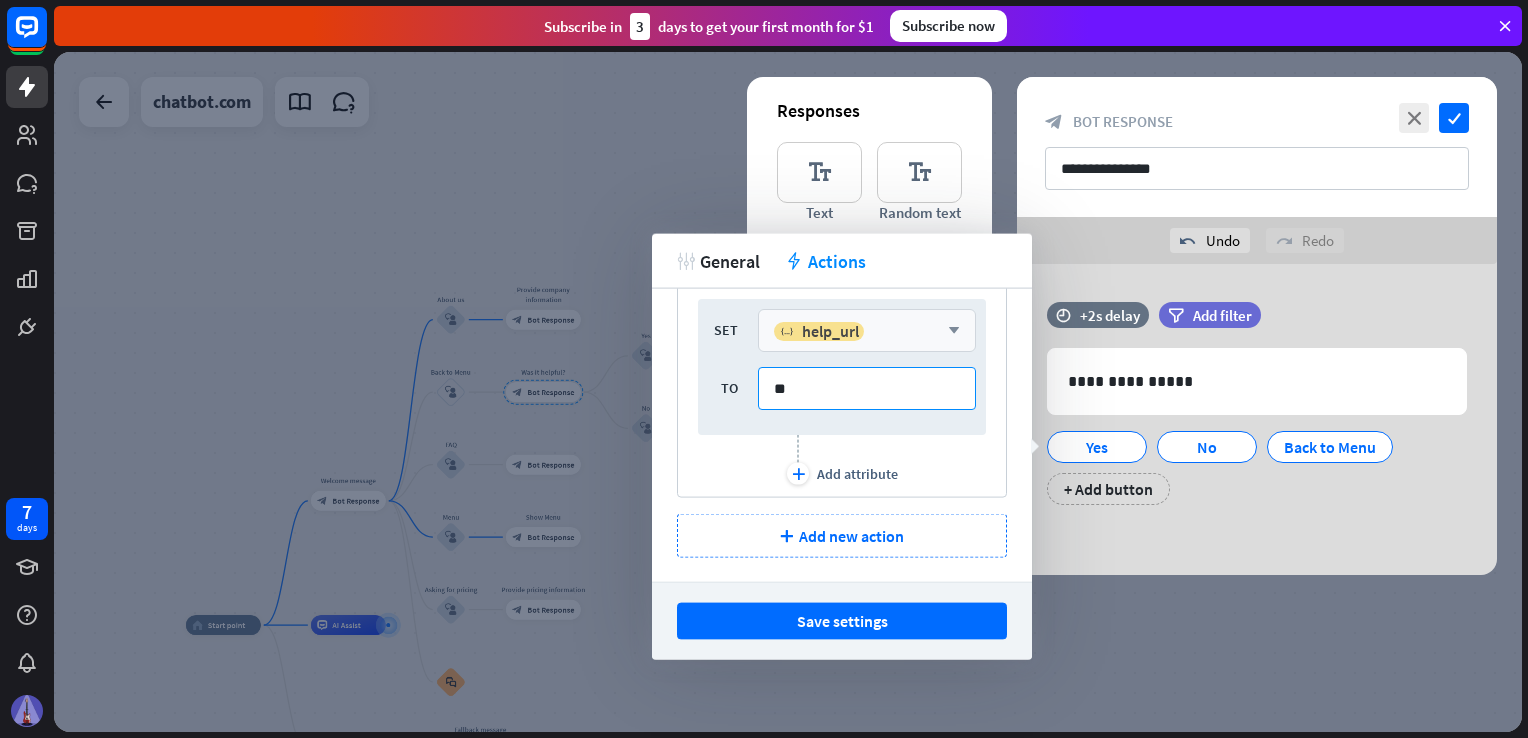 type on "*" 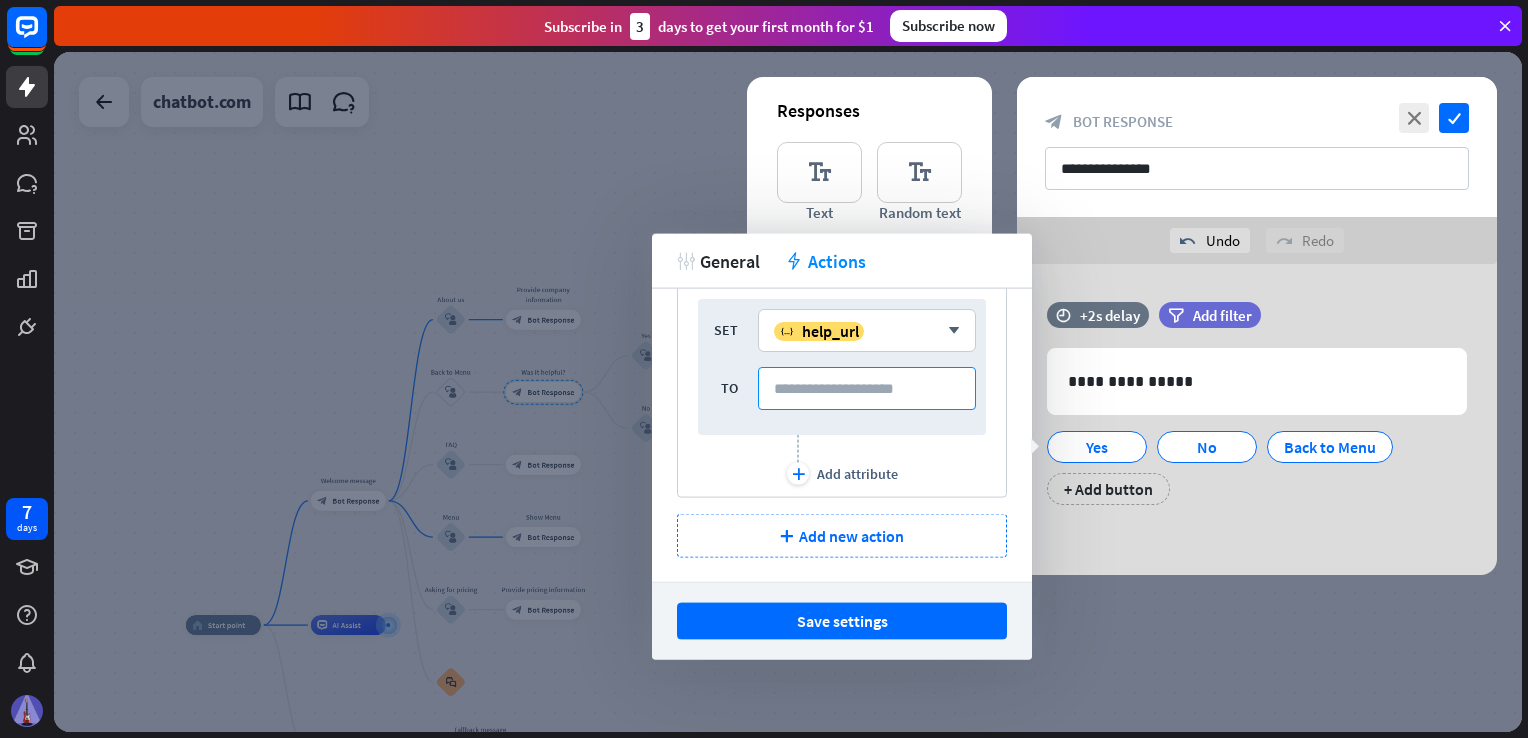click at bounding box center [867, 388] 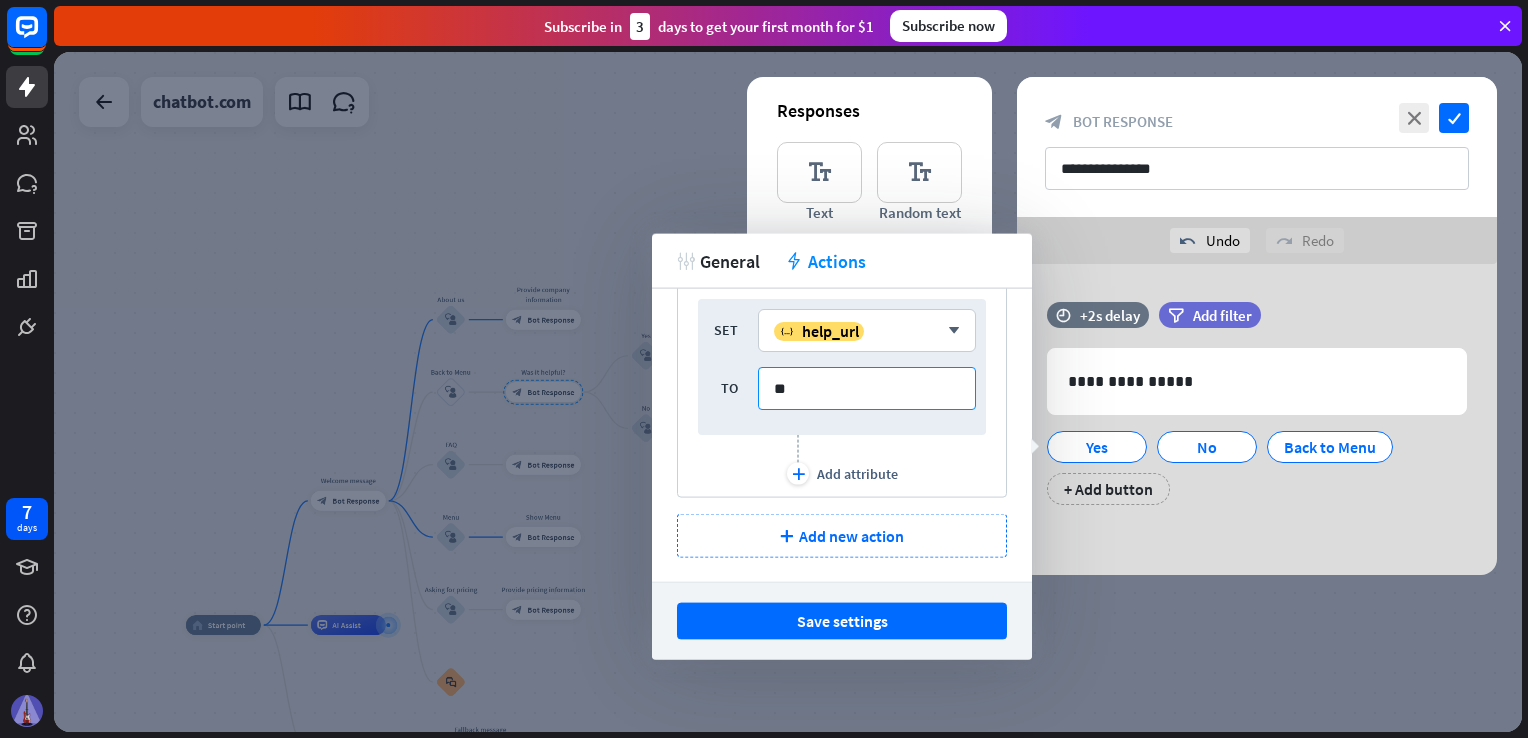 type on "*" 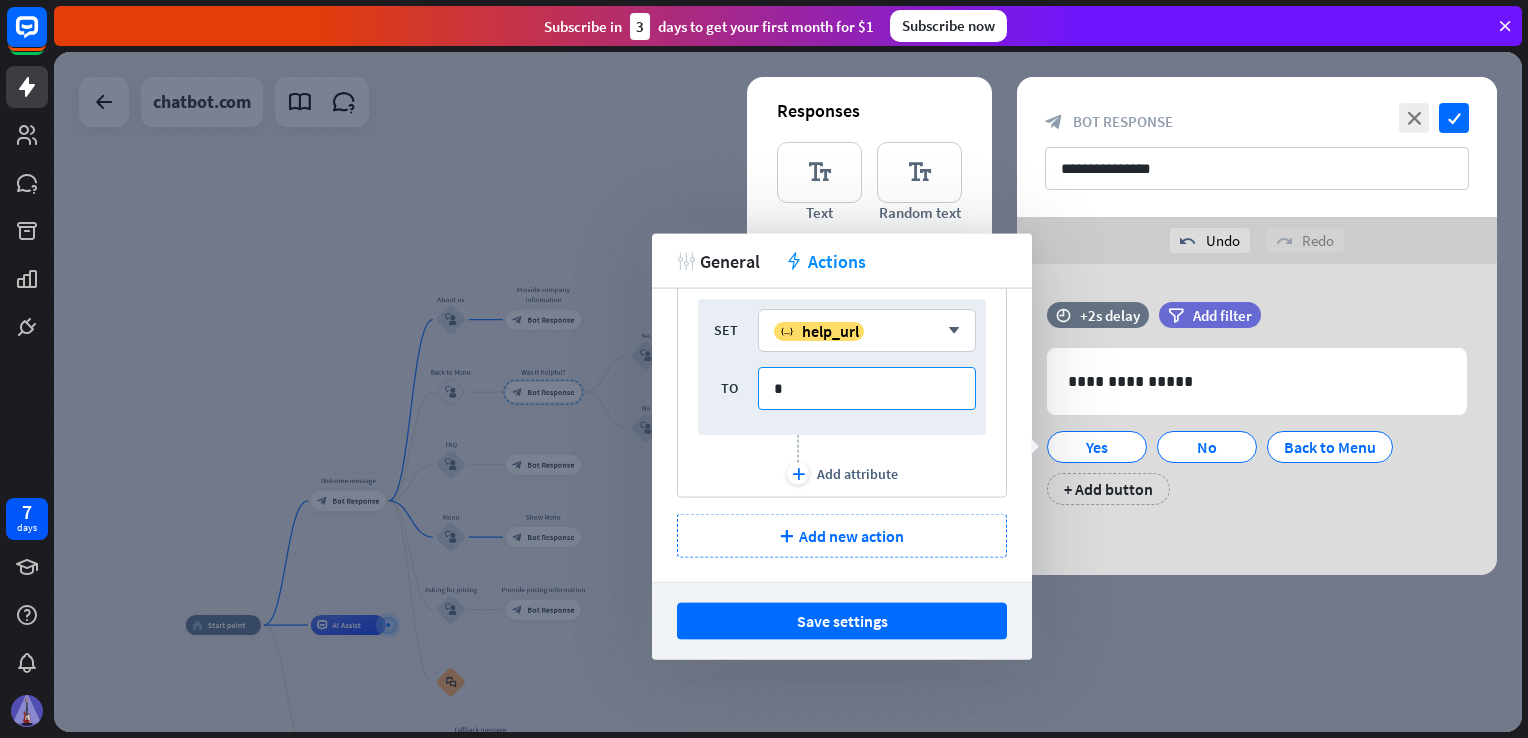 type 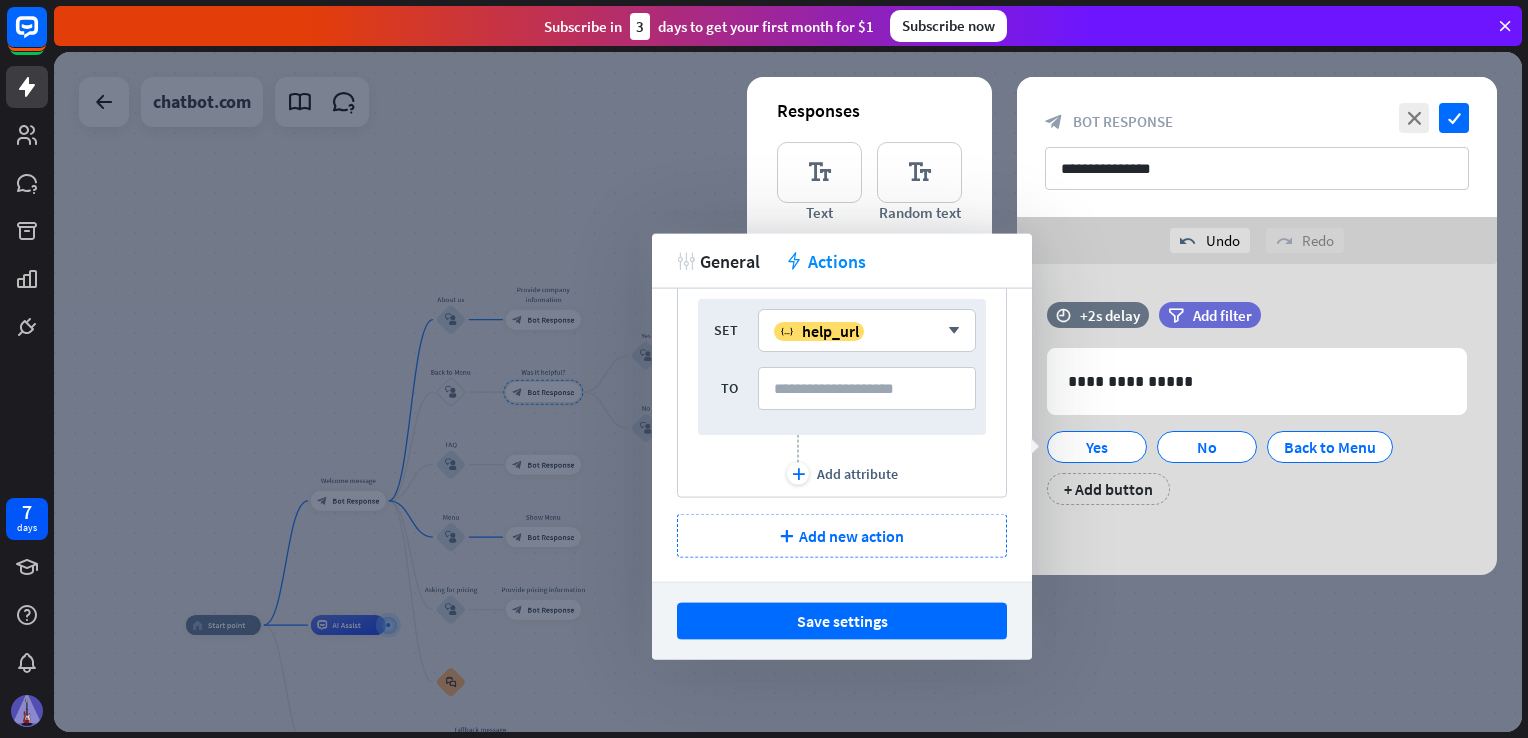 click on "tweak
General
action
Actions" at bounding box center [842, 261] 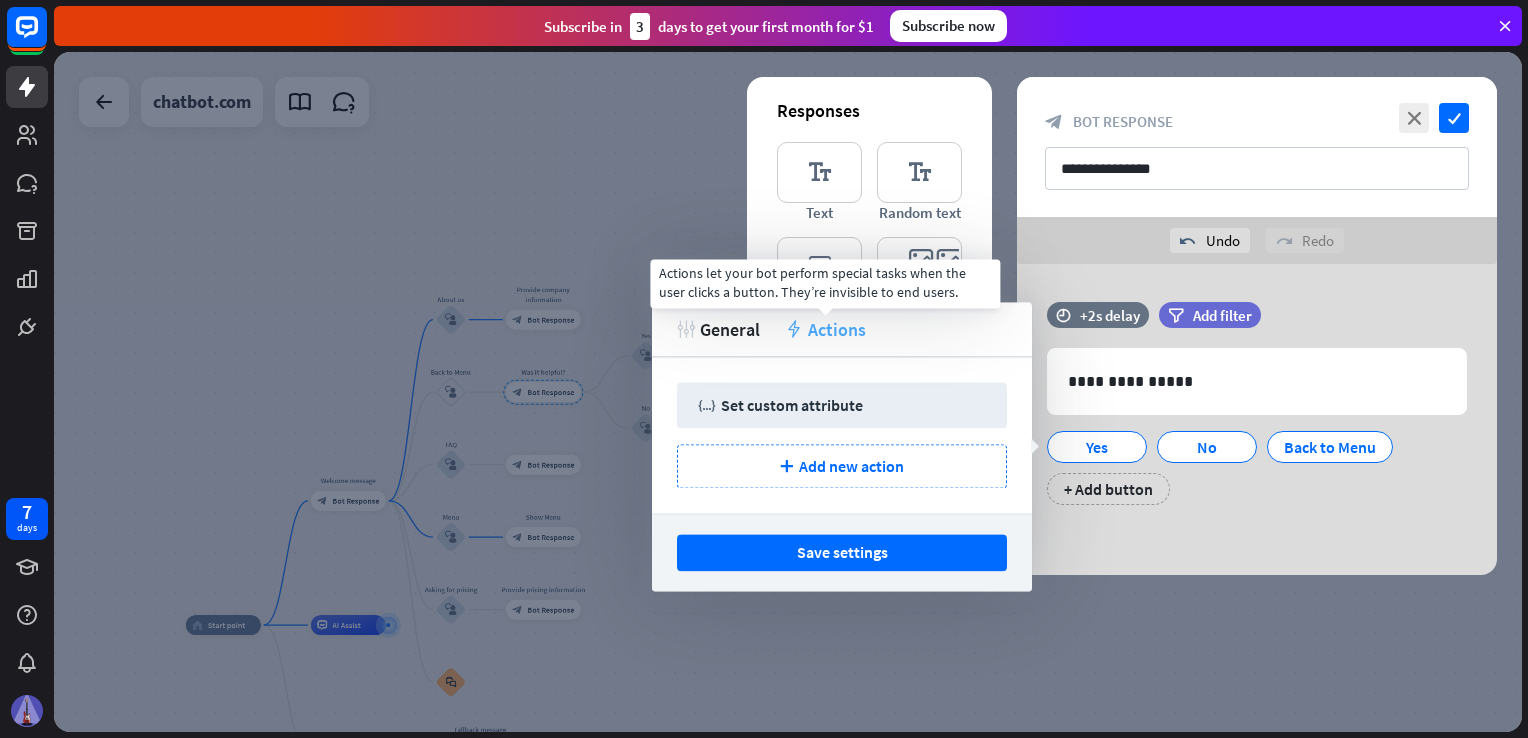 click on "Actions" at bounding box center (837, 329) 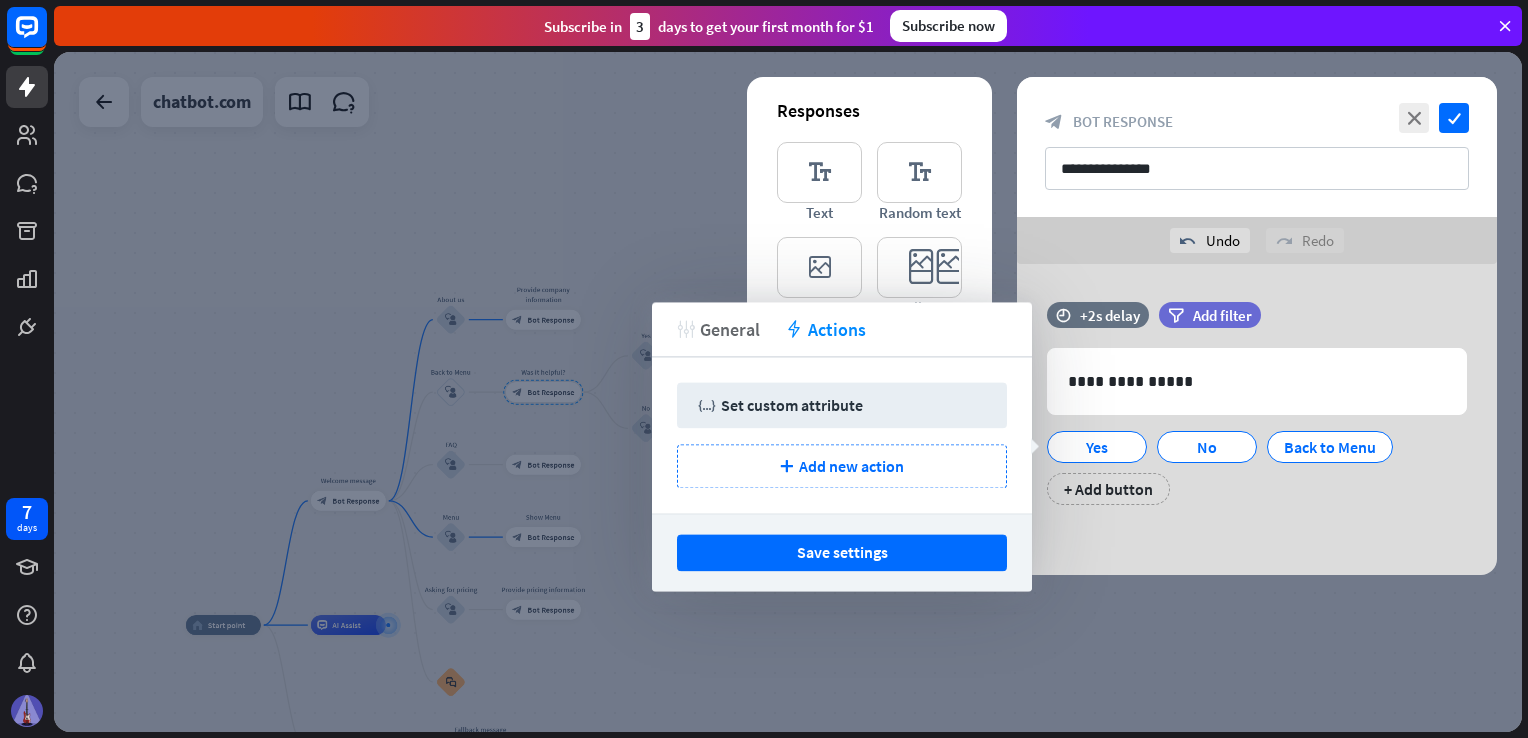 click on "General" at bounding box center (730, 329) 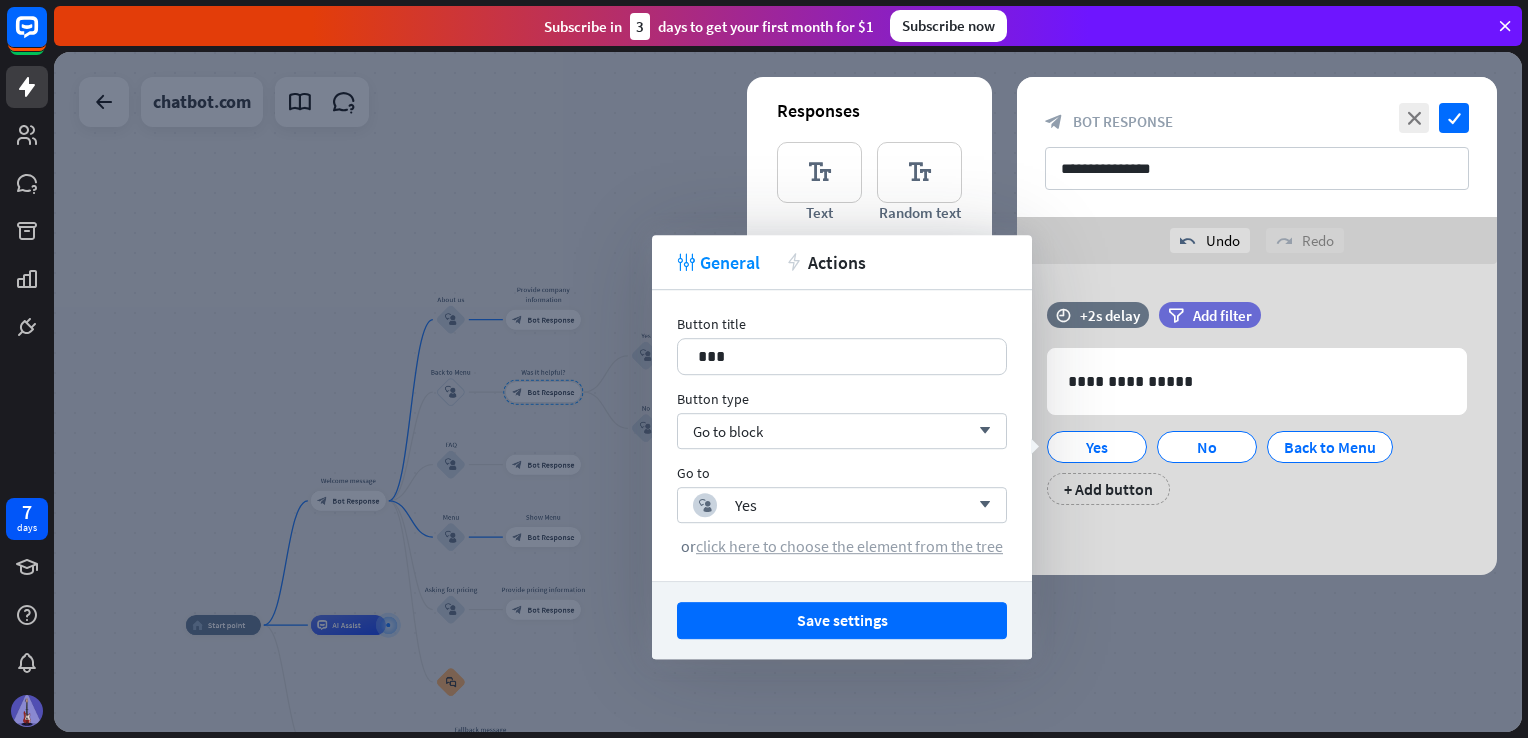 click on "click here to choose the element from the tree" at bounding box center [849, 546] 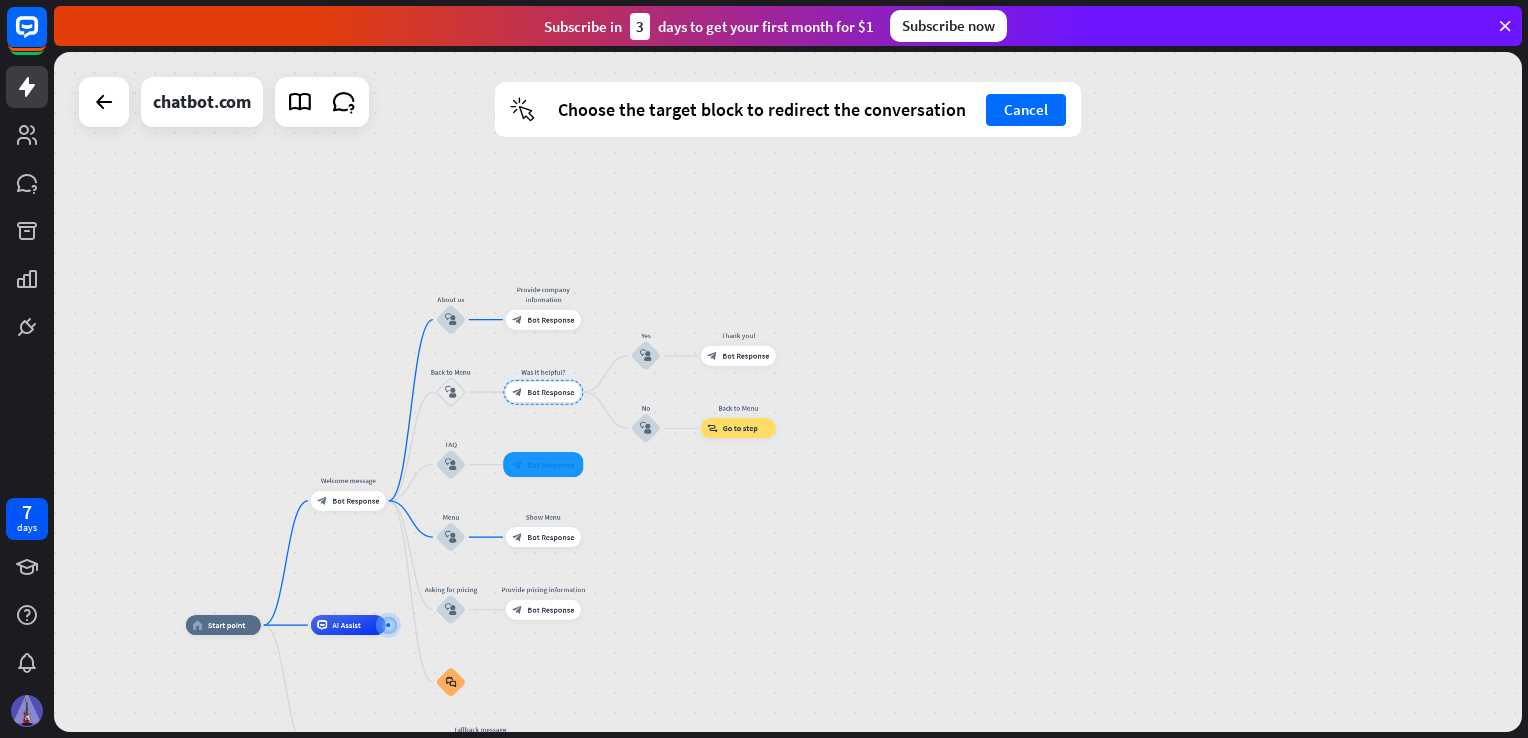 click at bounding box center (543, 464) 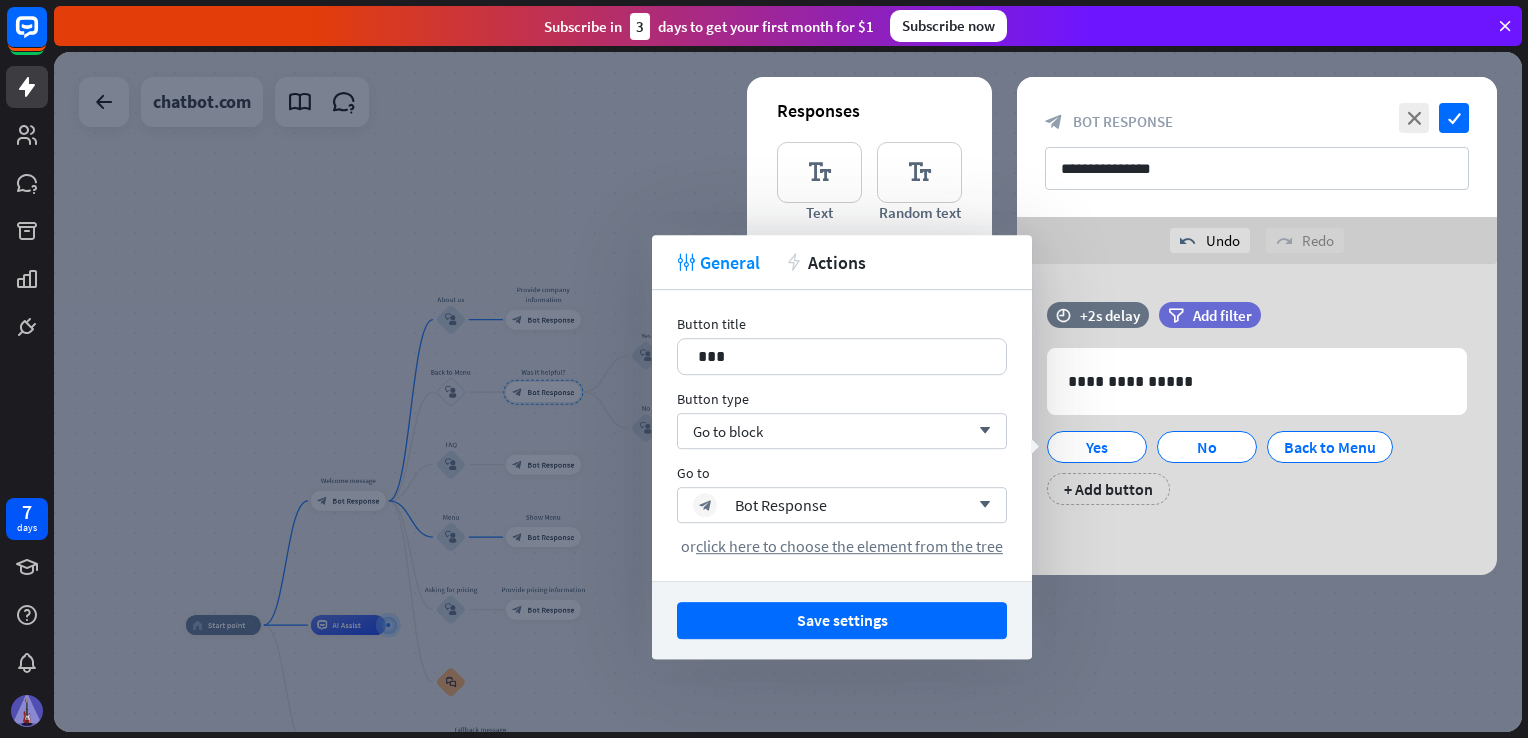 click at bounding box center [788, 392] 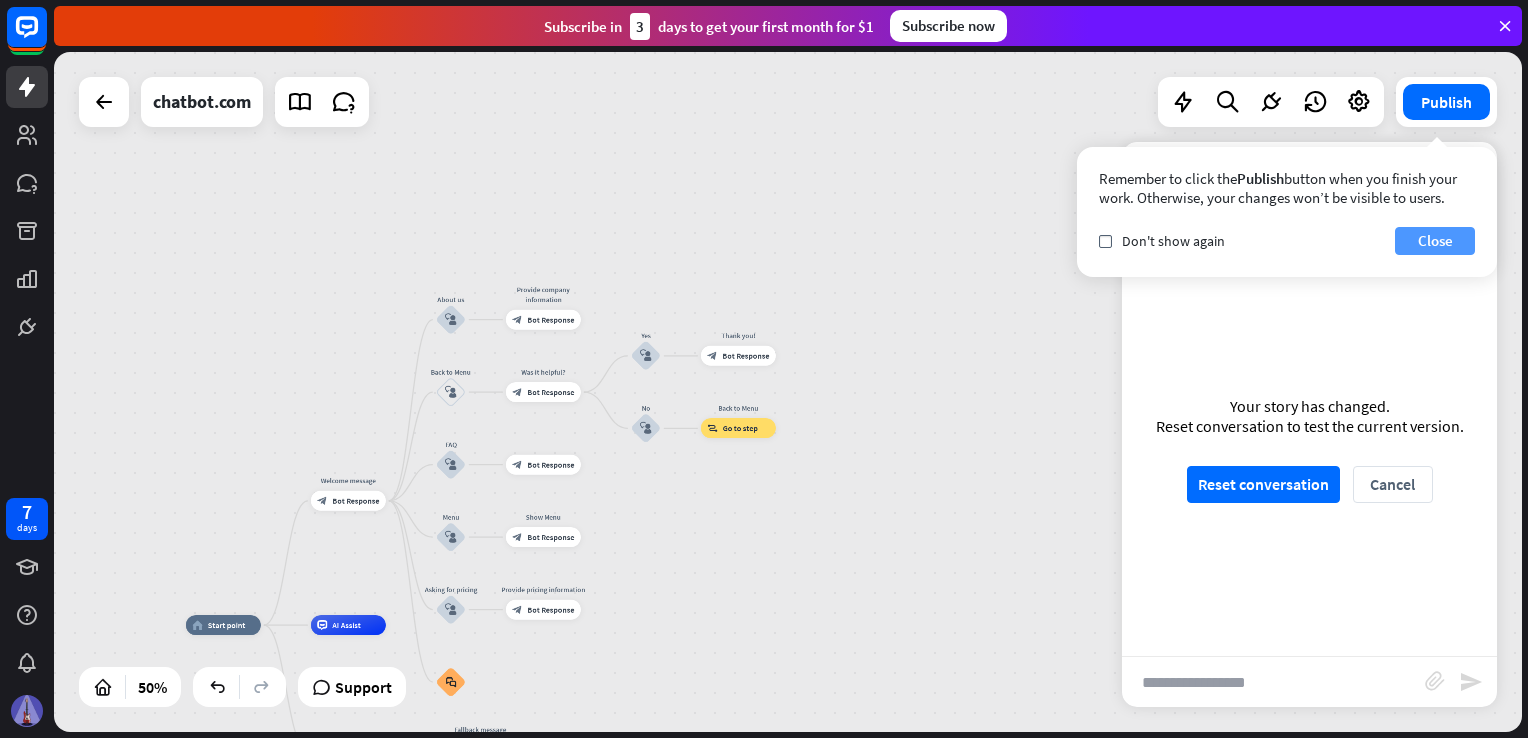 click on "Close" at bounding box center [1435, 241] 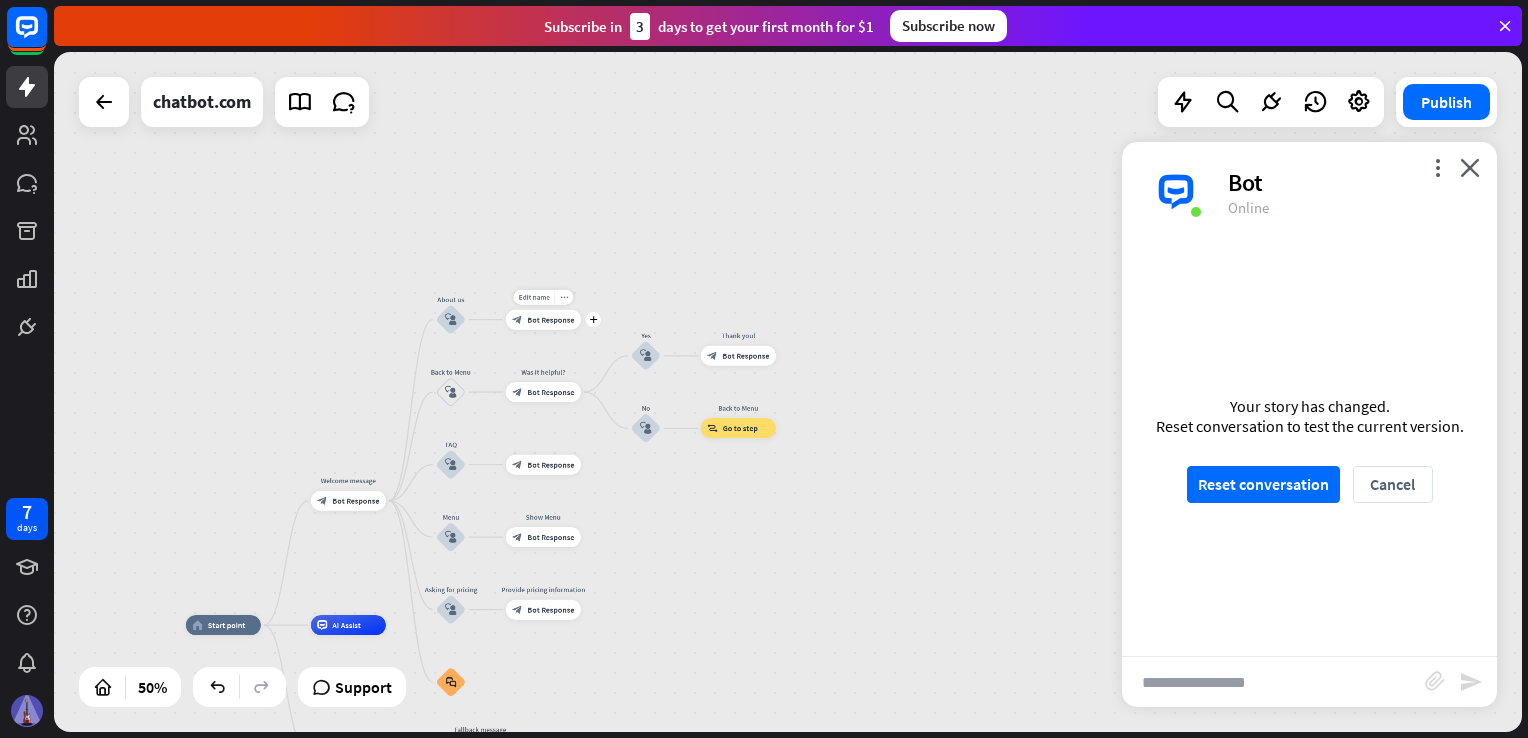 click on "Bot Response" at bounding box center (550, 320) 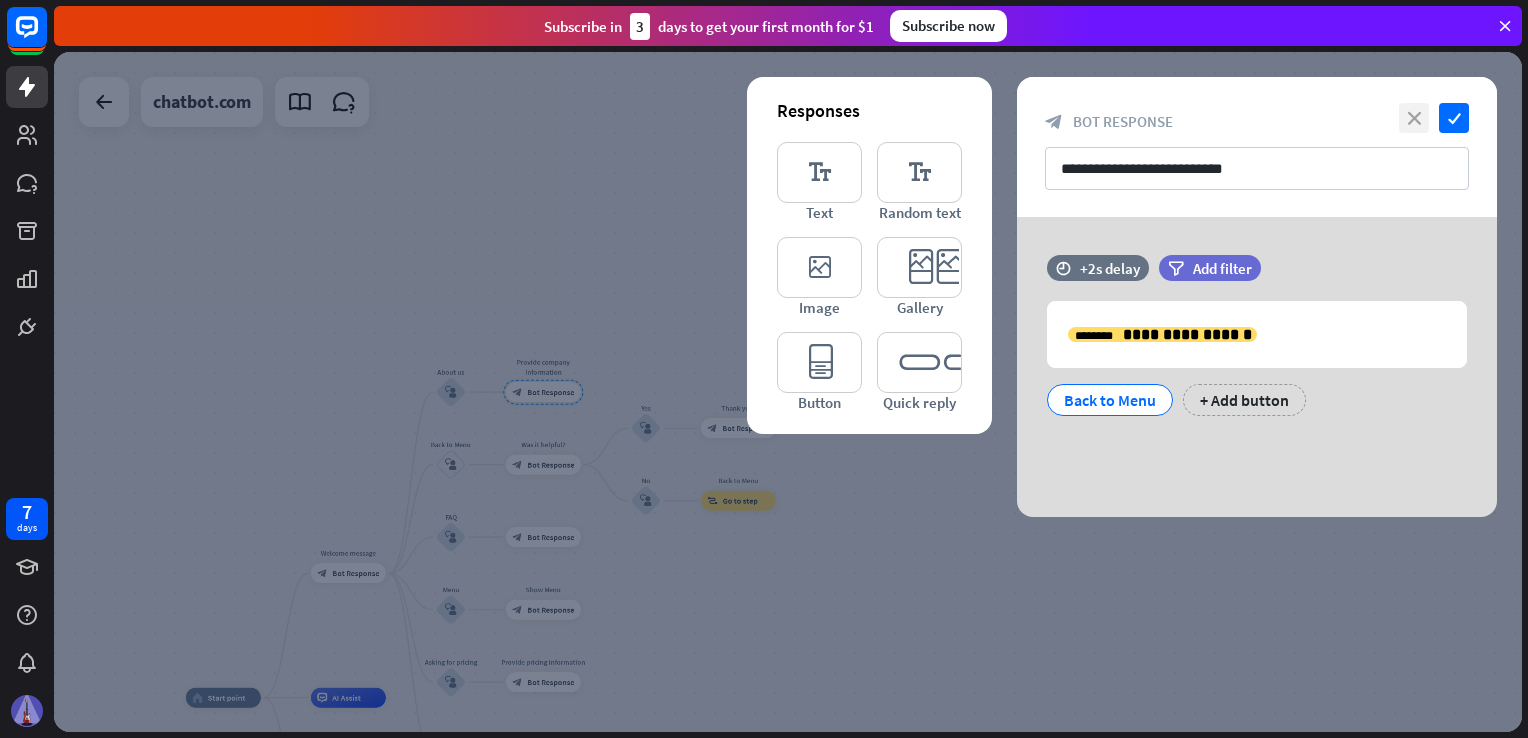 click on "close" at bounding box center (1414, 118) 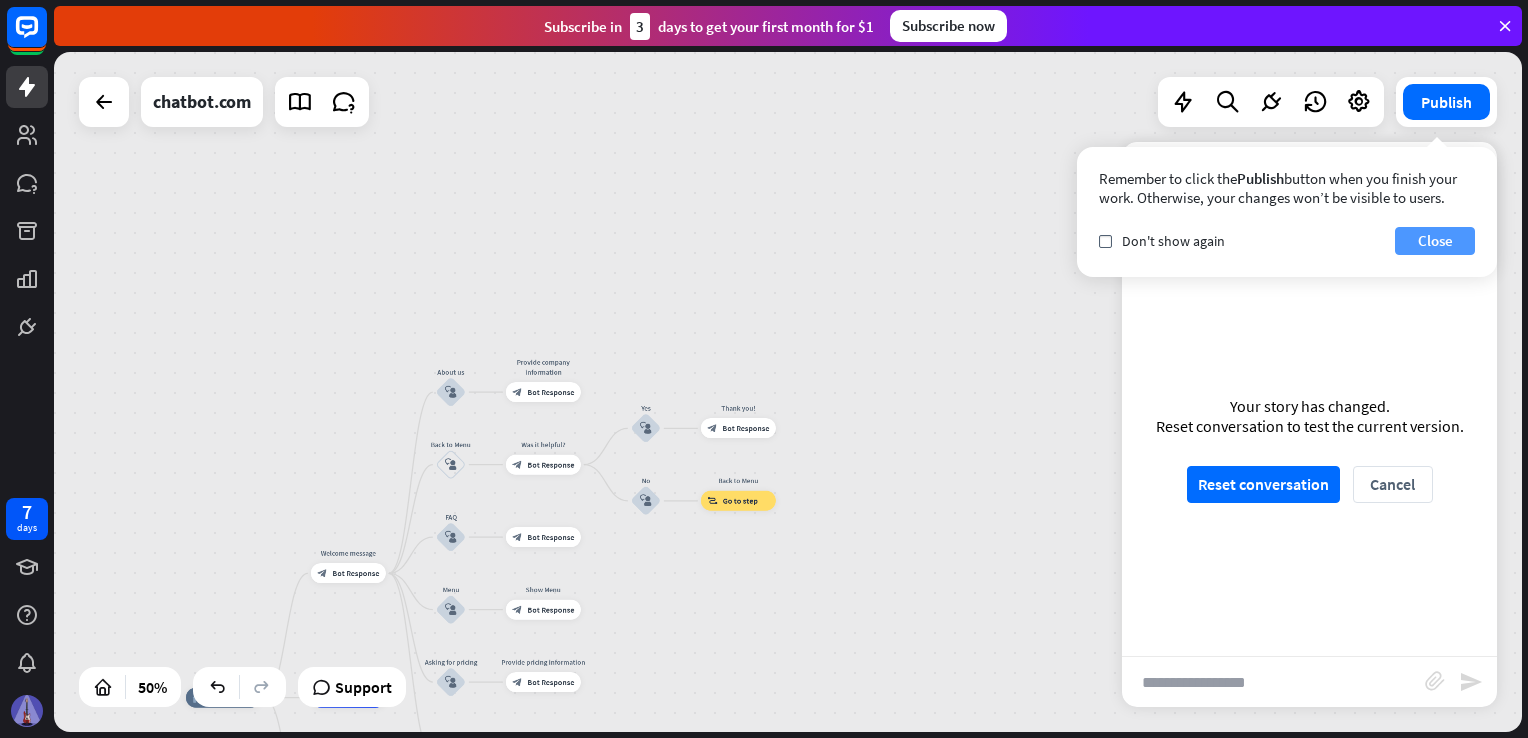 click on "Close" at bounding box center [1435, 241] 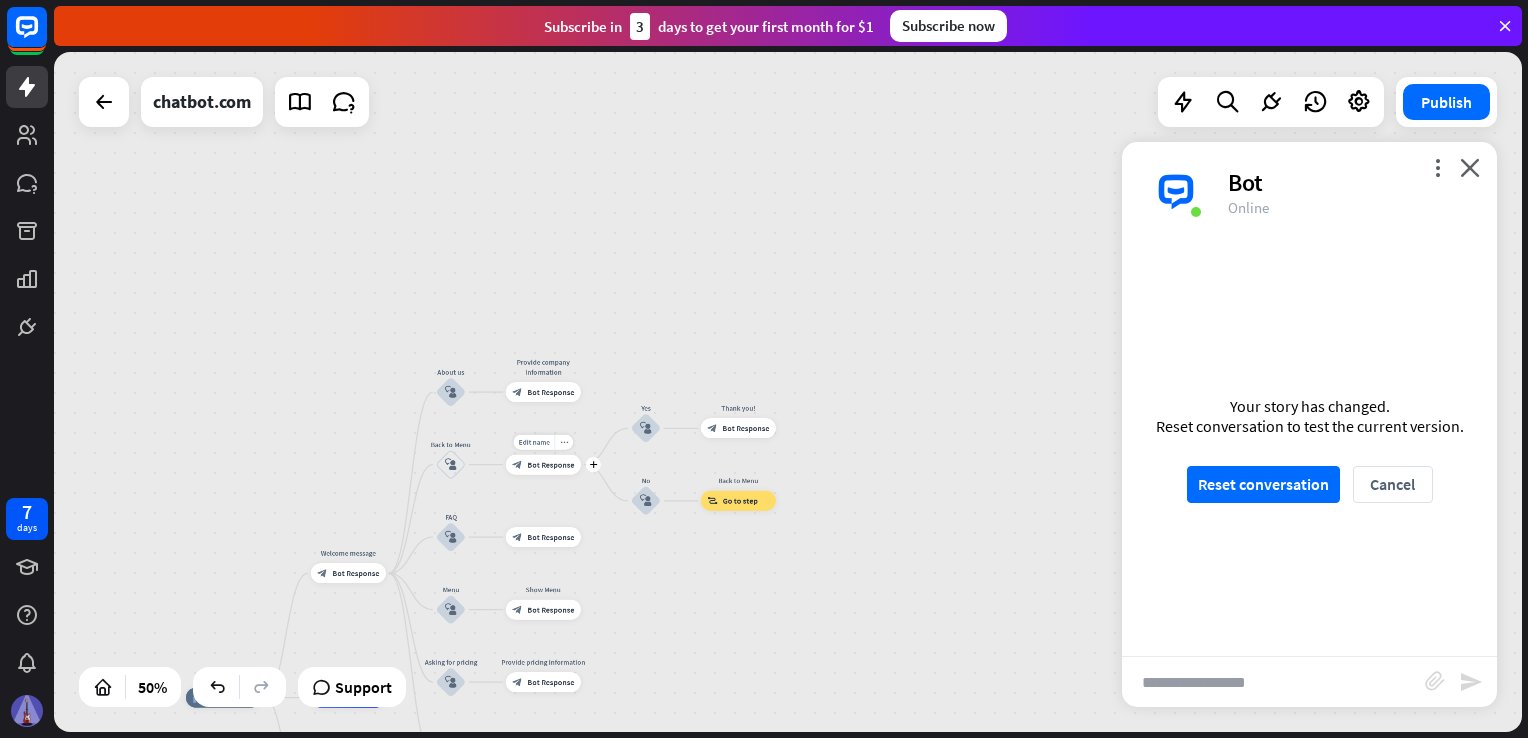 click on "Edit name   more_horiz         plus   Was it helpful?   block_bot_response   Bot Response" at bounding box center [543, 465] 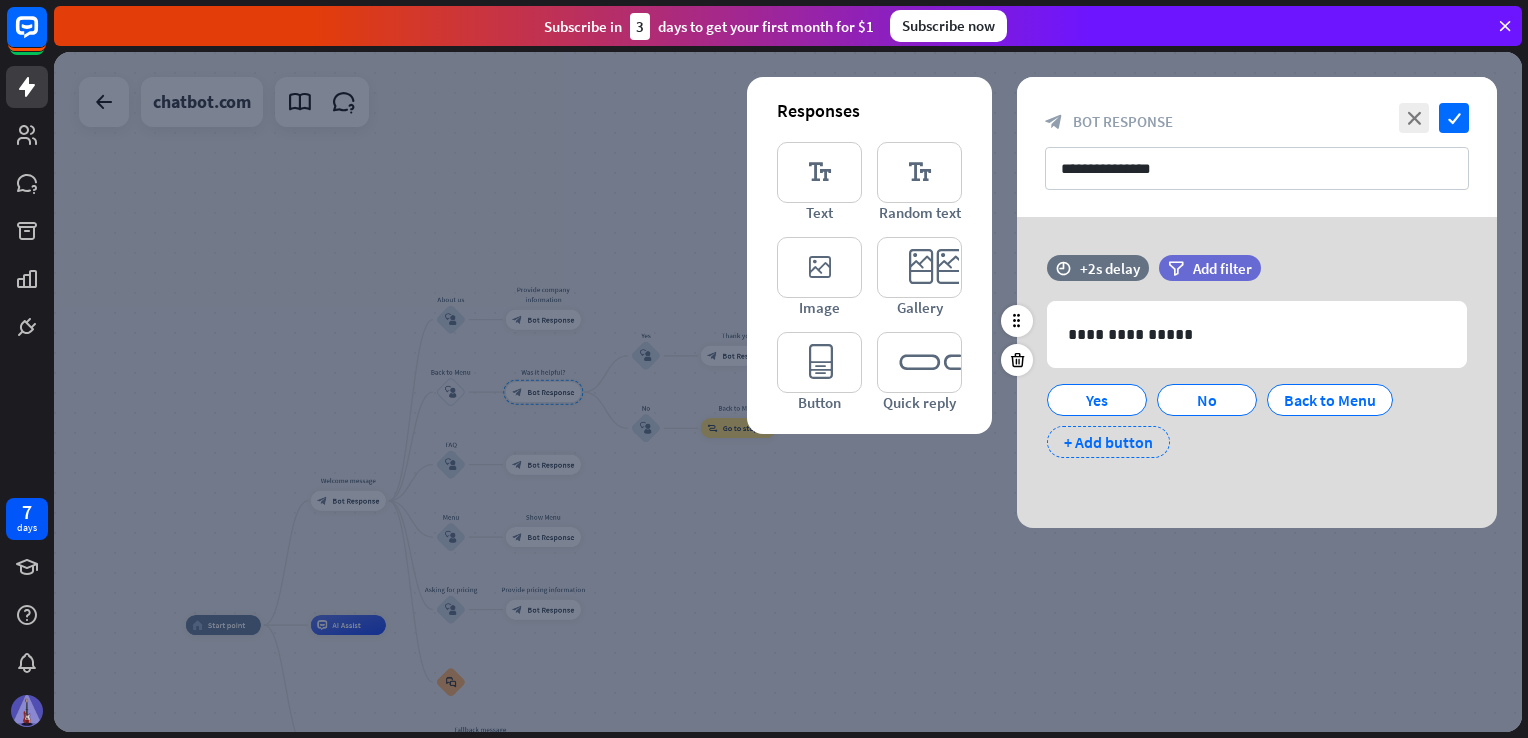 click on "+ Add button" at bounding box center [1108, 442] 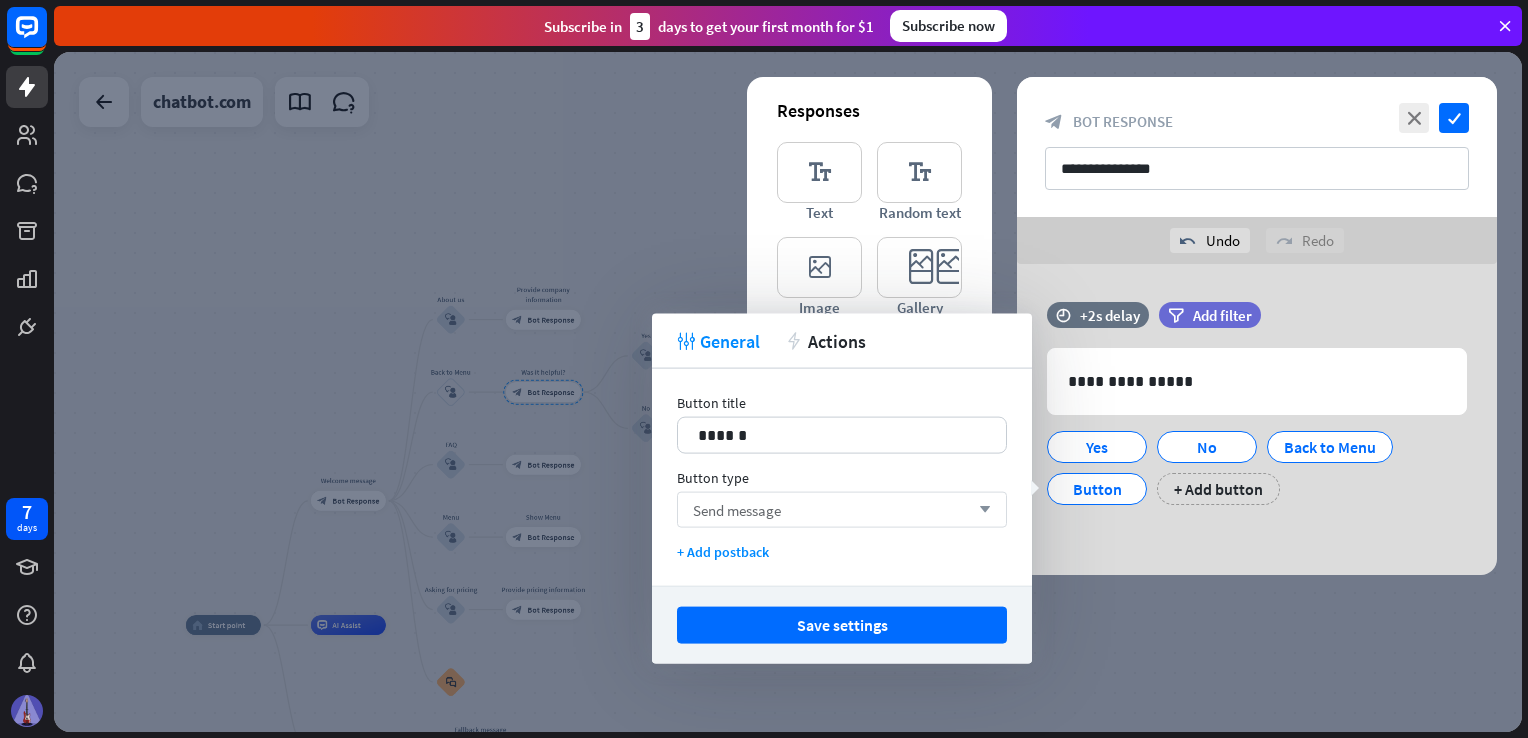 click on "Send message
arrow_down" at bounding box center [842, 510] 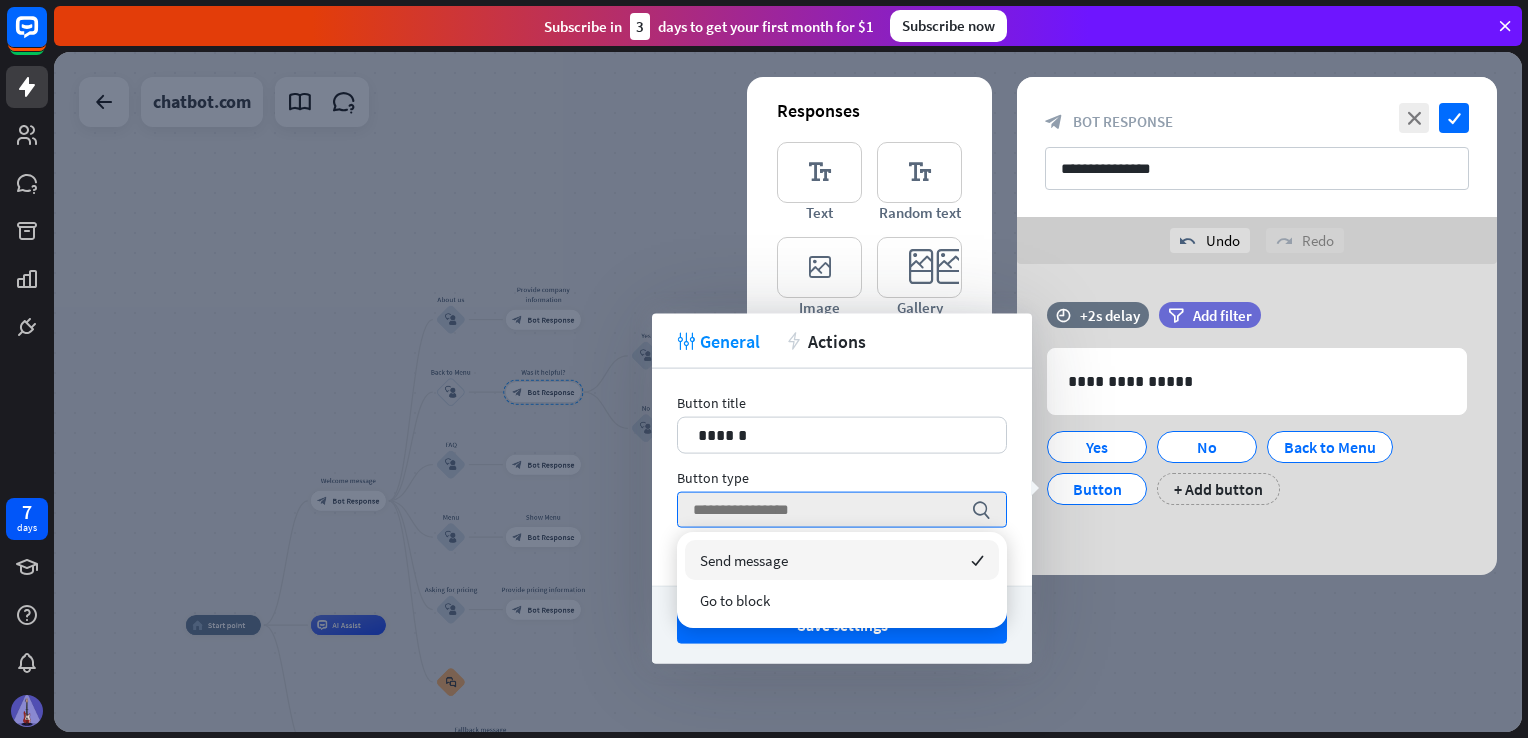 click on "Button type" at bounding box center (842, 478) 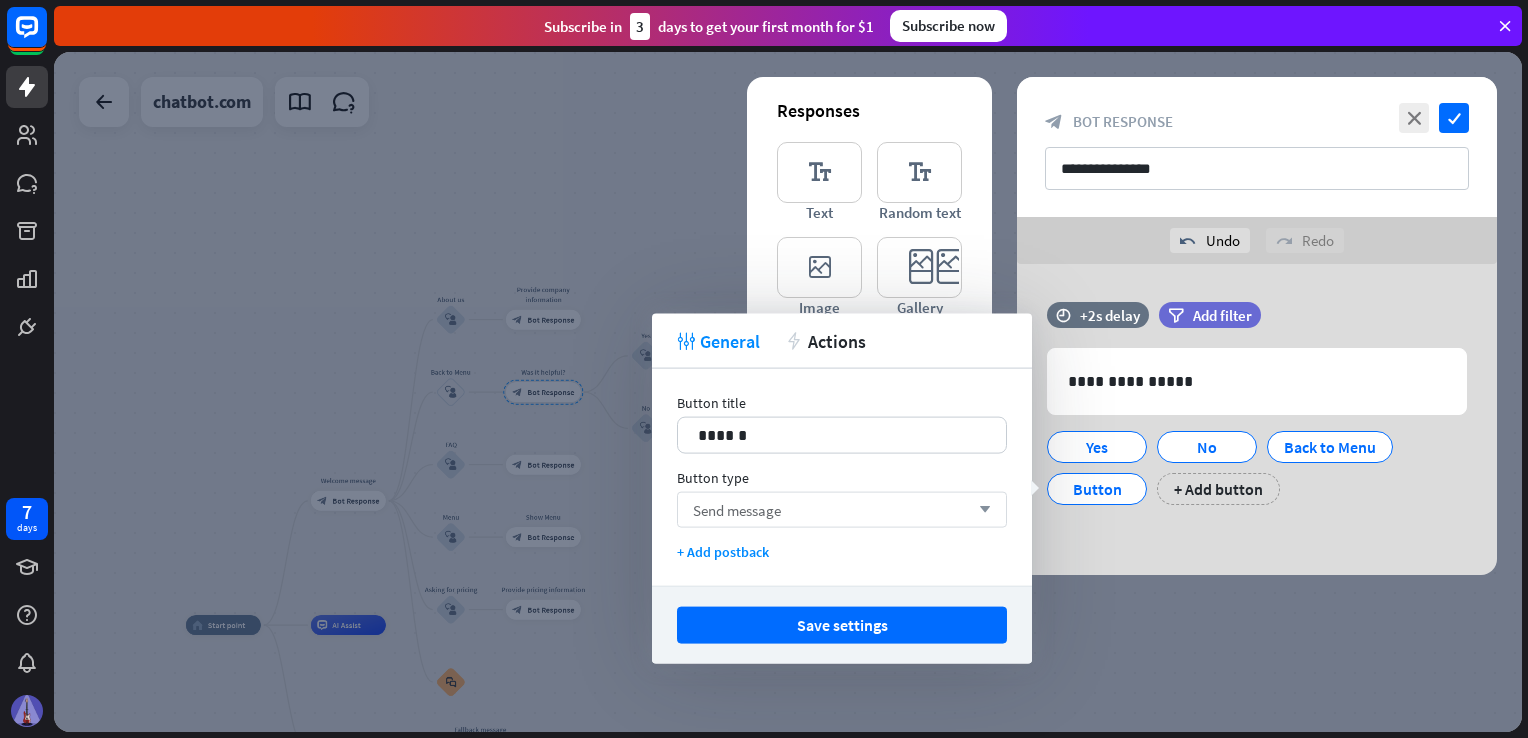 click on "Send message
arrow_down" at bounding box center [842, 510] 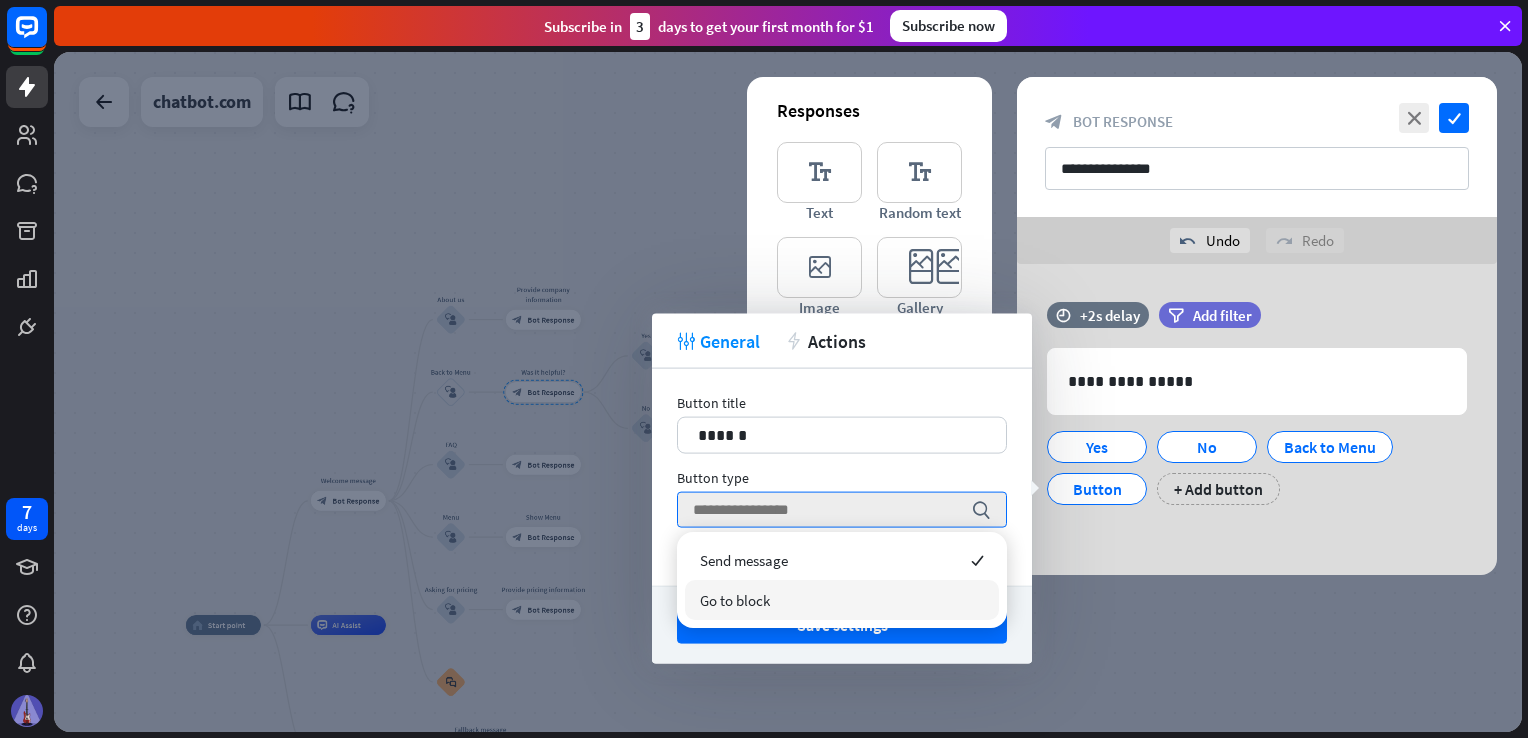 click on "Go to block" at bounding box center (842, 600) 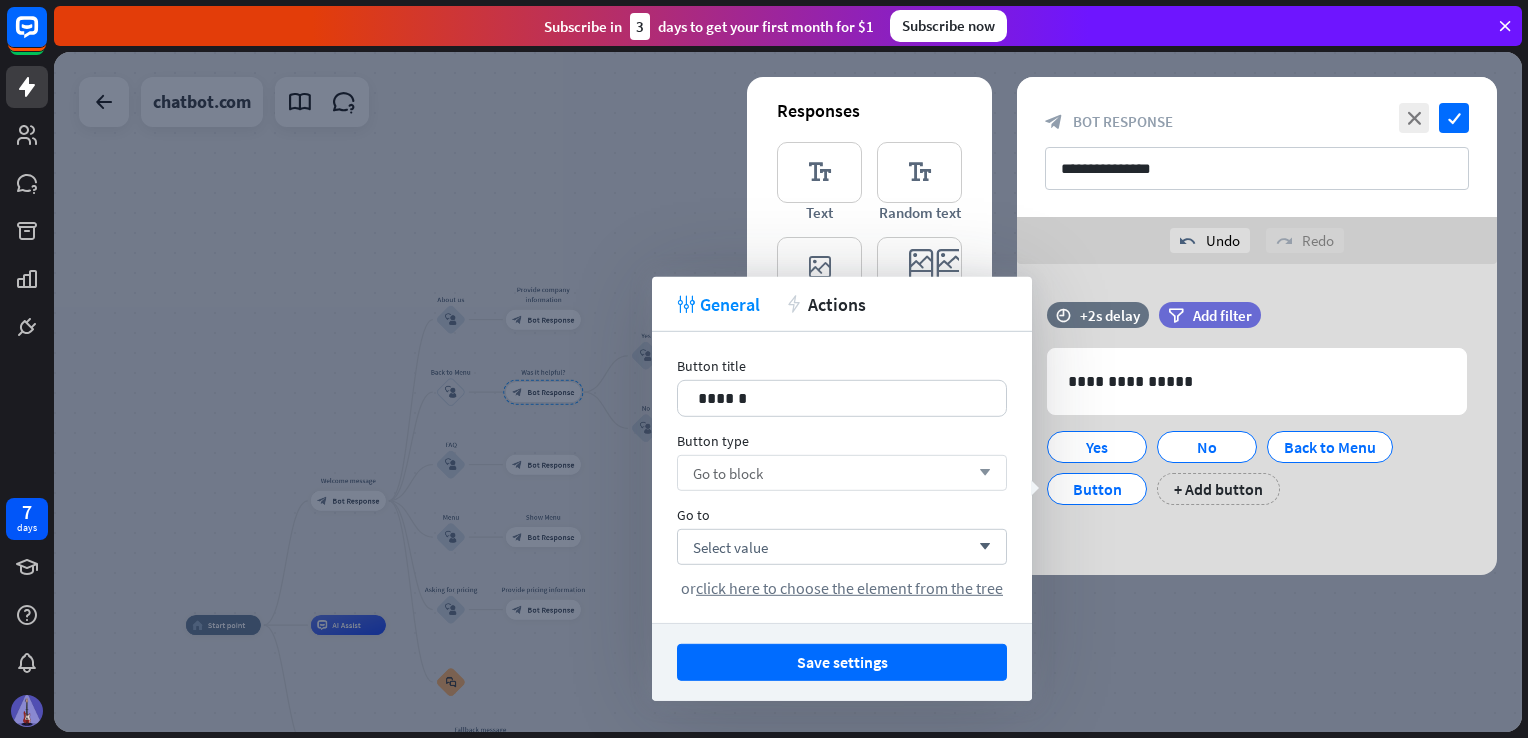 click on "Go to block
arrow_down" at bounding box center [842, 473] 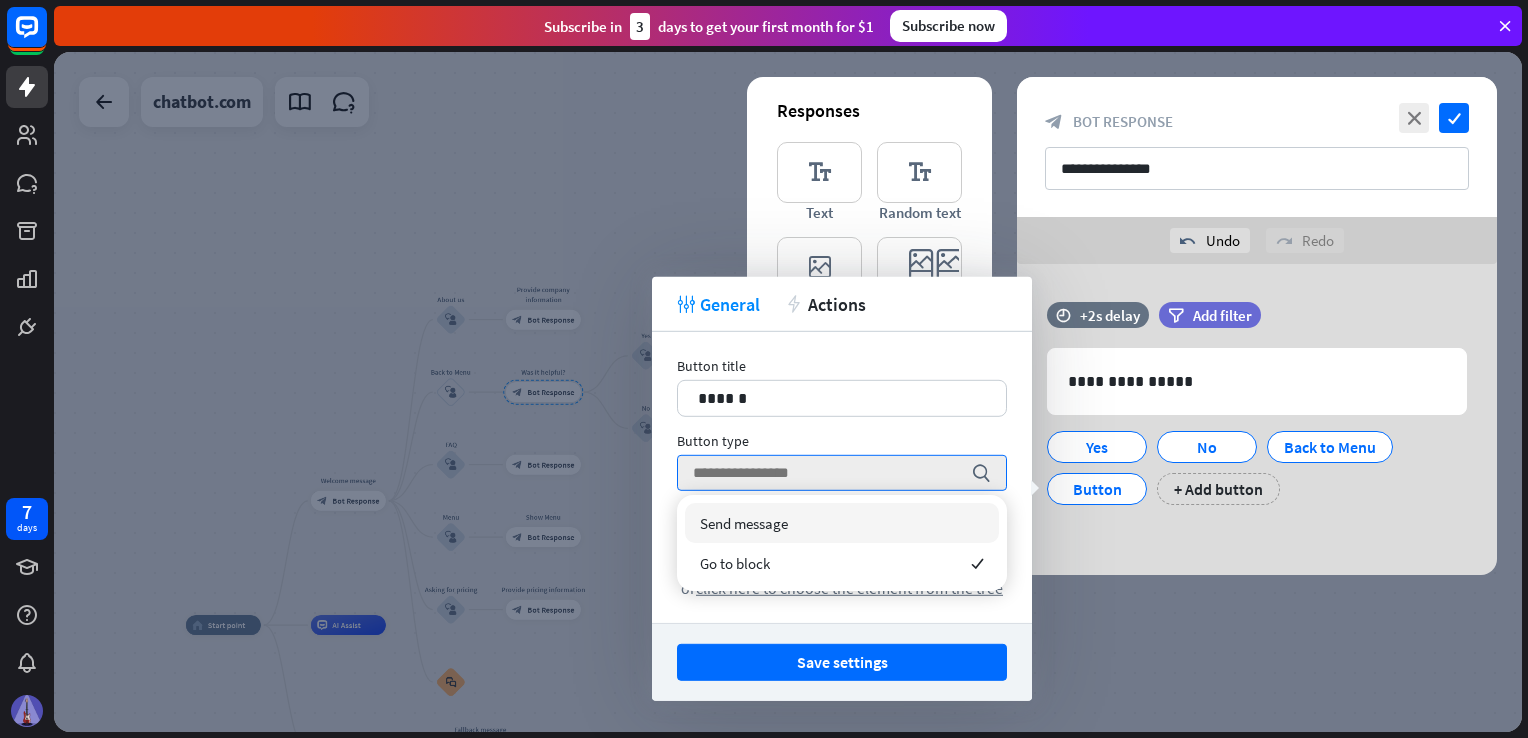 click on "Send message" at bounding box center [842, 523] 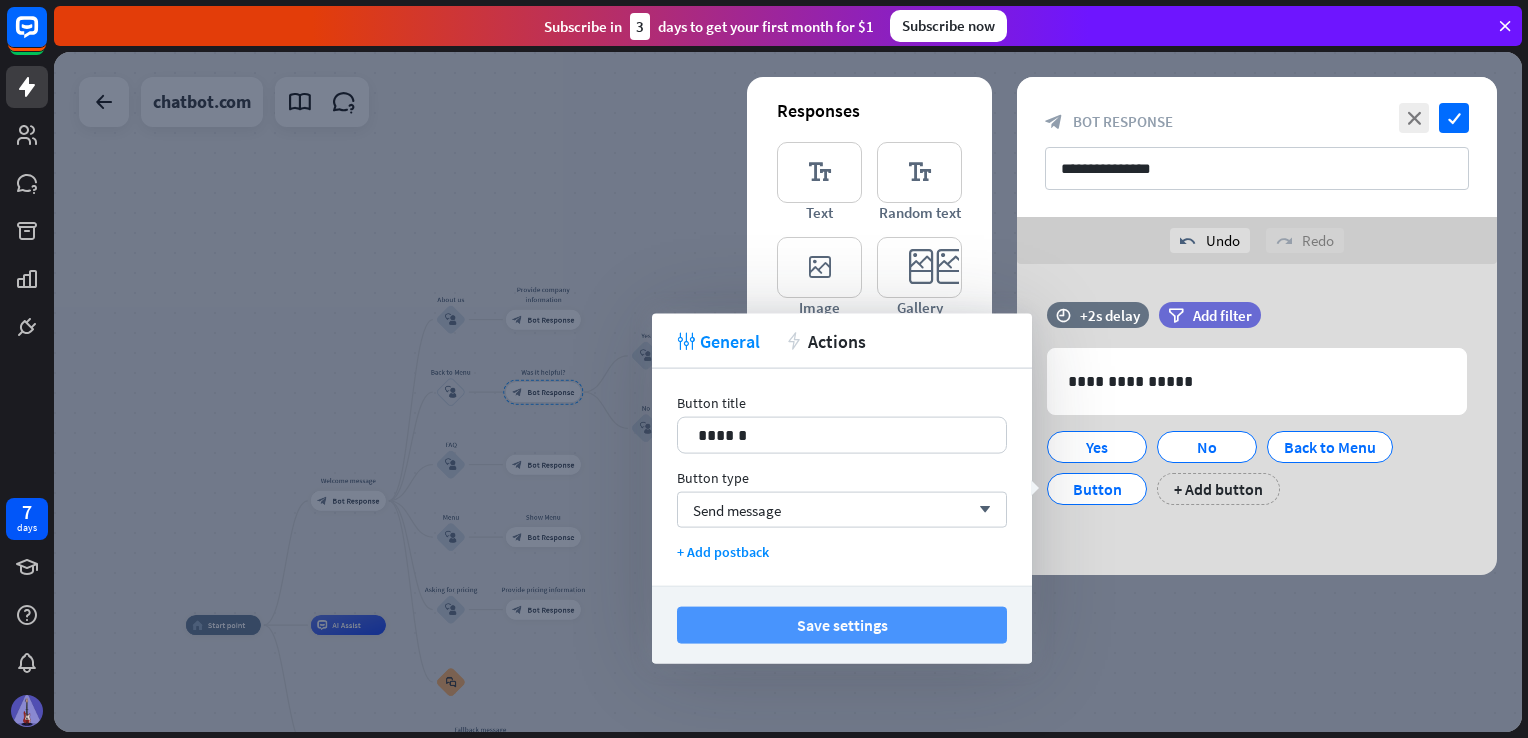 click on "Save settings" at bounding box center [842, 625] 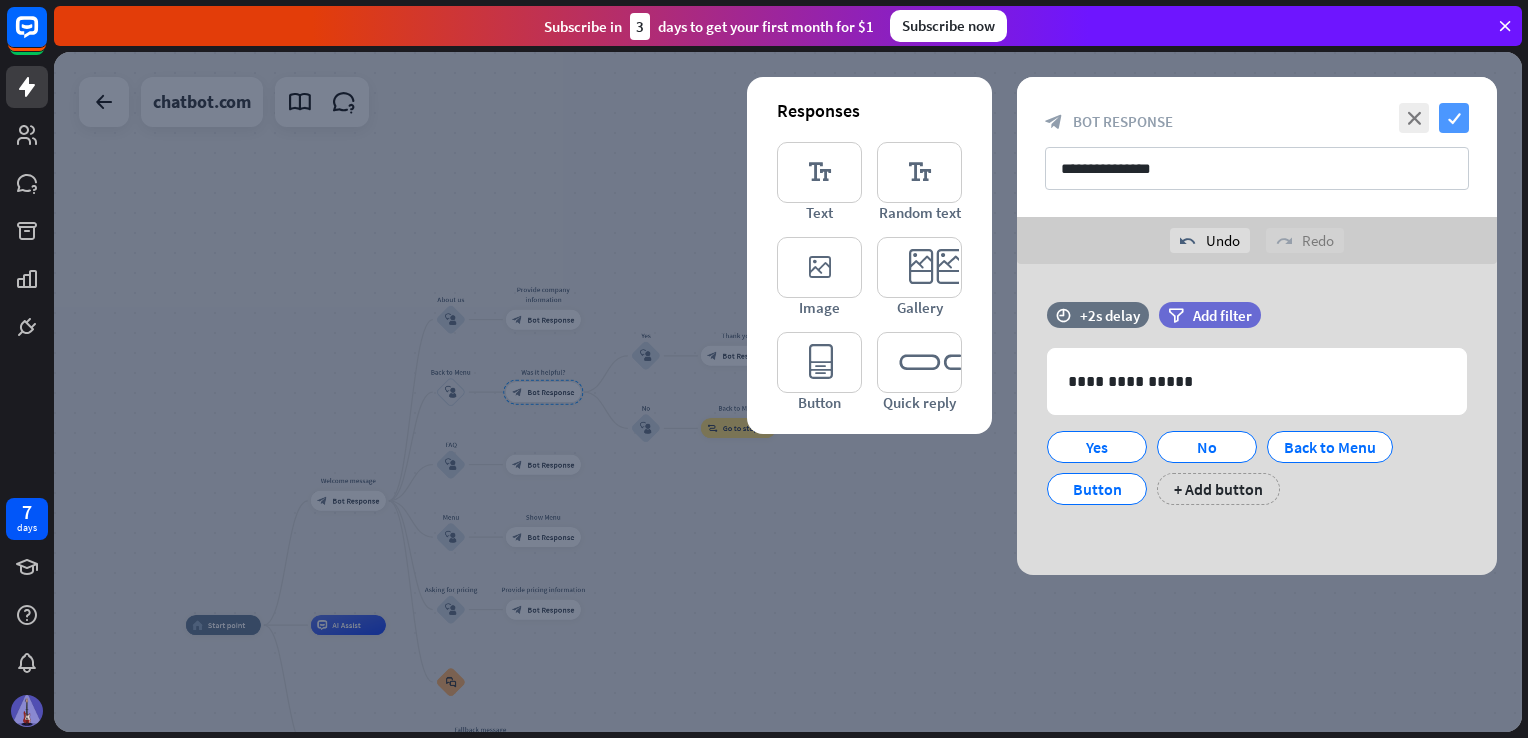 click on "check" at bounding box center (1454, 118) 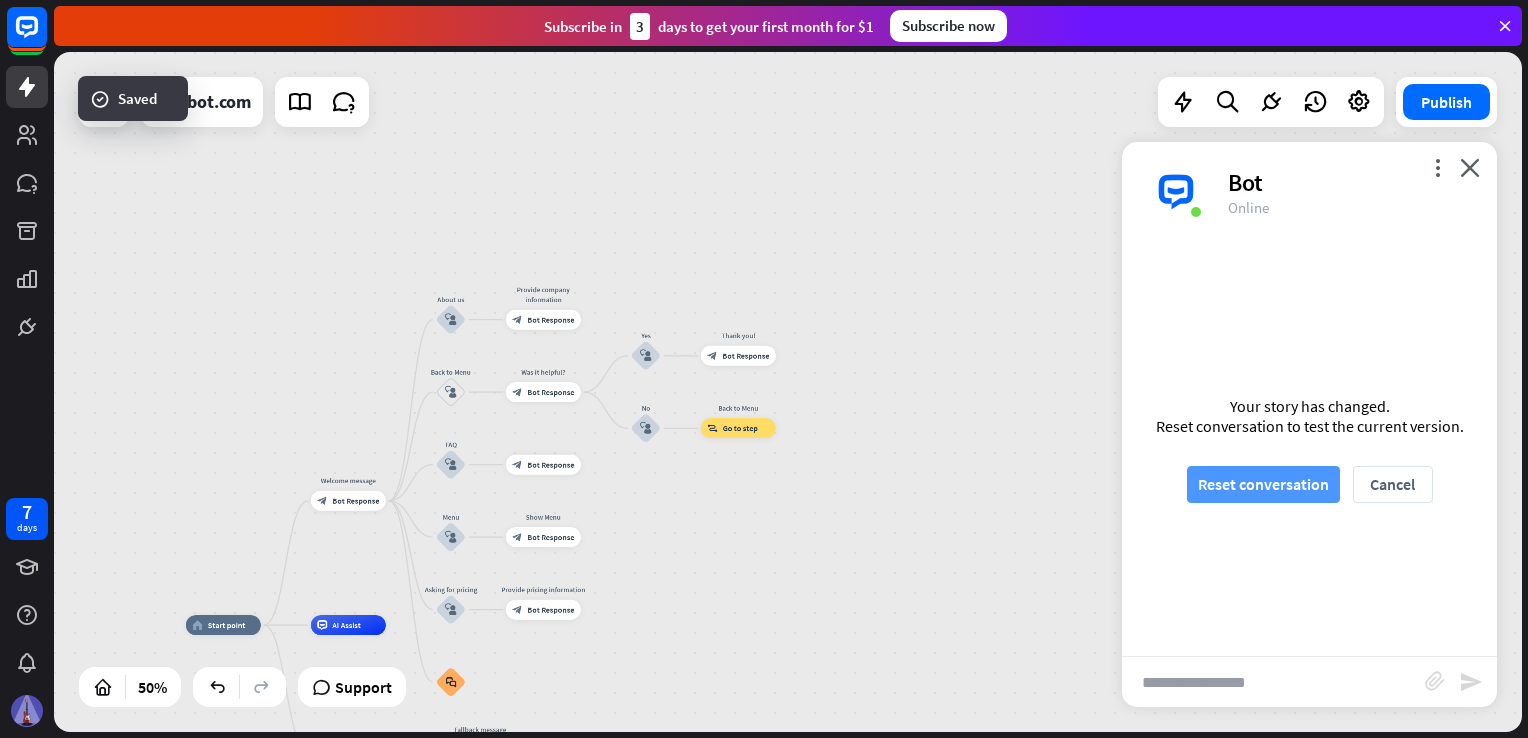 click on "Reset conversation" at bounding box center (1263, 484) 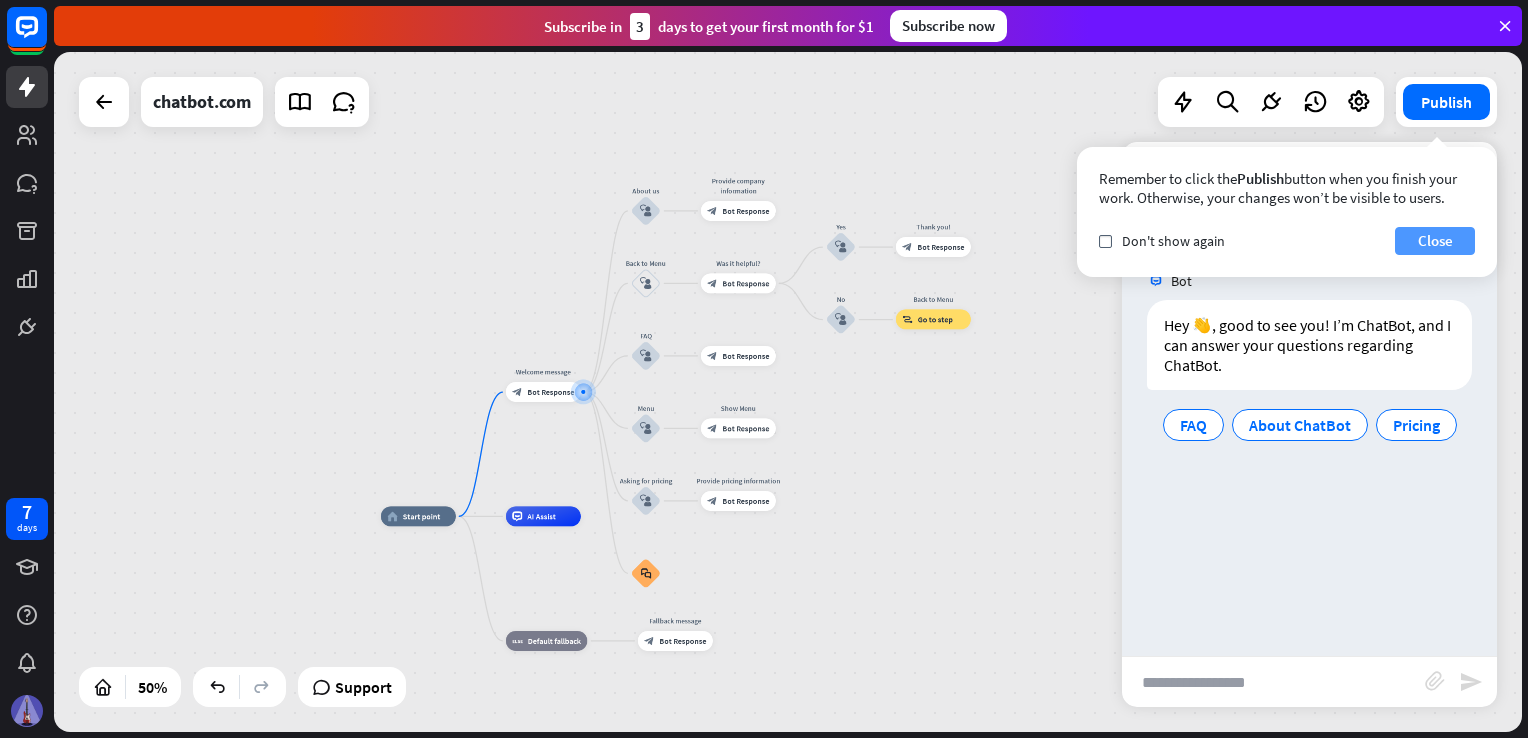 click on "Close" at bounding box center (1435, 241) 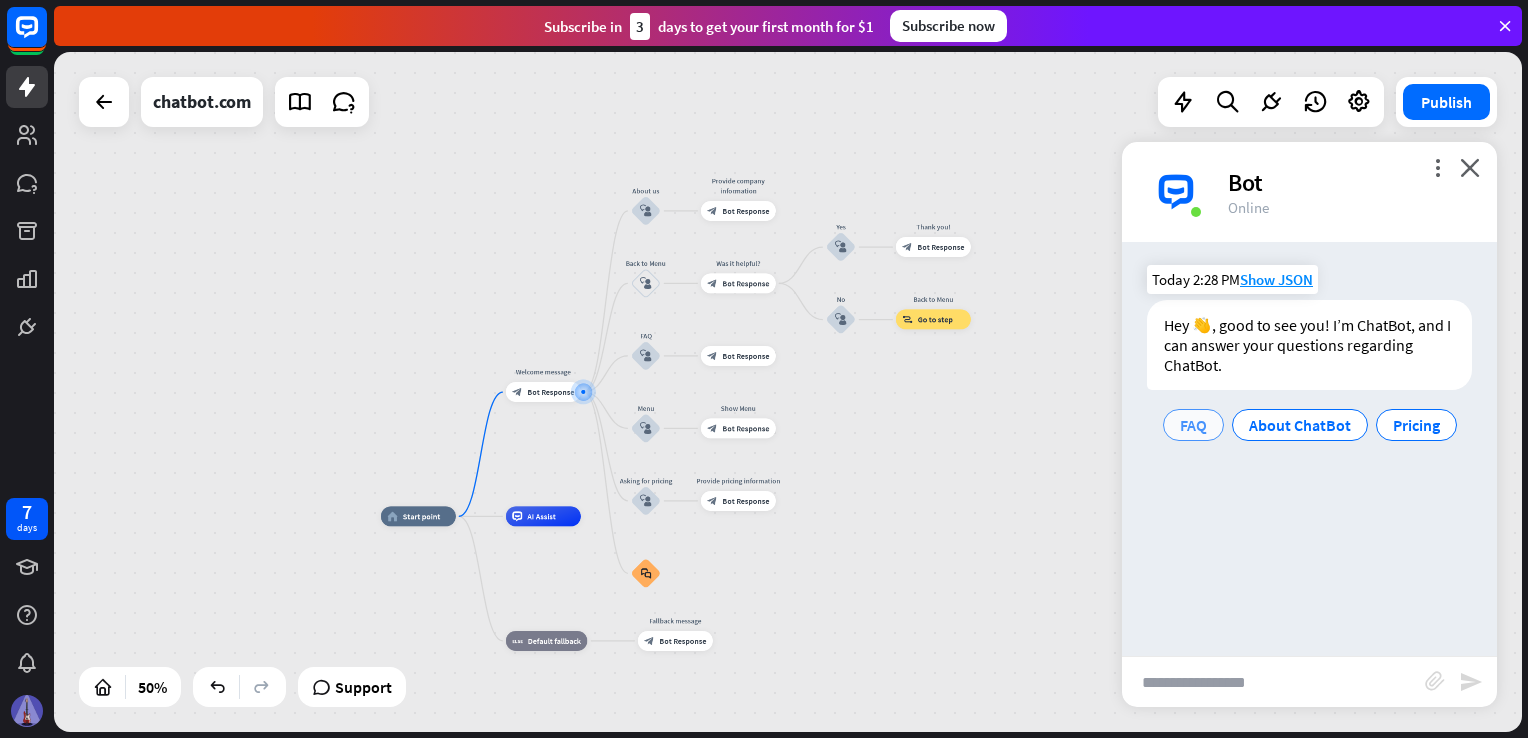 click on "FAQ About ChatBot Pricing" at bounding box center (1309, 425) 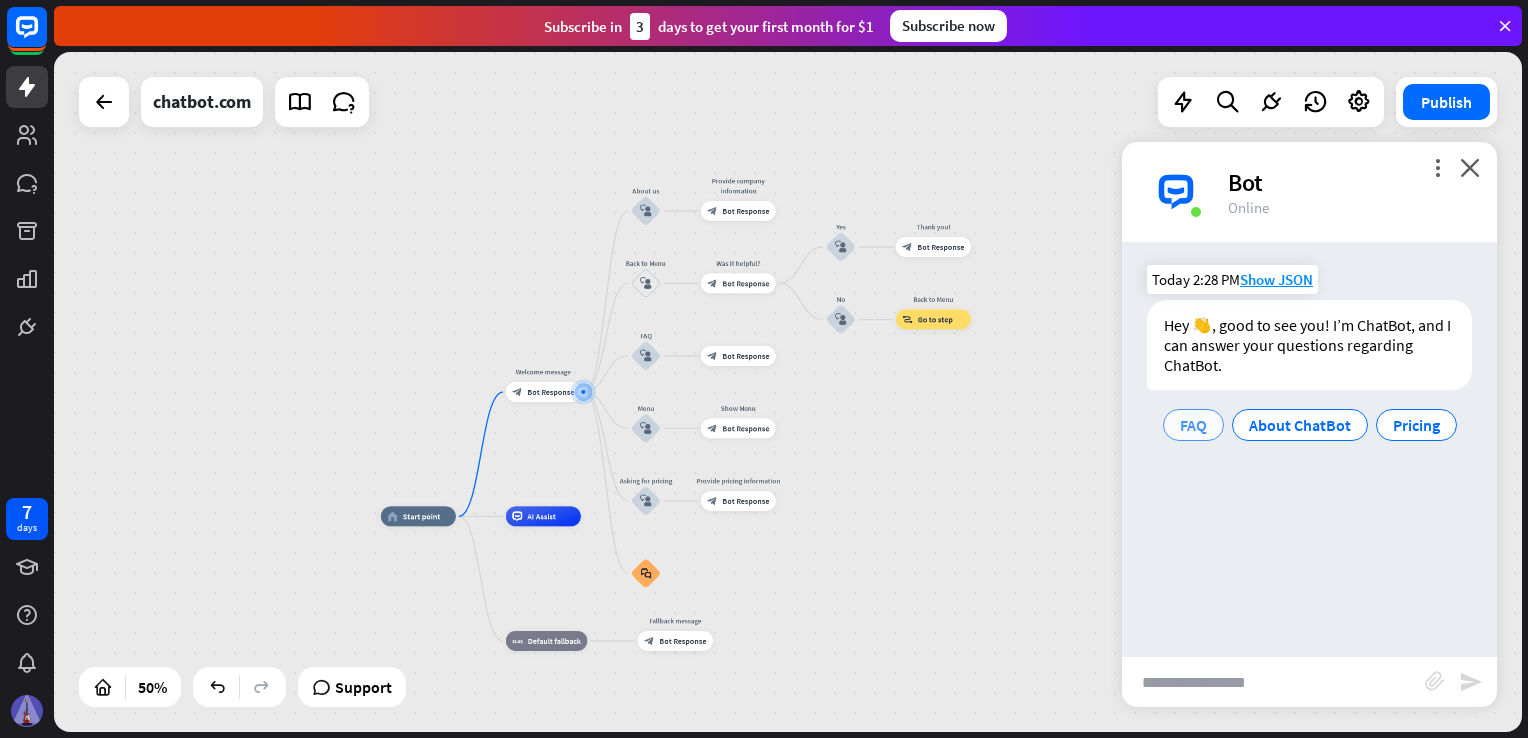 click on "FAQ" at bounding box center (1193, 425) 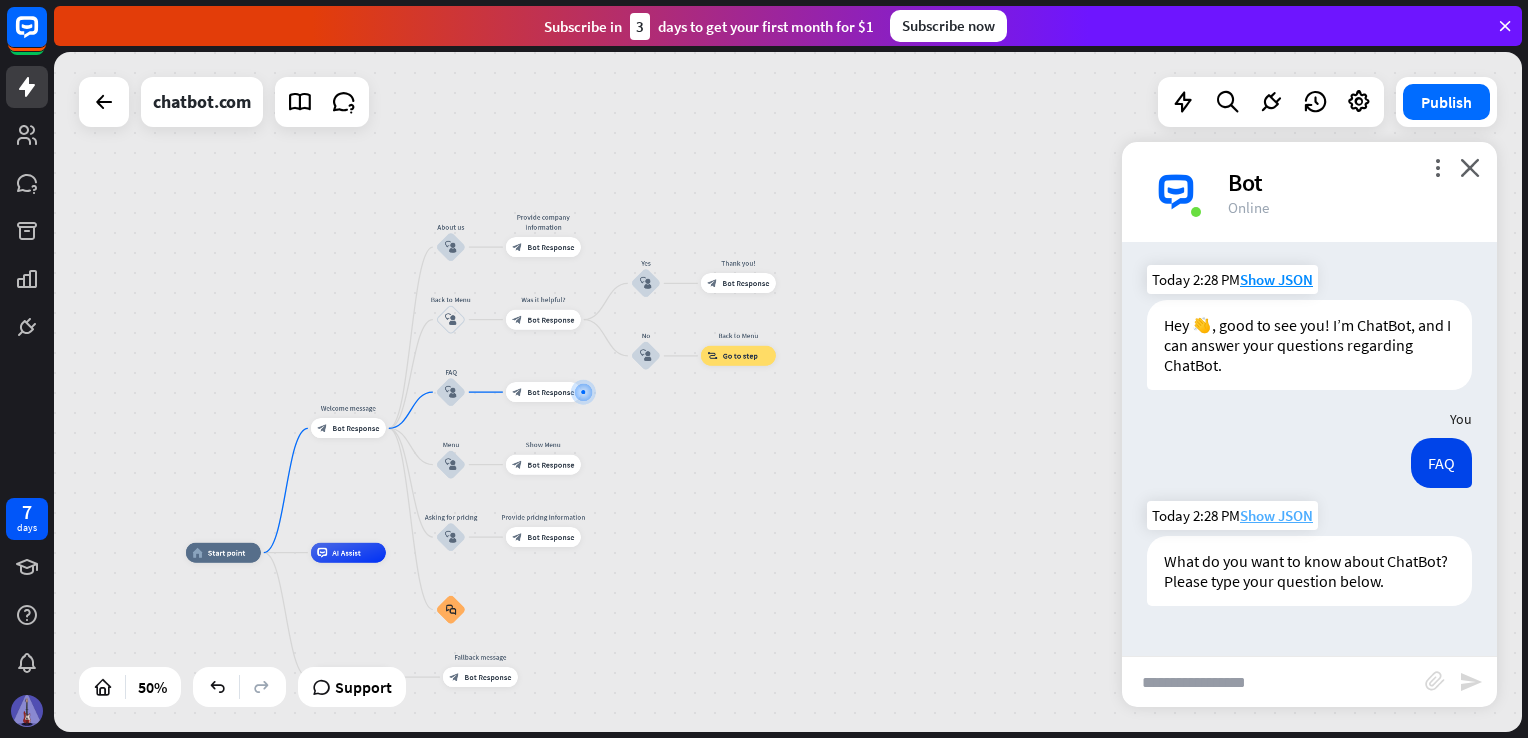 click on "Show JSON" at bounding box center [1276, 515] 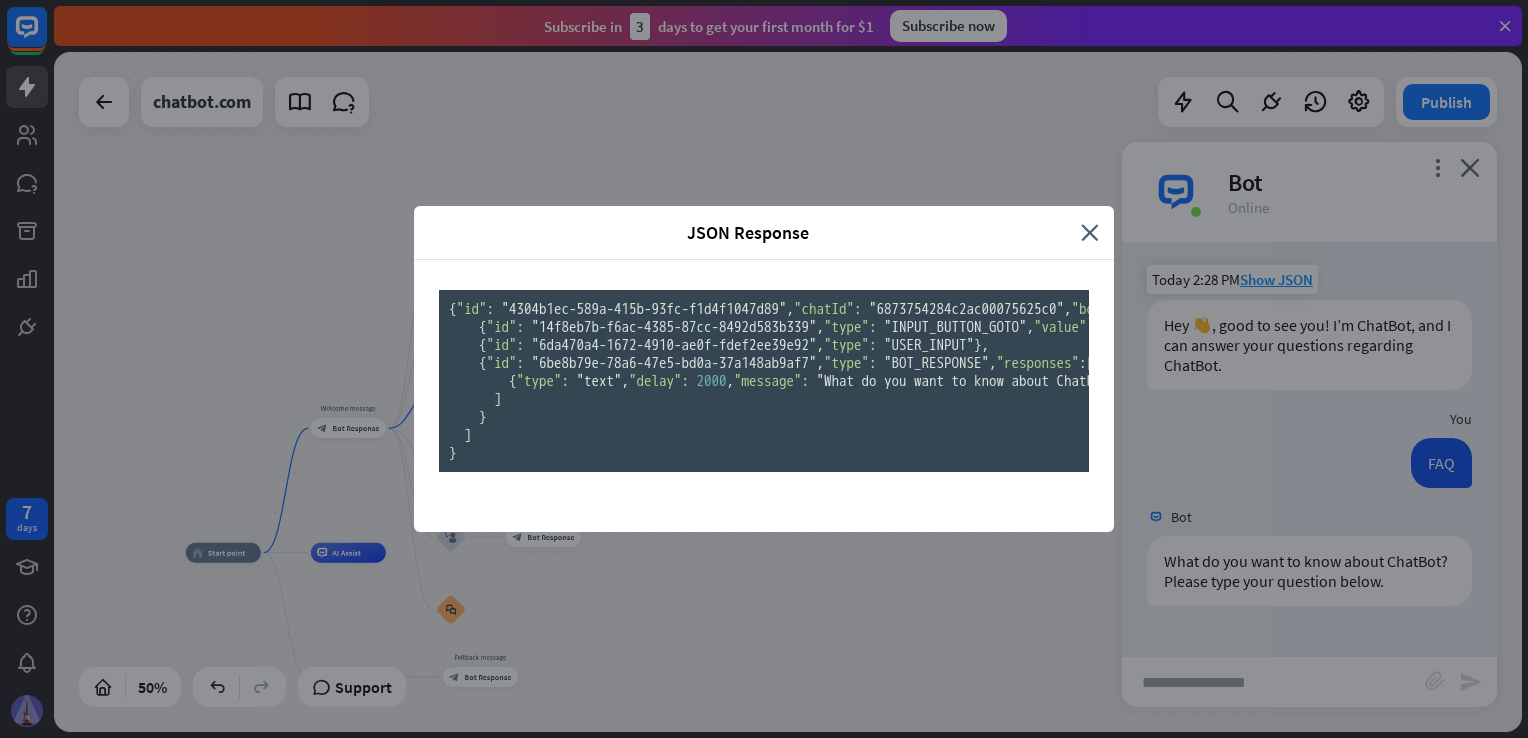 scroll, scrollTop: 0, scrollLeft: 0, axis: both 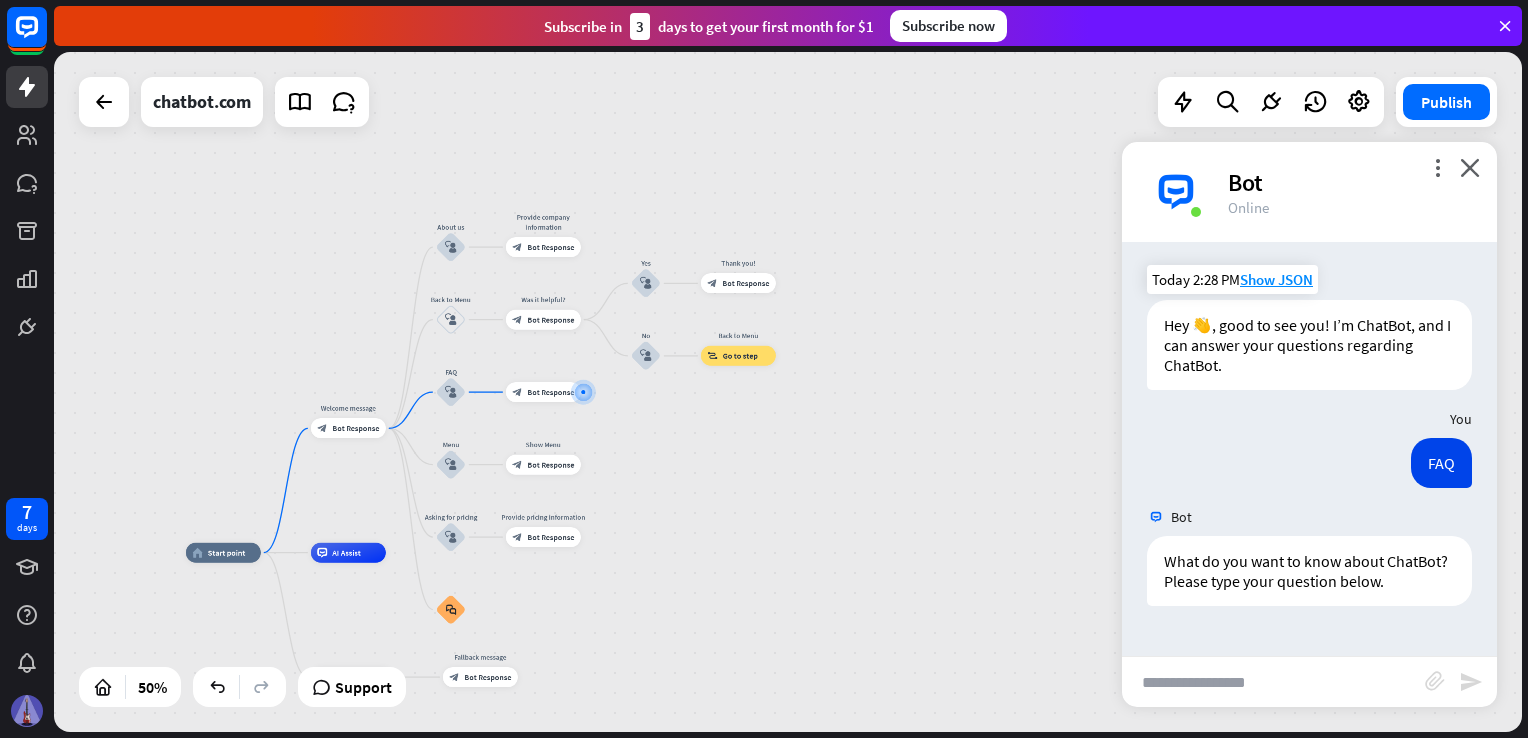 drag, startPoint x: 1476, startPoint y: 166, endPoint x: 1407, endPoint y: 156, distance: 69.72087 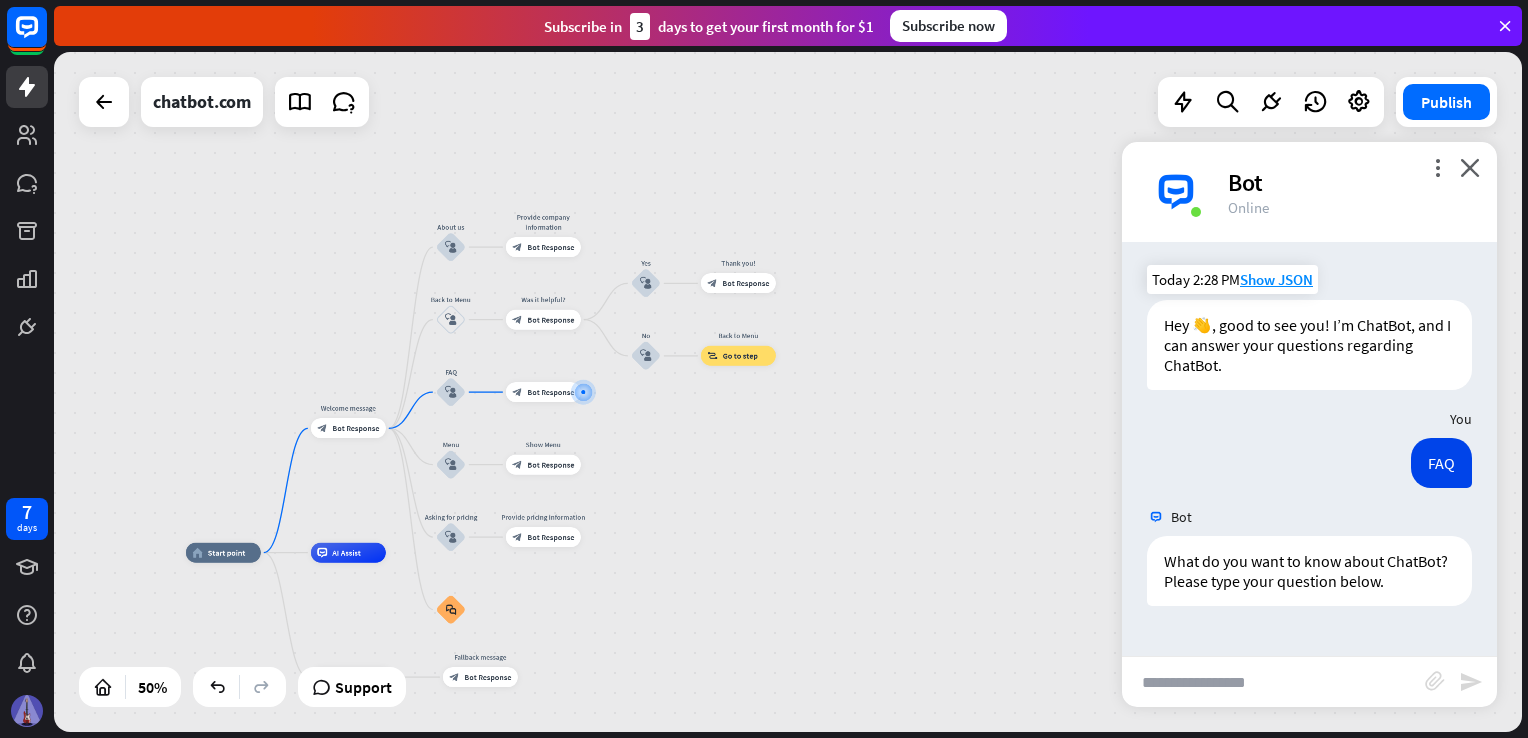 click on "close" at bounding box center [1470, 167] 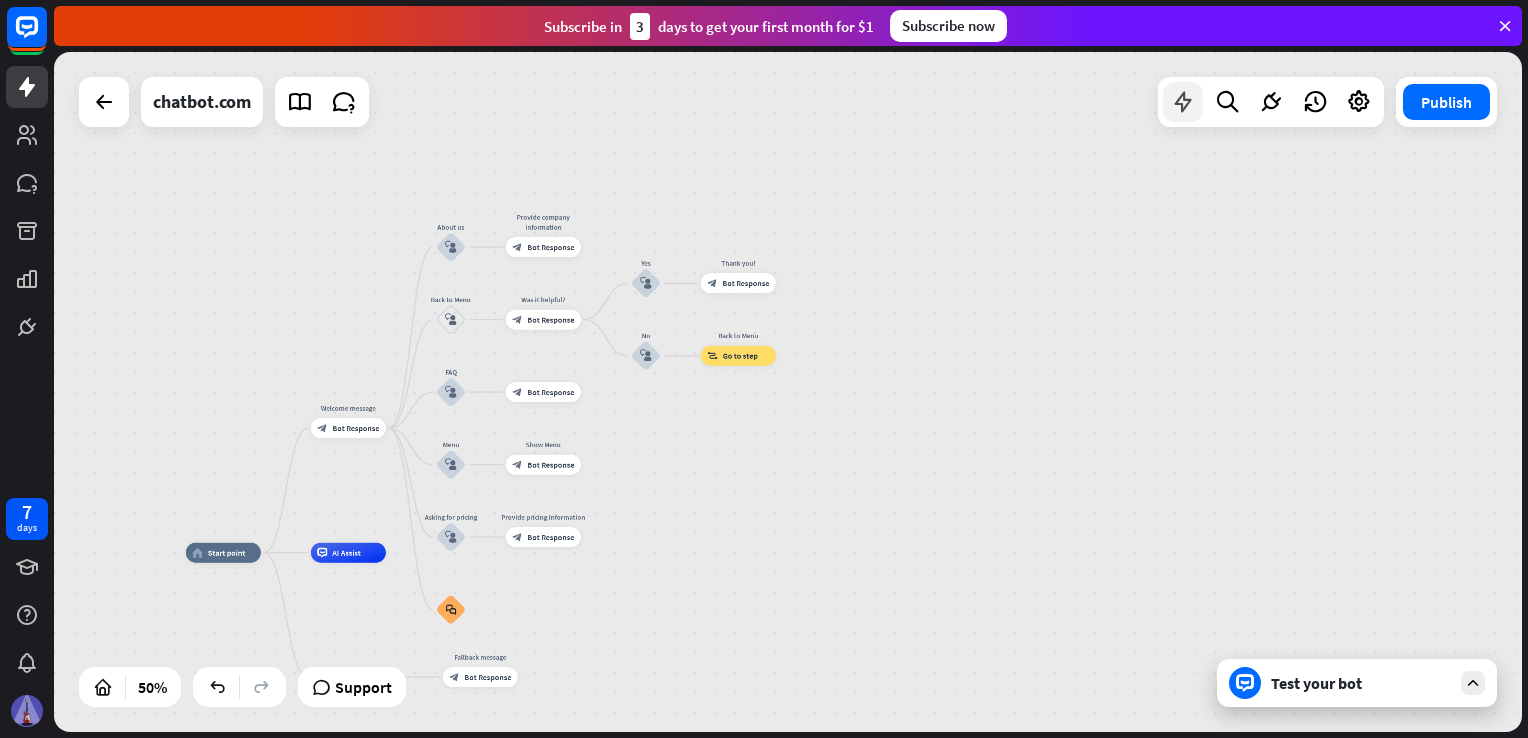 click at bounding box center [1183, 102] 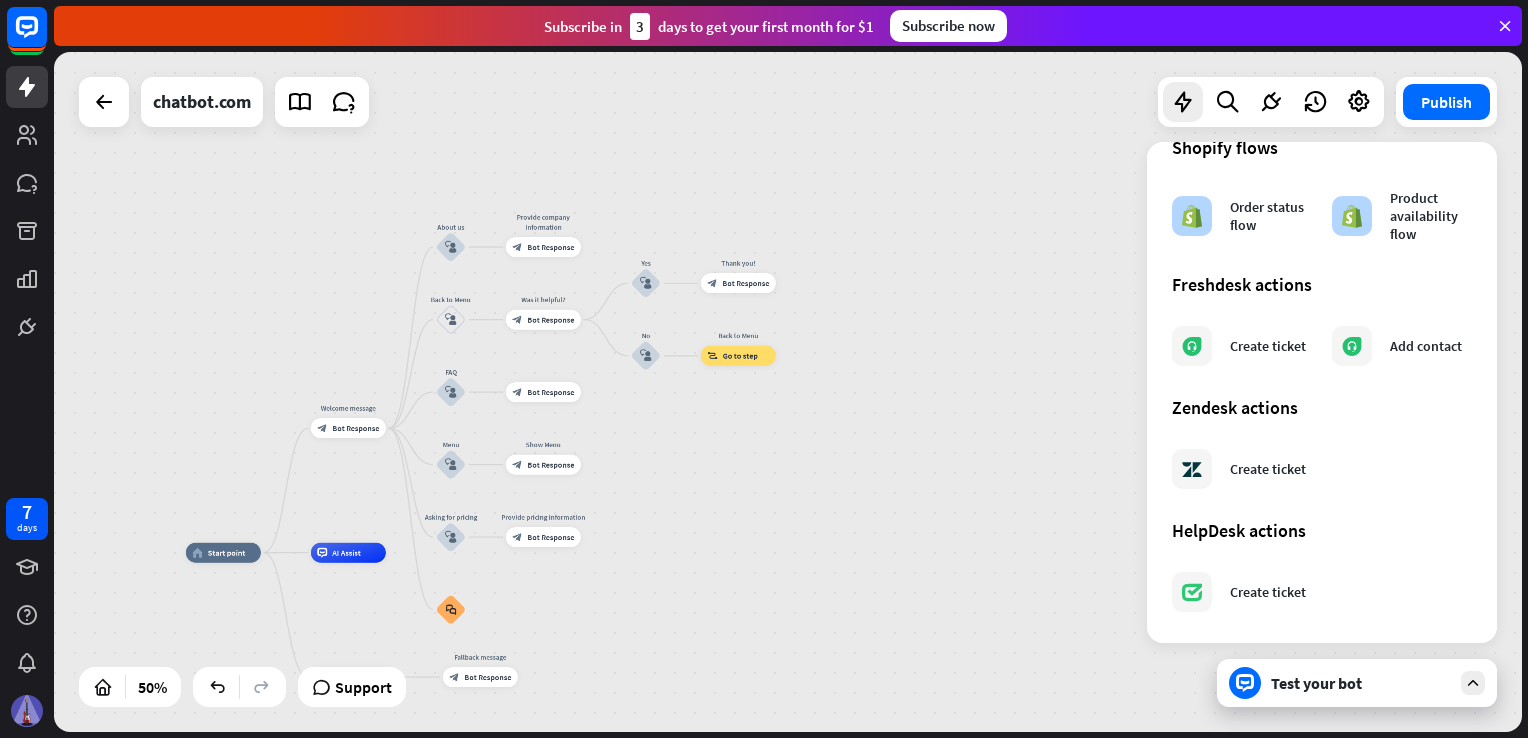 scroll, scrollTop: 1111, scrollLeft: 0, axis: vertical 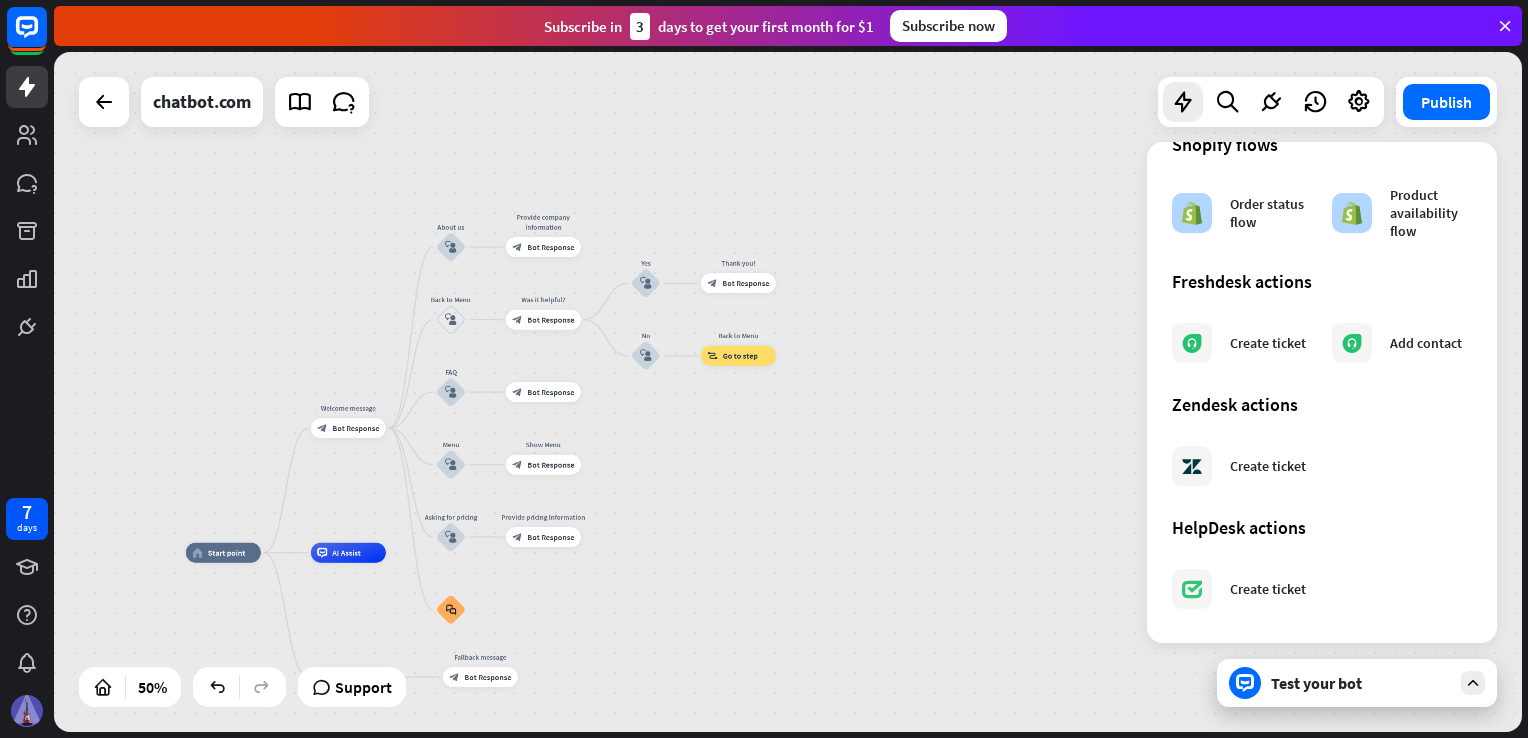 click on "home_2   Start point                 Welcome message   block_bot_response   Bot Response                 About us   block_user_input                 Provide company information   block_bot_response   Bot Response                 Back to Menu   block_user_input                 Was it helpful?   block_bot_response   Bot Response                 Yes   block_user_input                 Thank you!   block_bot_response   Bot Response                 No   block_user_input                 Back to Menu   block_goto   Go to step                 FAQ   block_user_input                   block_bot_response   Bot Response                 Menu   block_user_input                 Show Menu   block_bot_response   Bot Response                 Asking for pricing   block_user_input                 Provide pricing information   block_bot_response   Bot Response                   block_faq                     AI Assist                   block_fallback   Default fallback                 Fallback message" at bounding box center (788, 392) 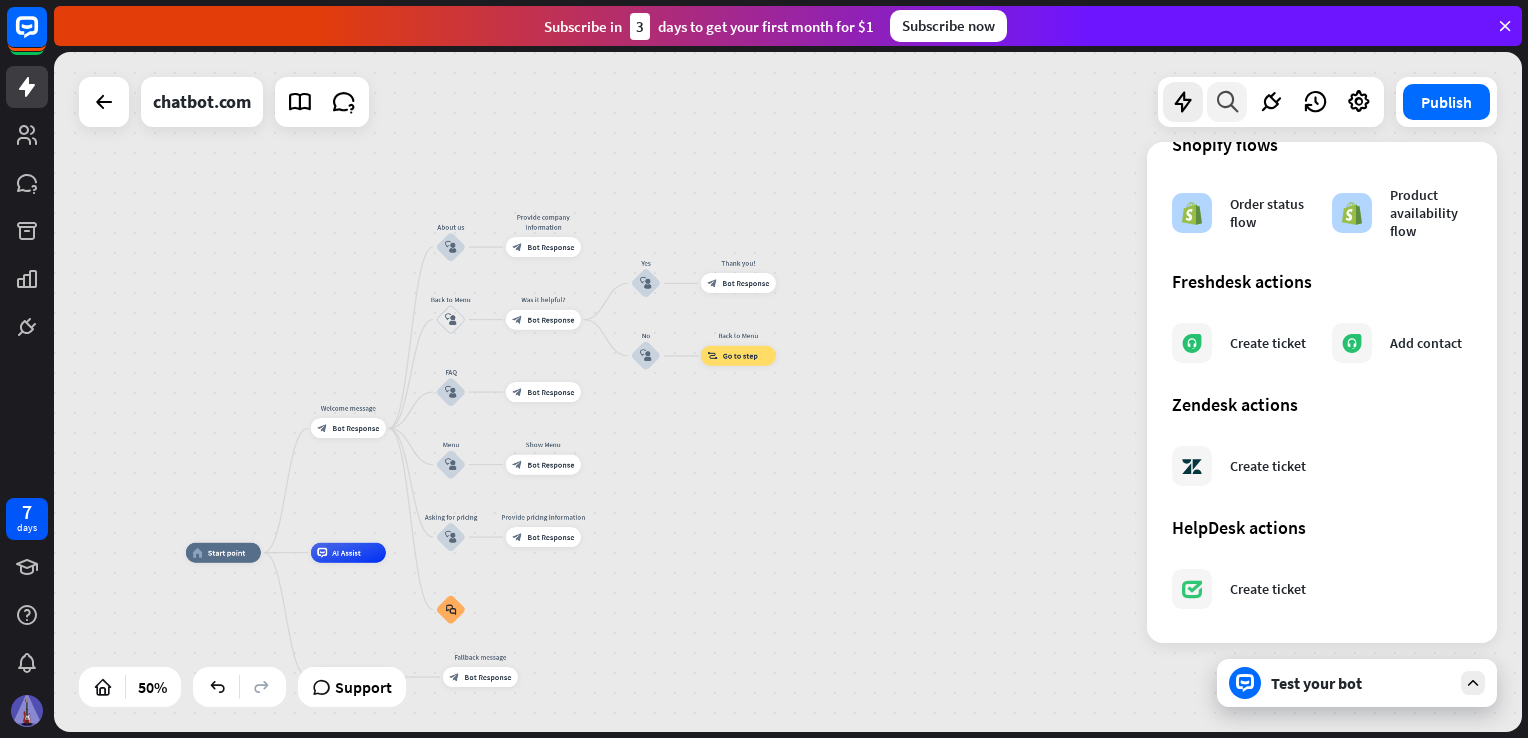 click at bounding box center [1227, 102] 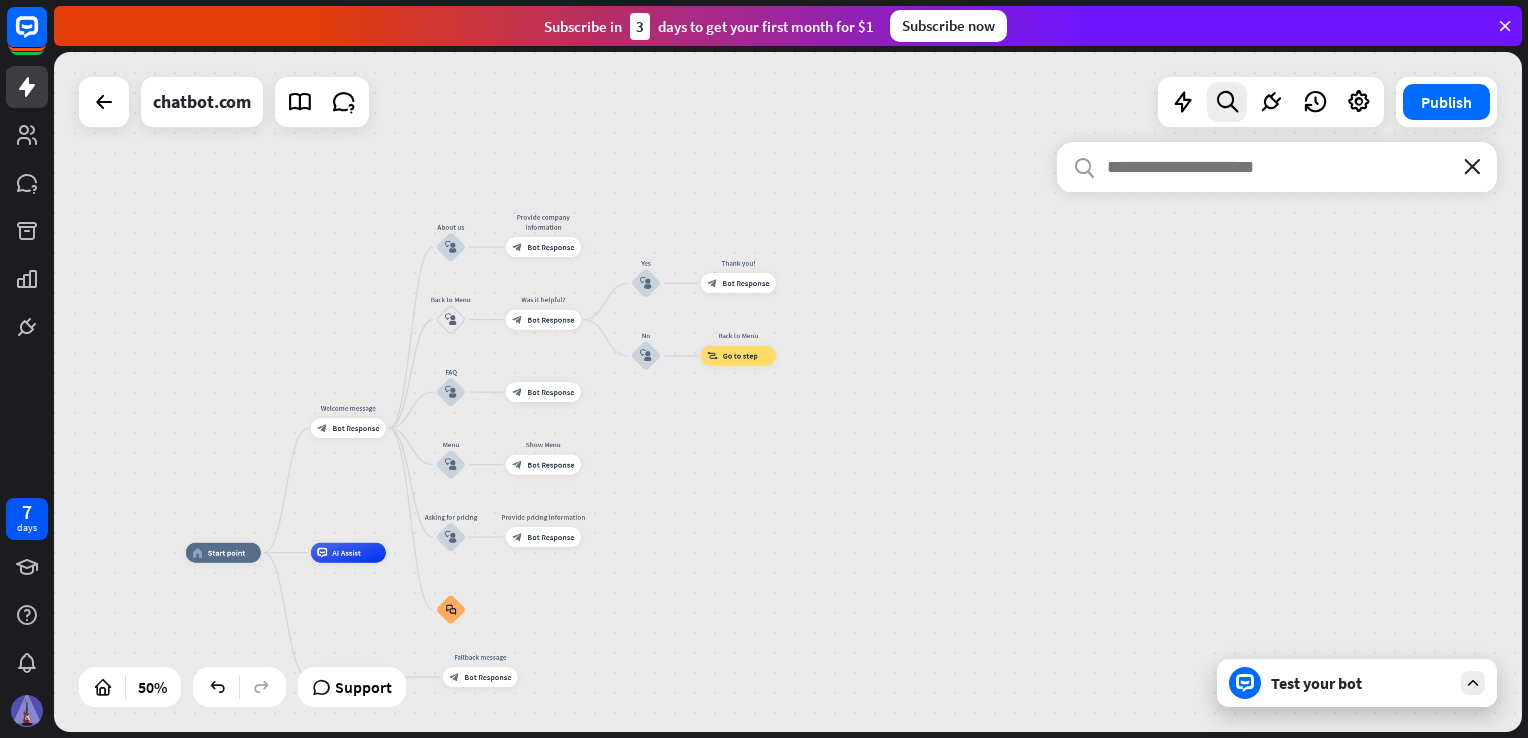 click on "close" at bounding box center [1472, 167] 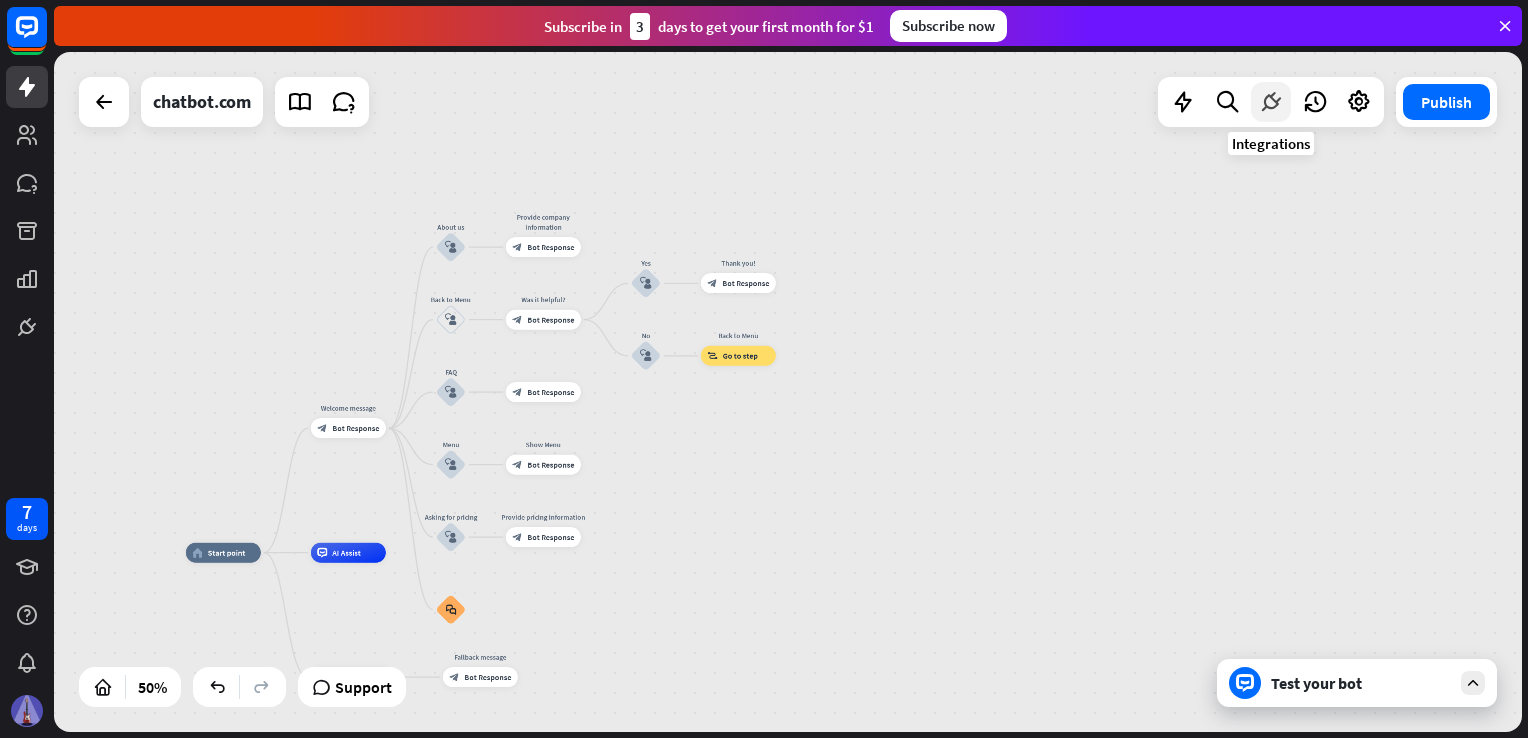 click at bounding box center (1271, 102) 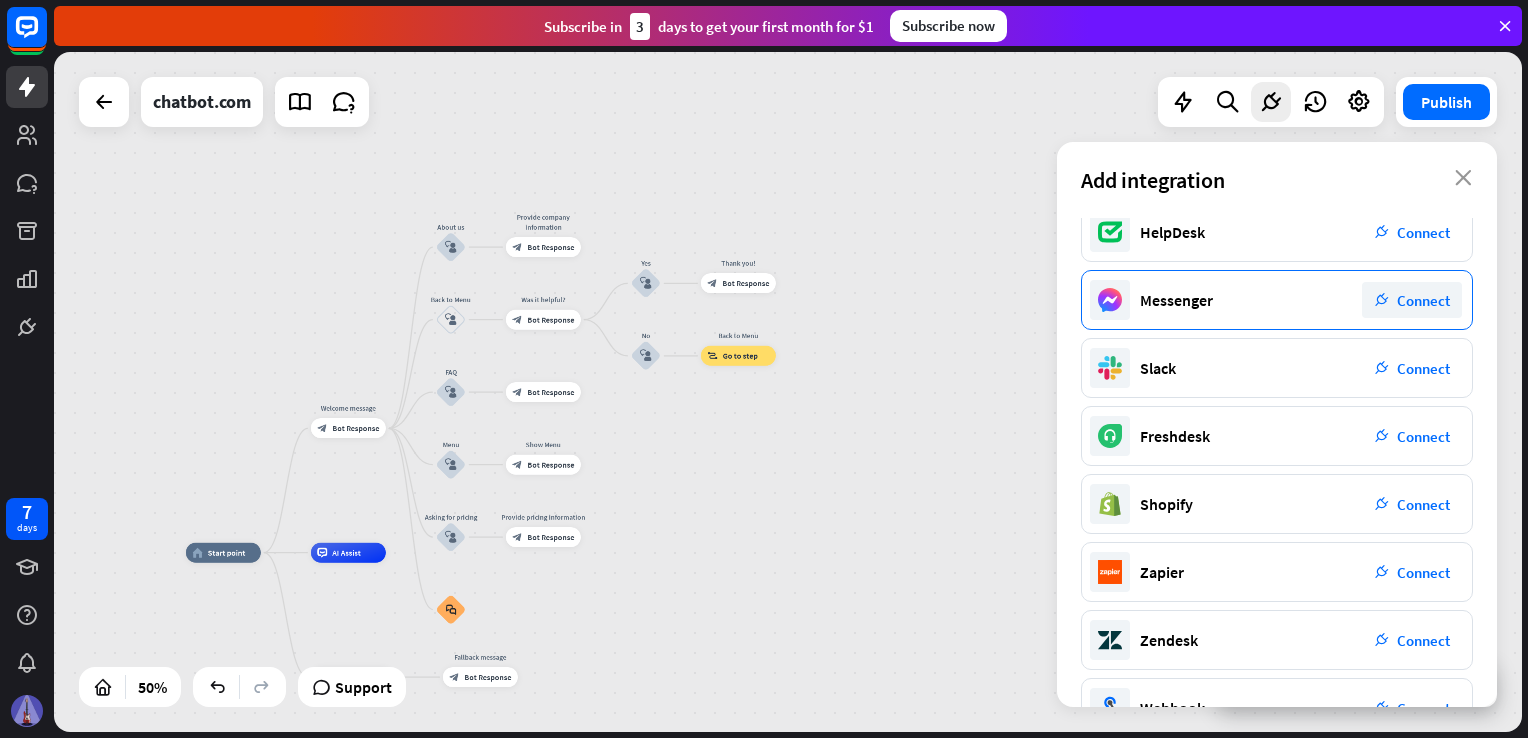 scroll, scrollTop: 274, scrollLeft: 0, axis: vertical 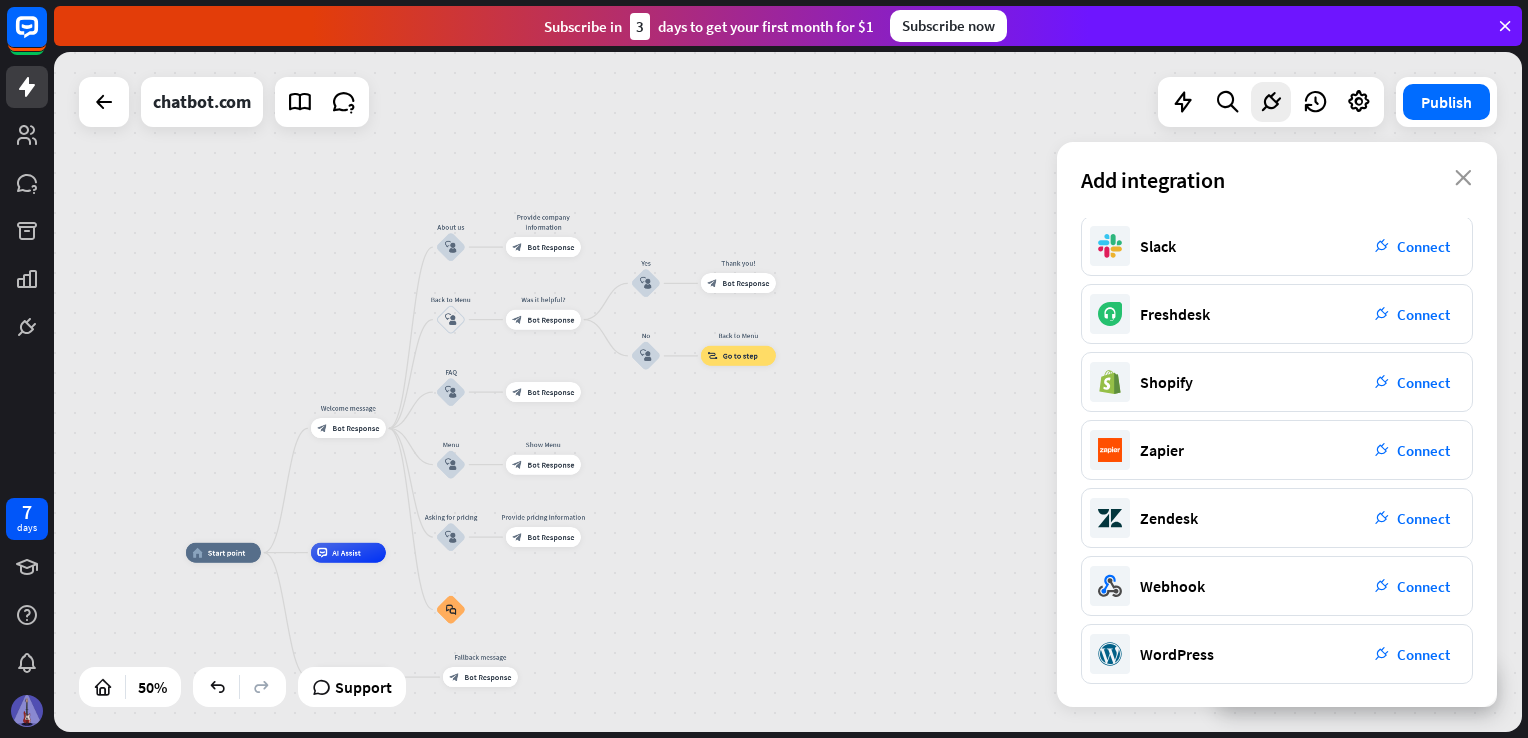 click on "Add integration   close" at bounding box center (1277, 180) 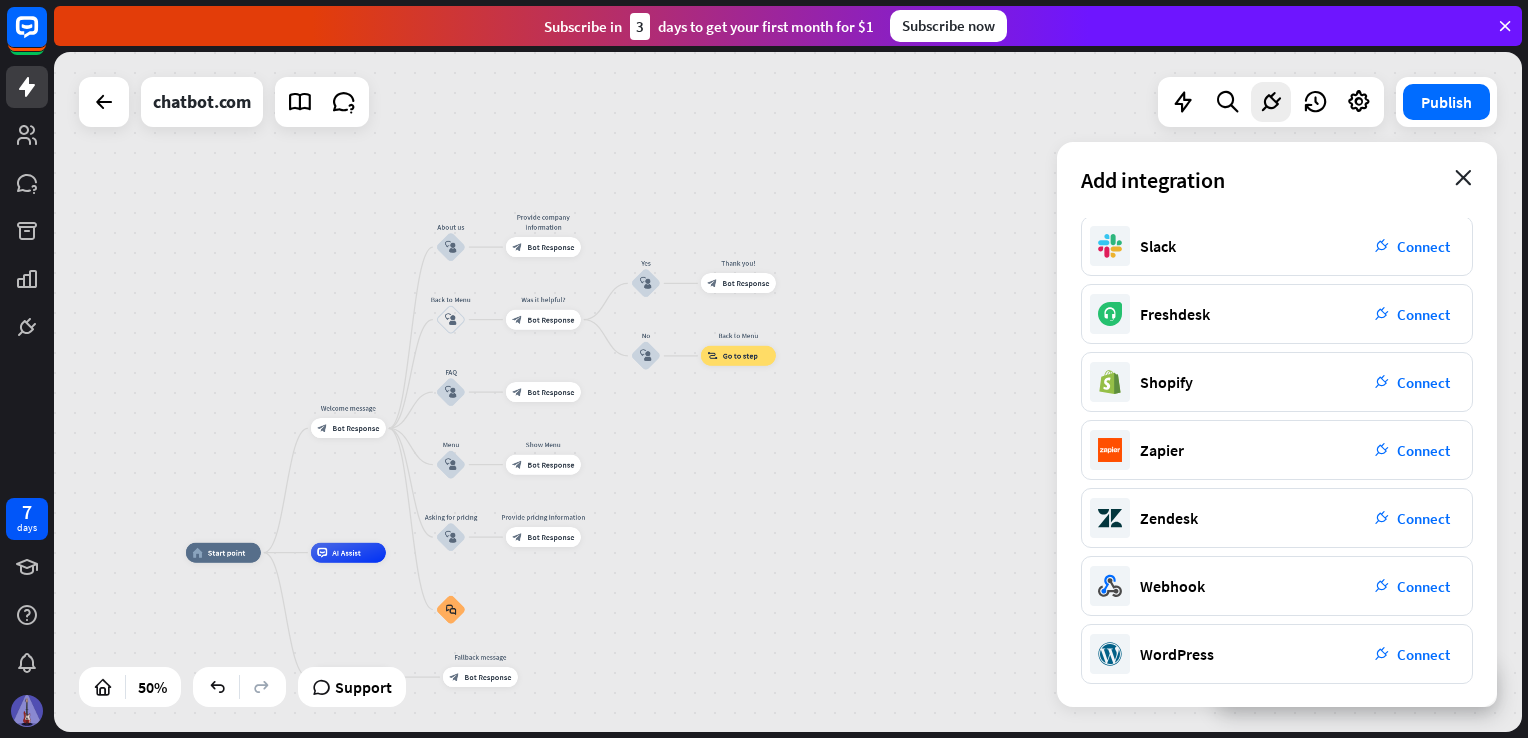 click on "close" at bounding box center [1463, 178] 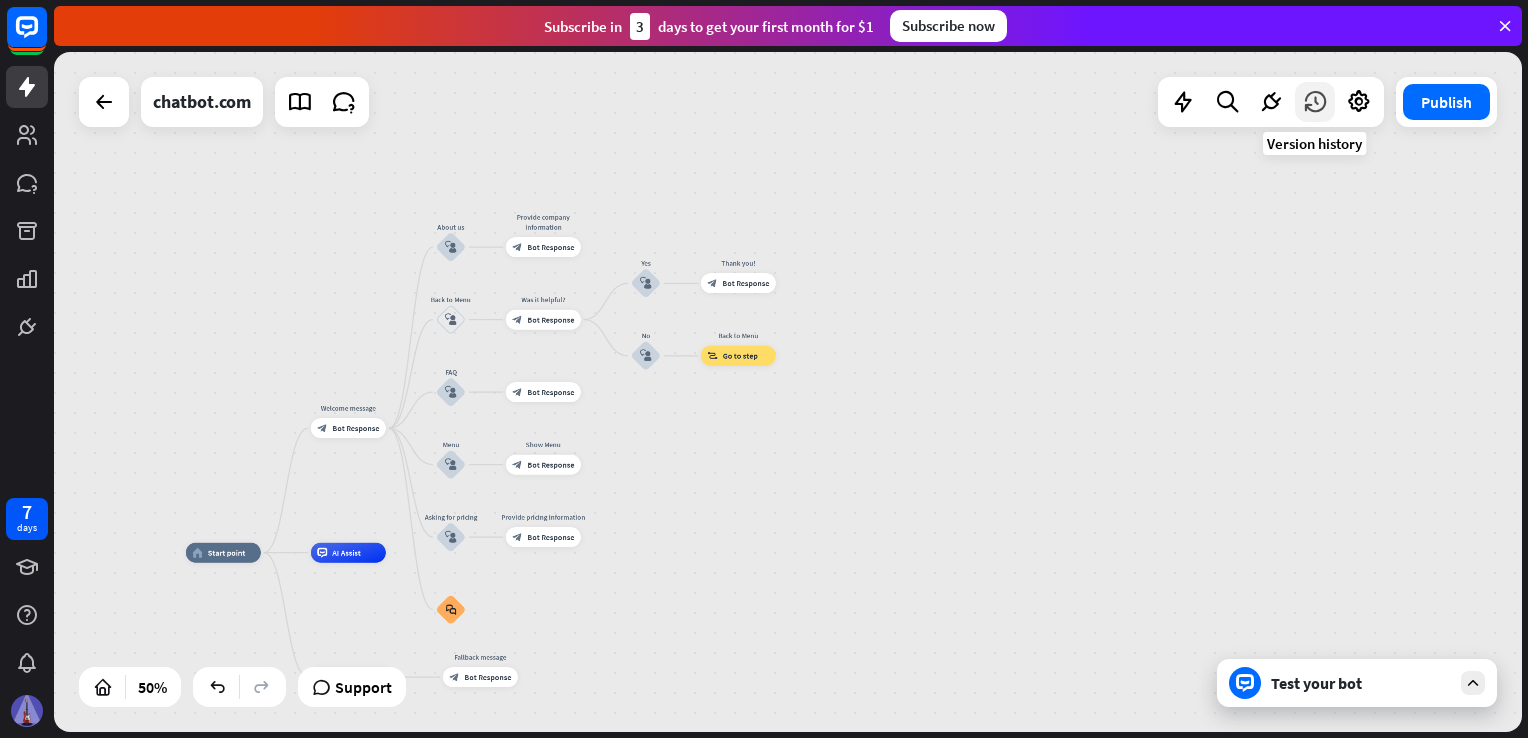 click at bounding box center (1315, 102) 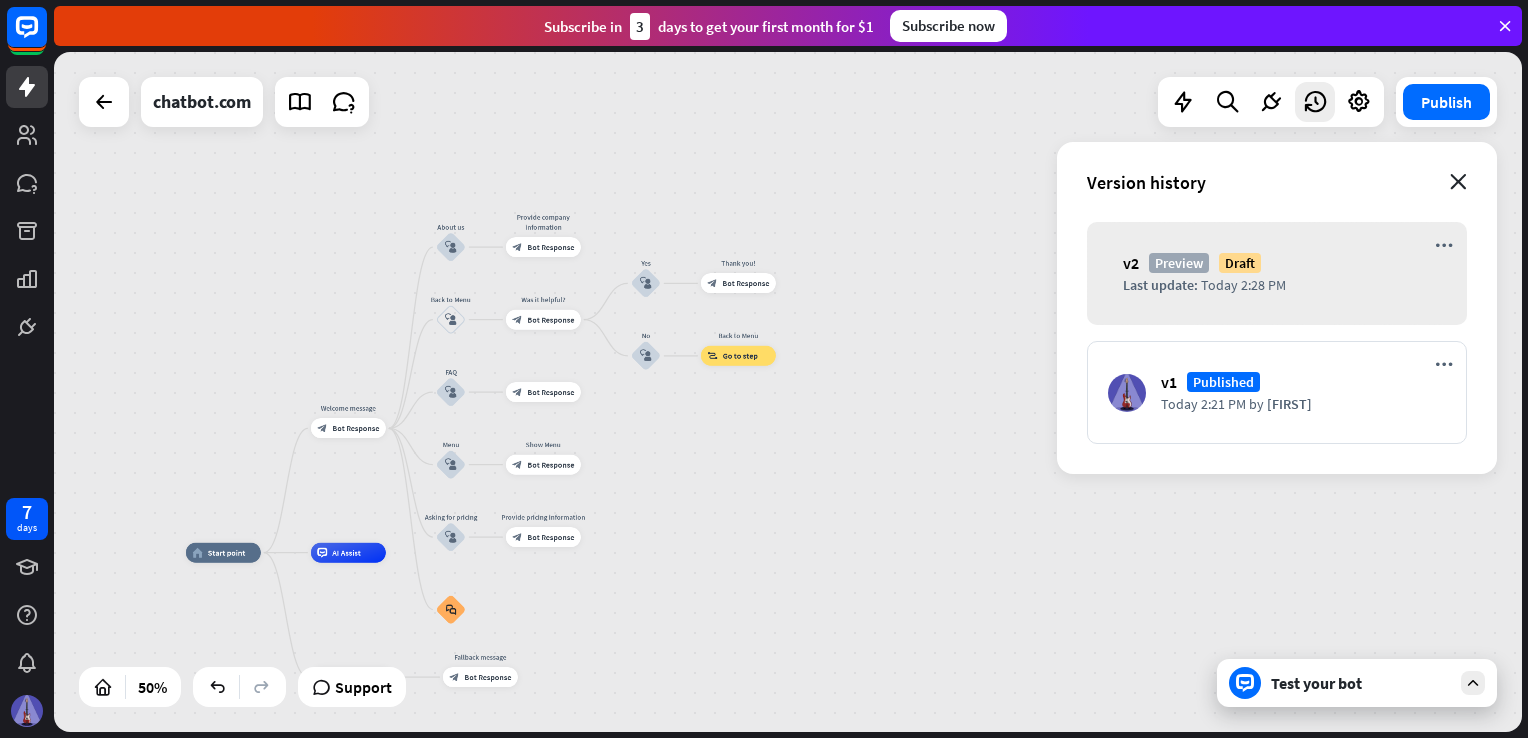 click on "close" at bounding box center (1458, 182) 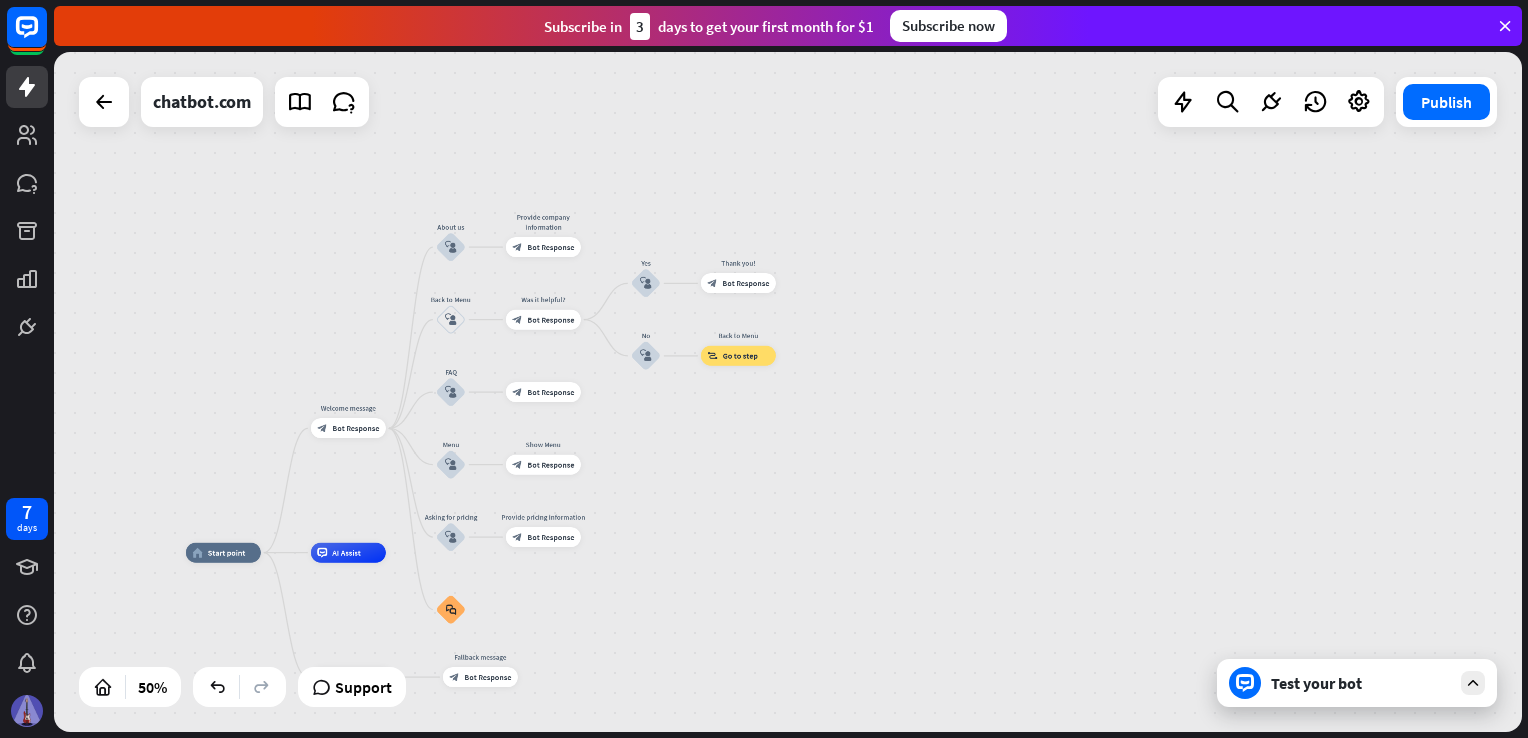 click on "home_2   Start point                 Welcome message   block_bot_response   Bot Response                 About us   block_user_input                 Provide company information   block_bot_response   Bot Response                 Back to Menu   block_user_input                 Was it helpful?   block_bot_response   Bot Response                 Yes   block_user_input                 Thank you!   block_bot_response   Bot Response                 No   block_user_input                 Back to Menu   block_goto   Go to step                 FAQ   block_user_input                   block_bot_response   Bot Response                 Menu   block_user_input                 Show Menu   block_bot_response   Bot Response                 Asking for pricing   block_user_input                 Provide pricing information   block_bot_response   Bot Response                   block_faq                     AI Assist                   block_fallback   Default fallback                 Fallback message" at bounding box center (788, 392) 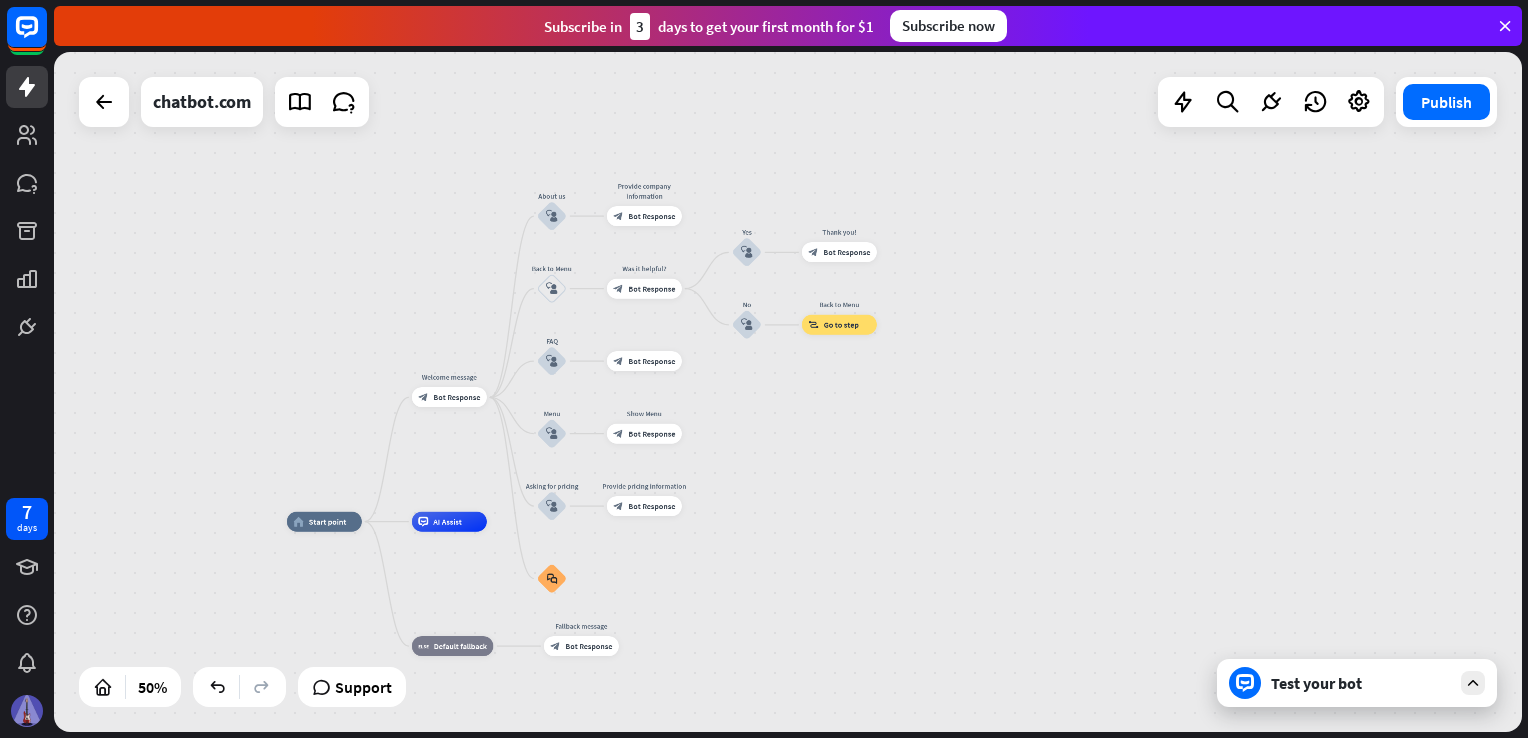 drag, startPoint x: 1176, startPoint y: 193, endPoint x: 1276, endPoint y: 162, distance: 104.69479 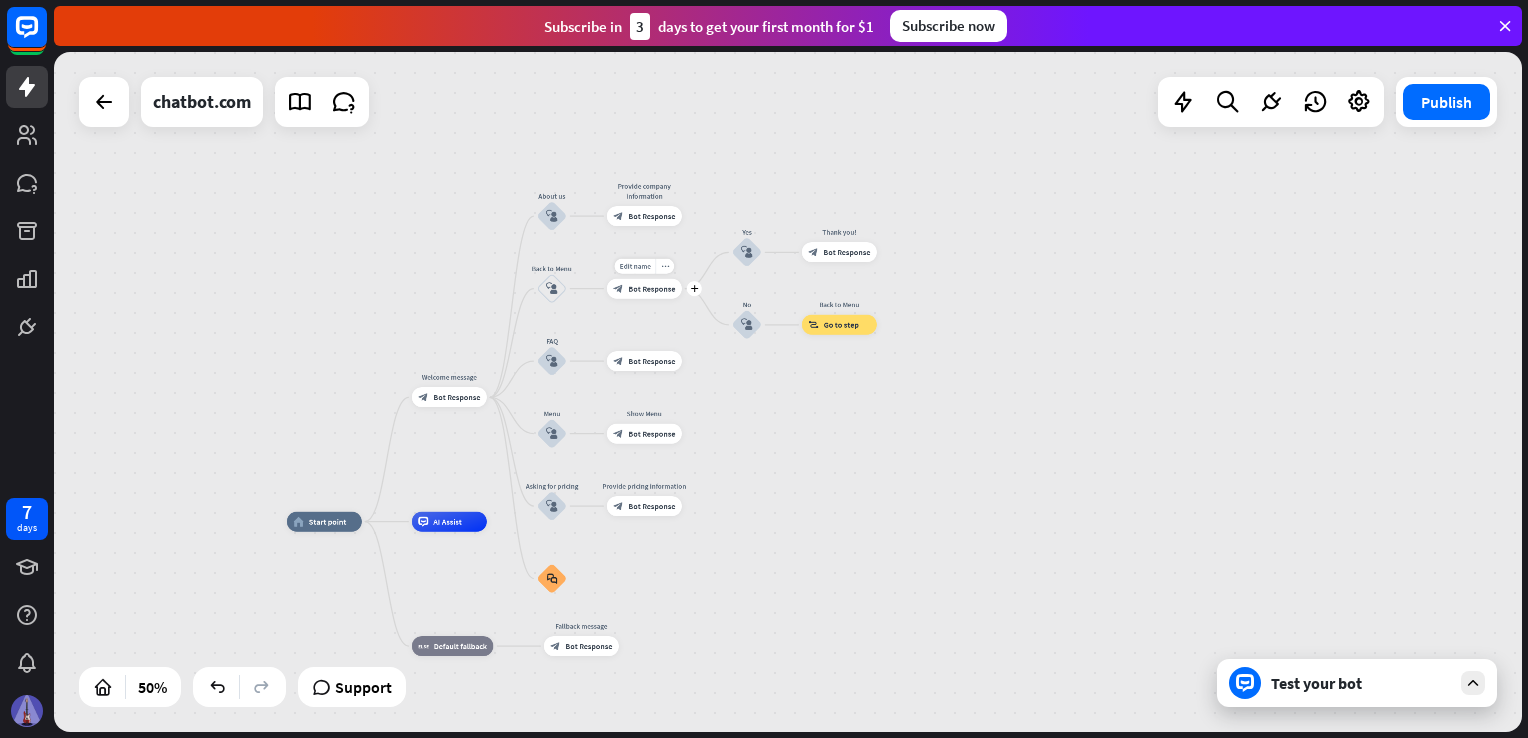 click on "Bot Response" at bounding box center [651, 289] 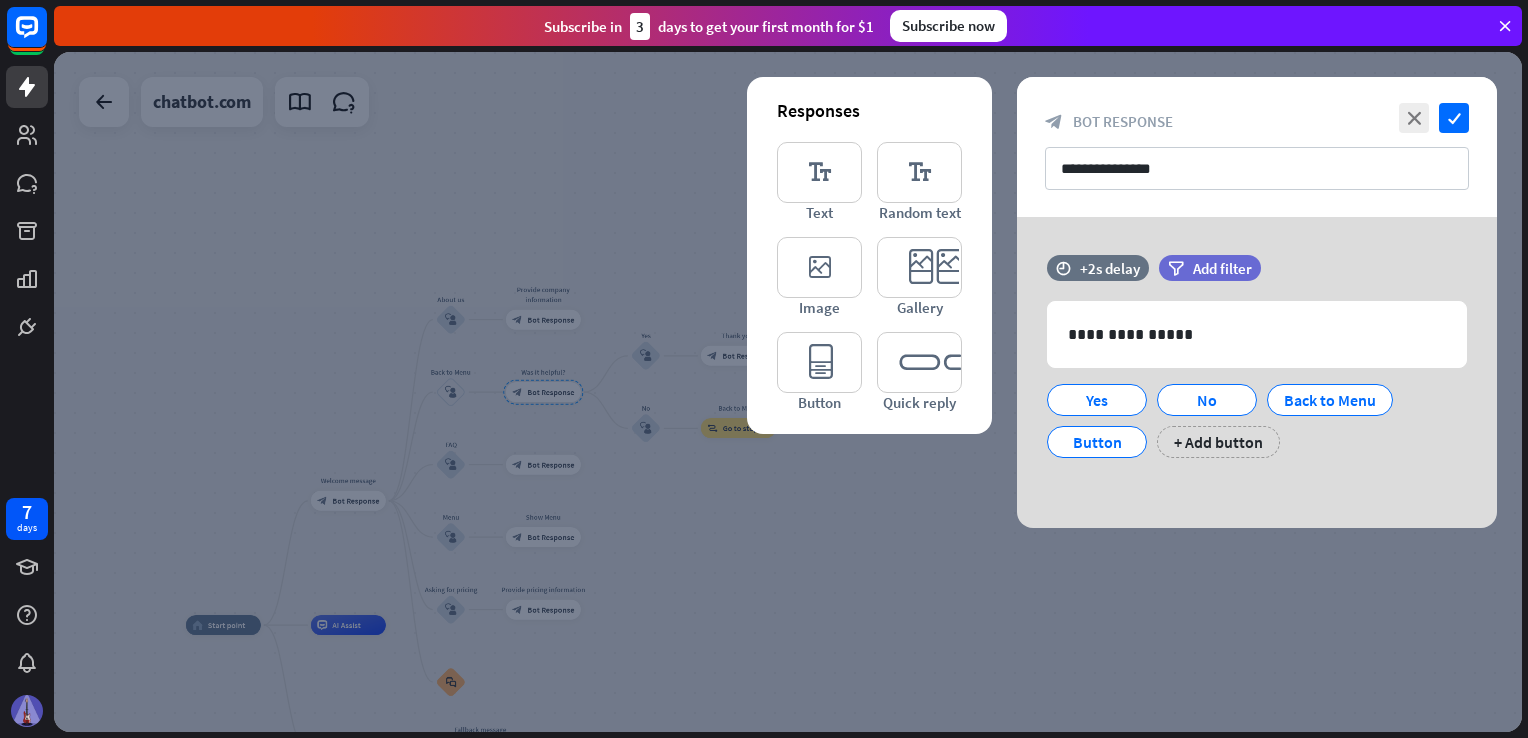click at bounding box center [788, 392] 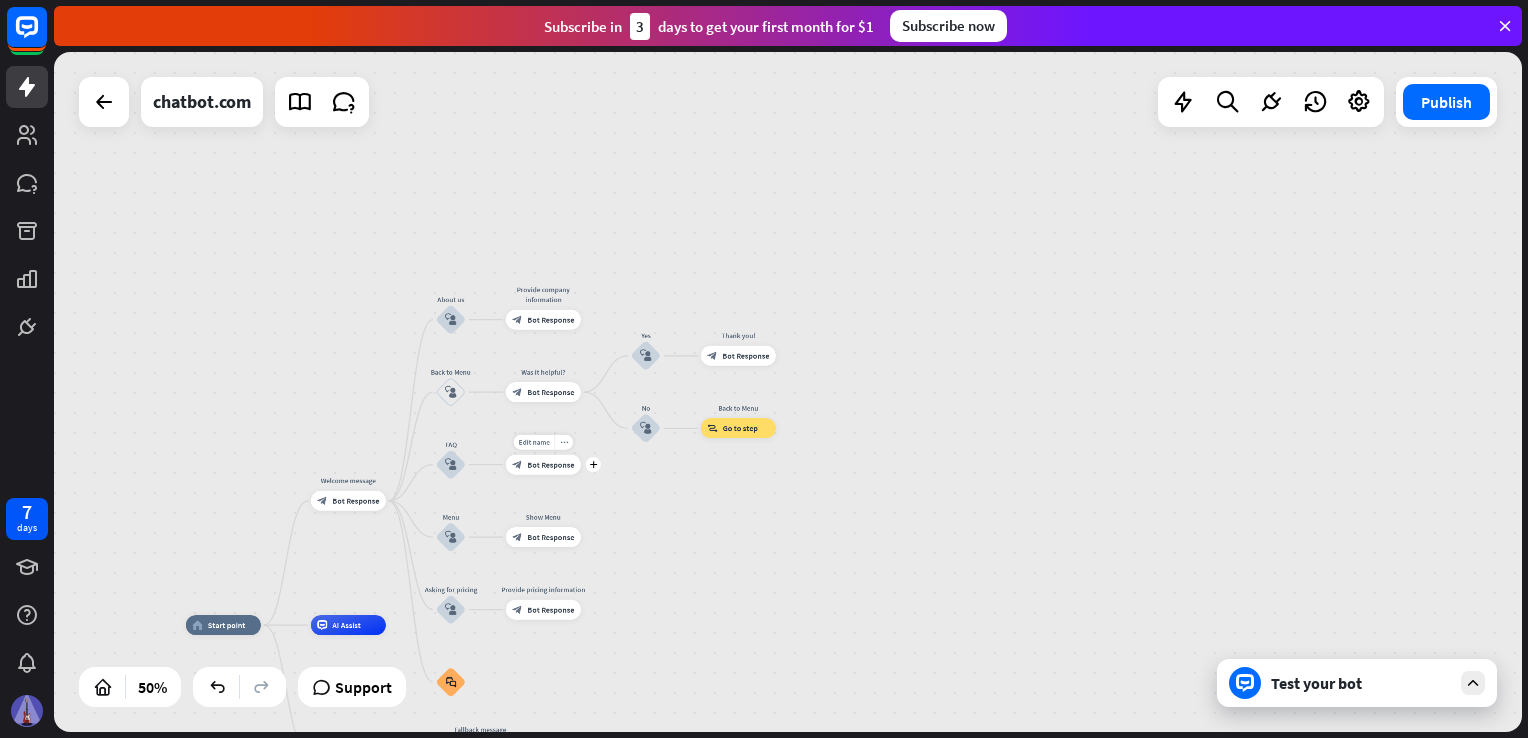 click on "block_bot_response   Bot Response" at bounding box center [543, 465] 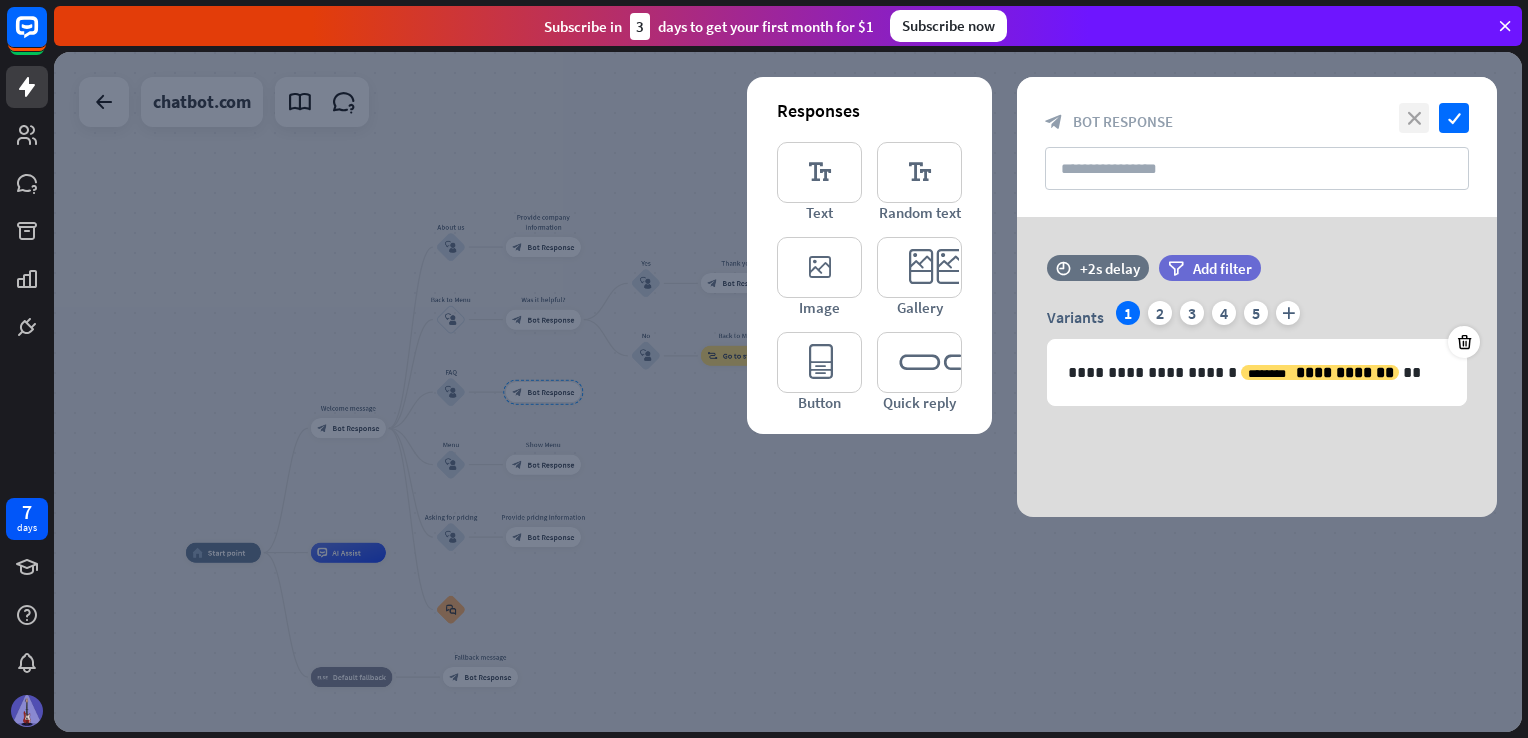 click on "close" at bounding box center [1414, 118] 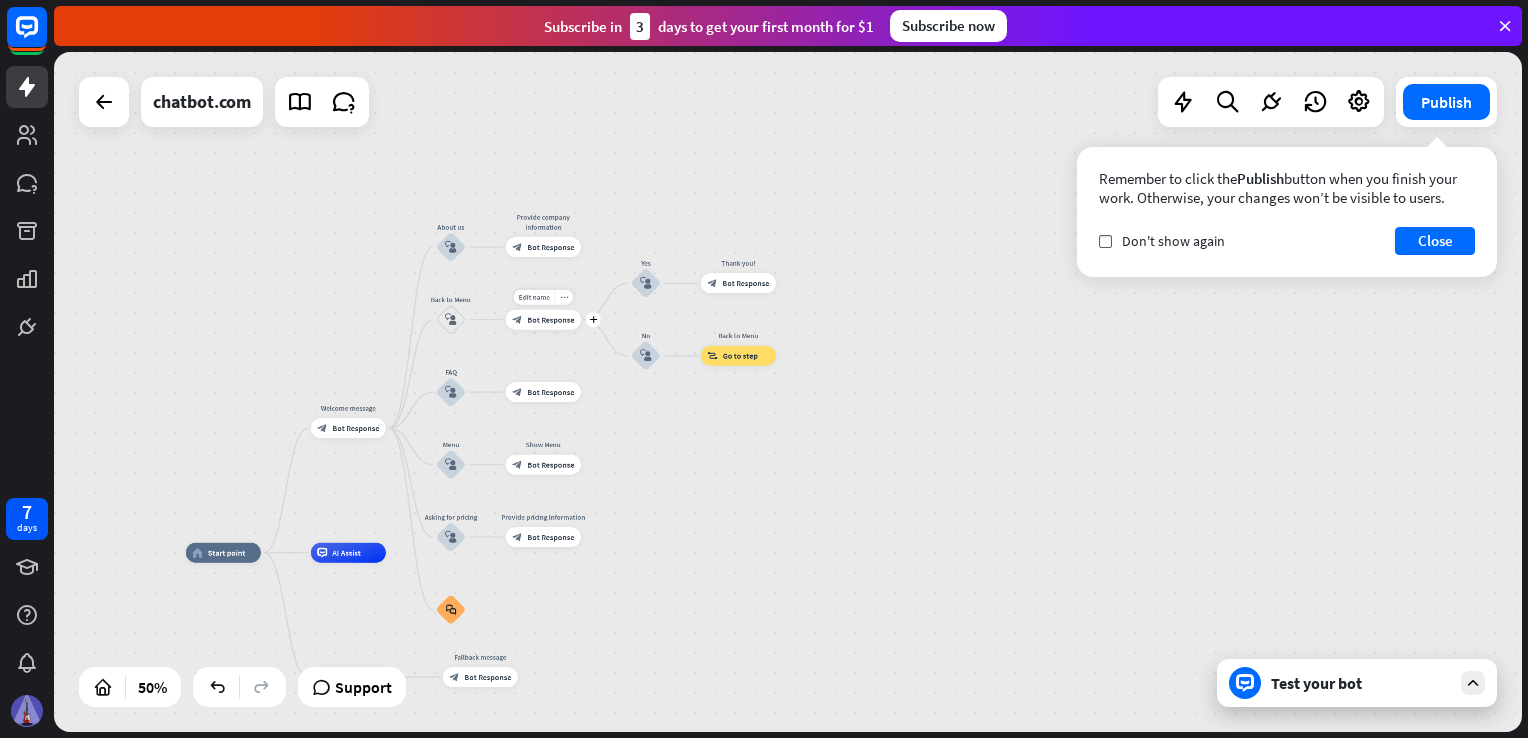 click on "Bot Response" at bounding box center (550, 320) 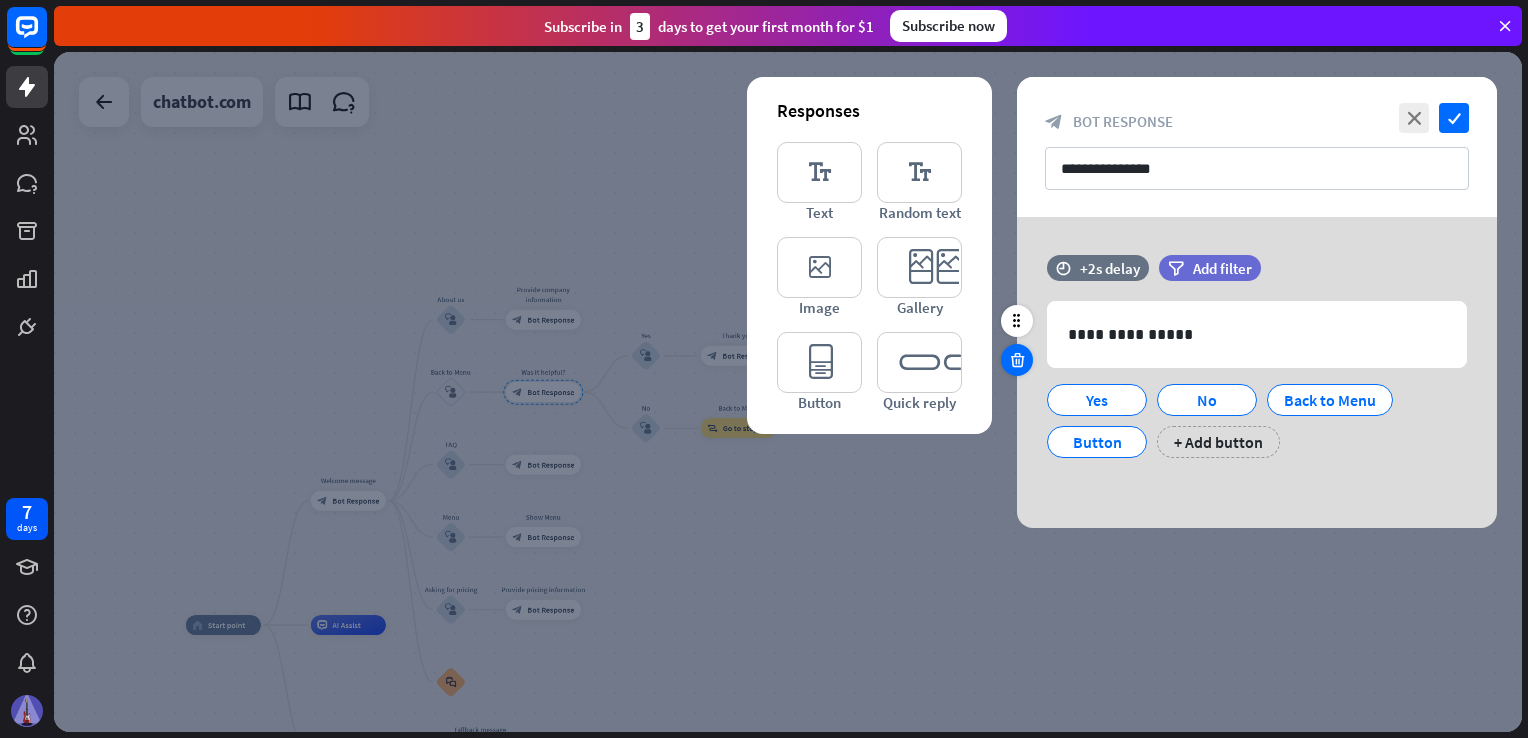 click at bounding box center (1017, 360) 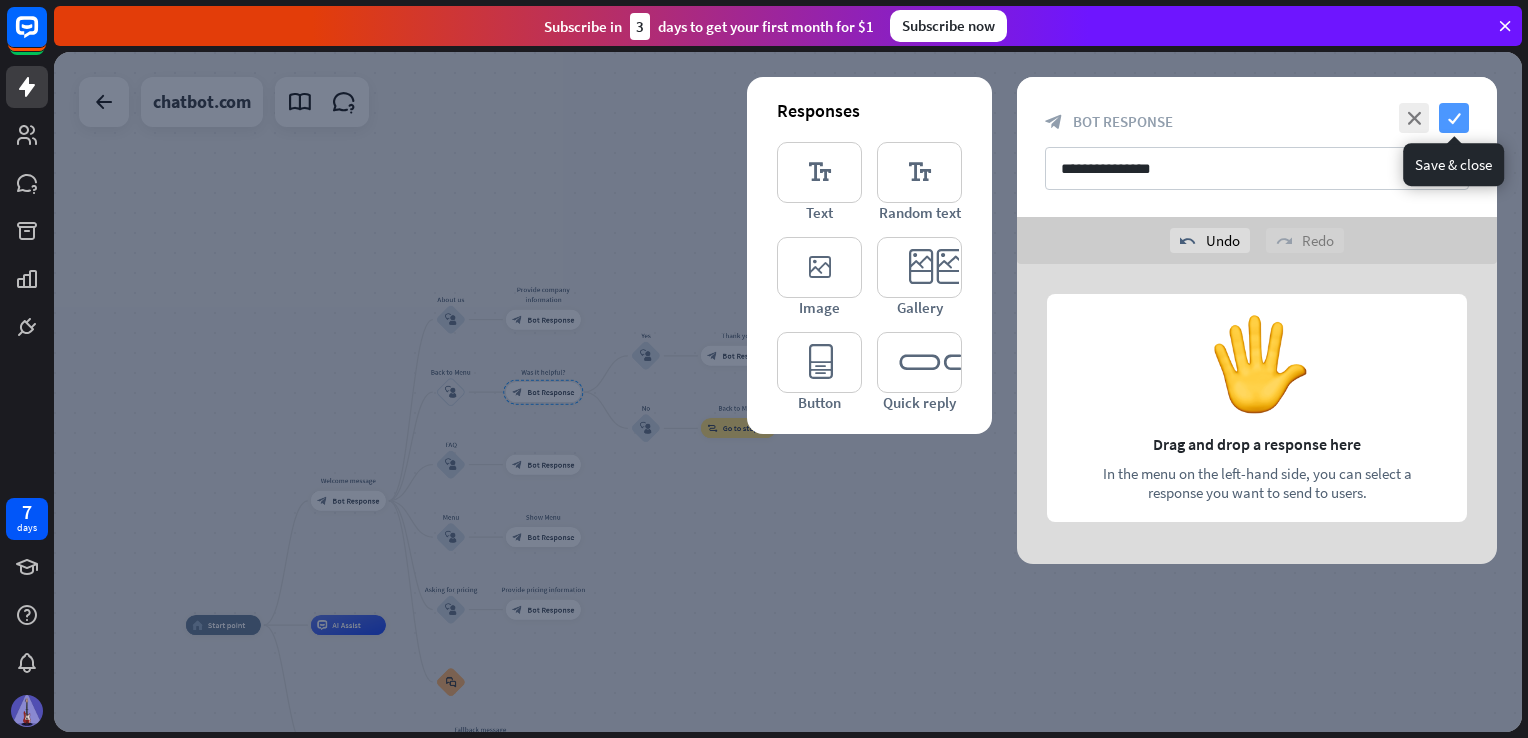 click on "check" at bounding box center [1454, 118] 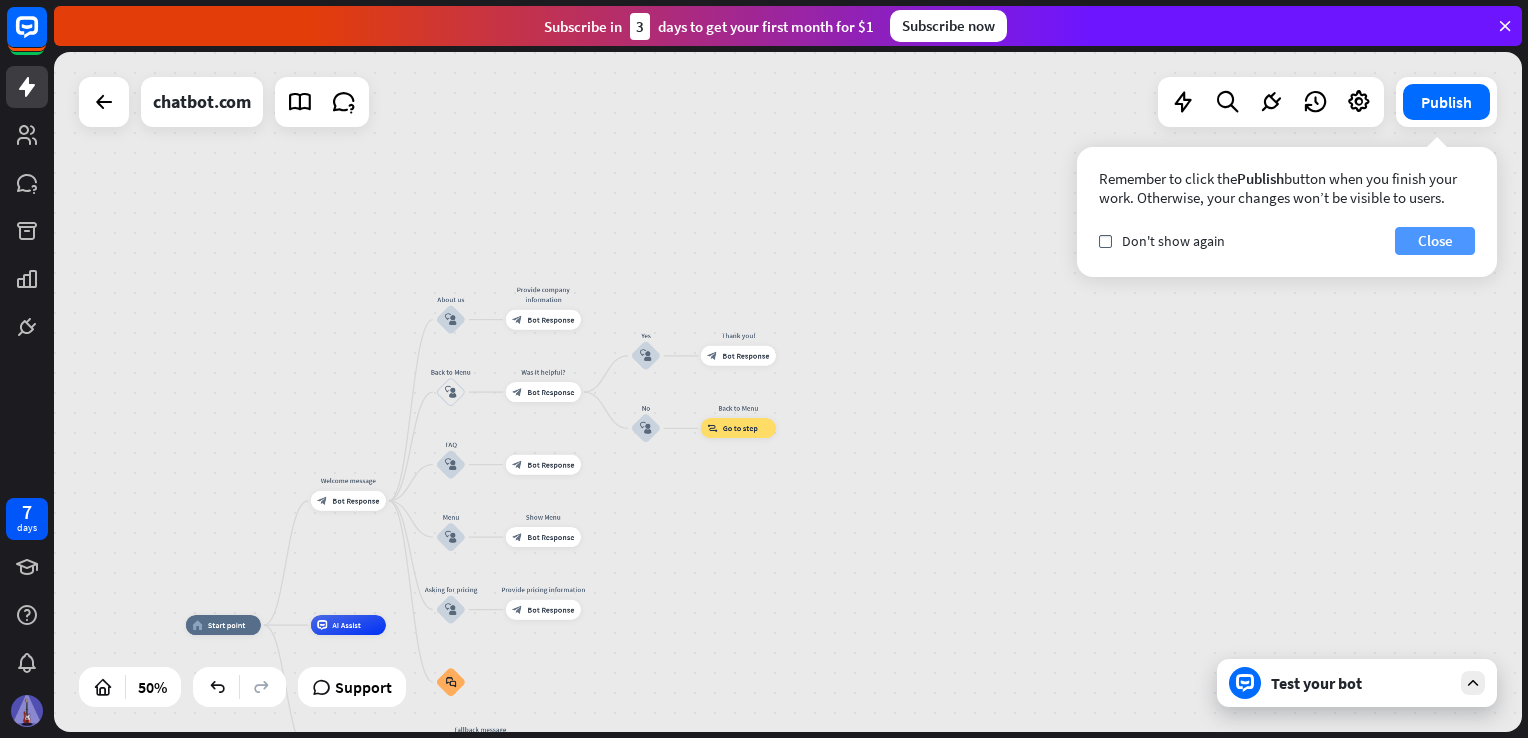 click on "Close" at bounding box center (1435, 241) 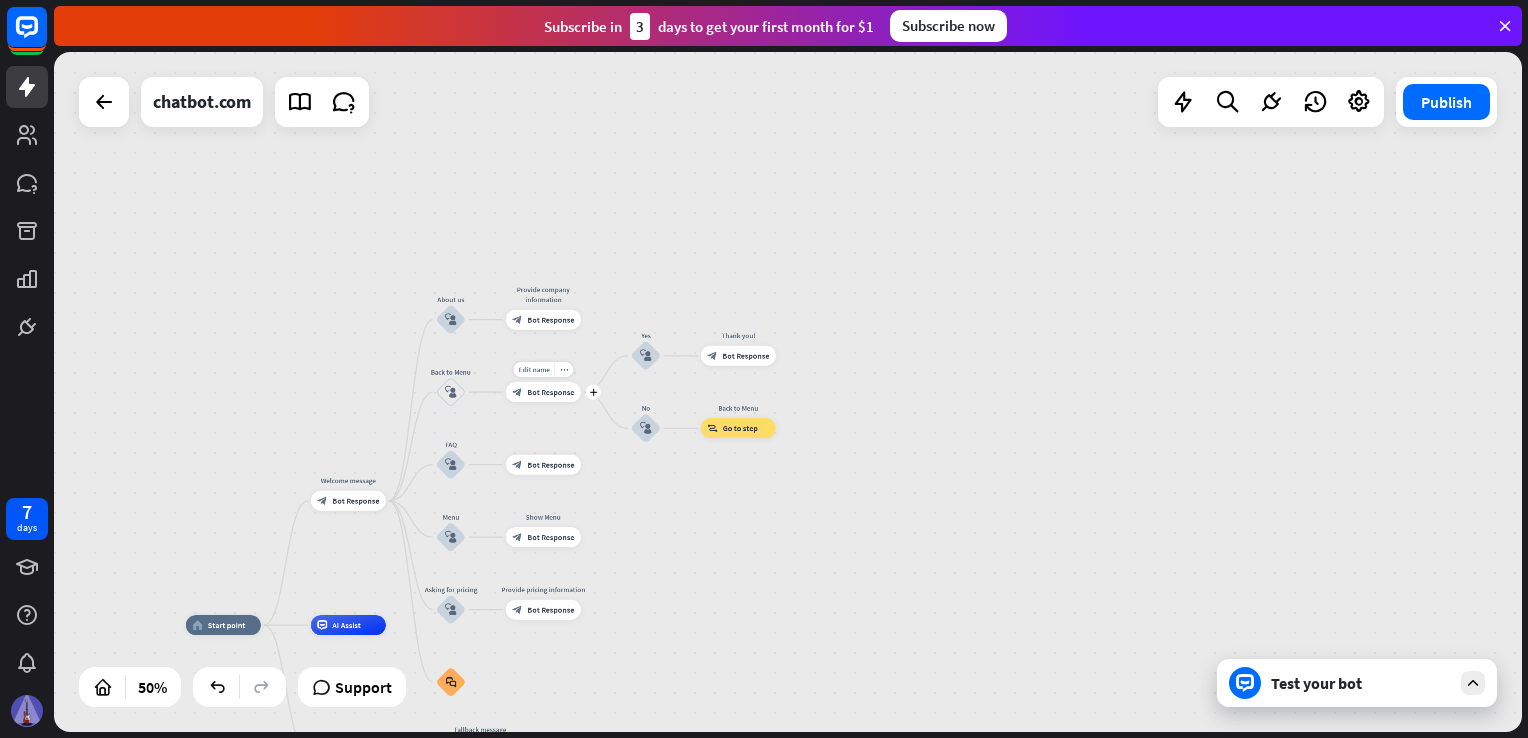 click on "Bot Response" at bounding box center (550, 392) 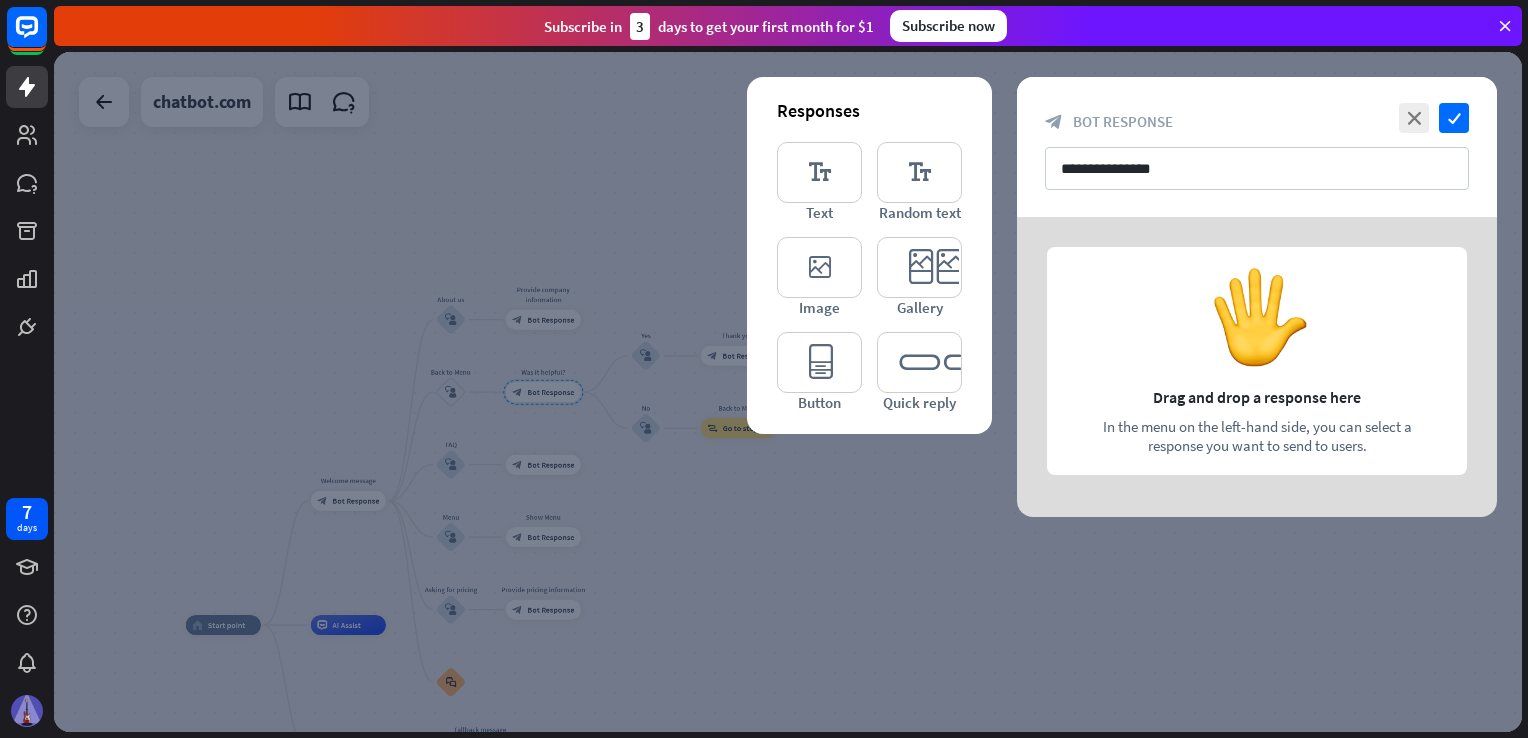 click on "**********" at bounding box center (1257, 147) 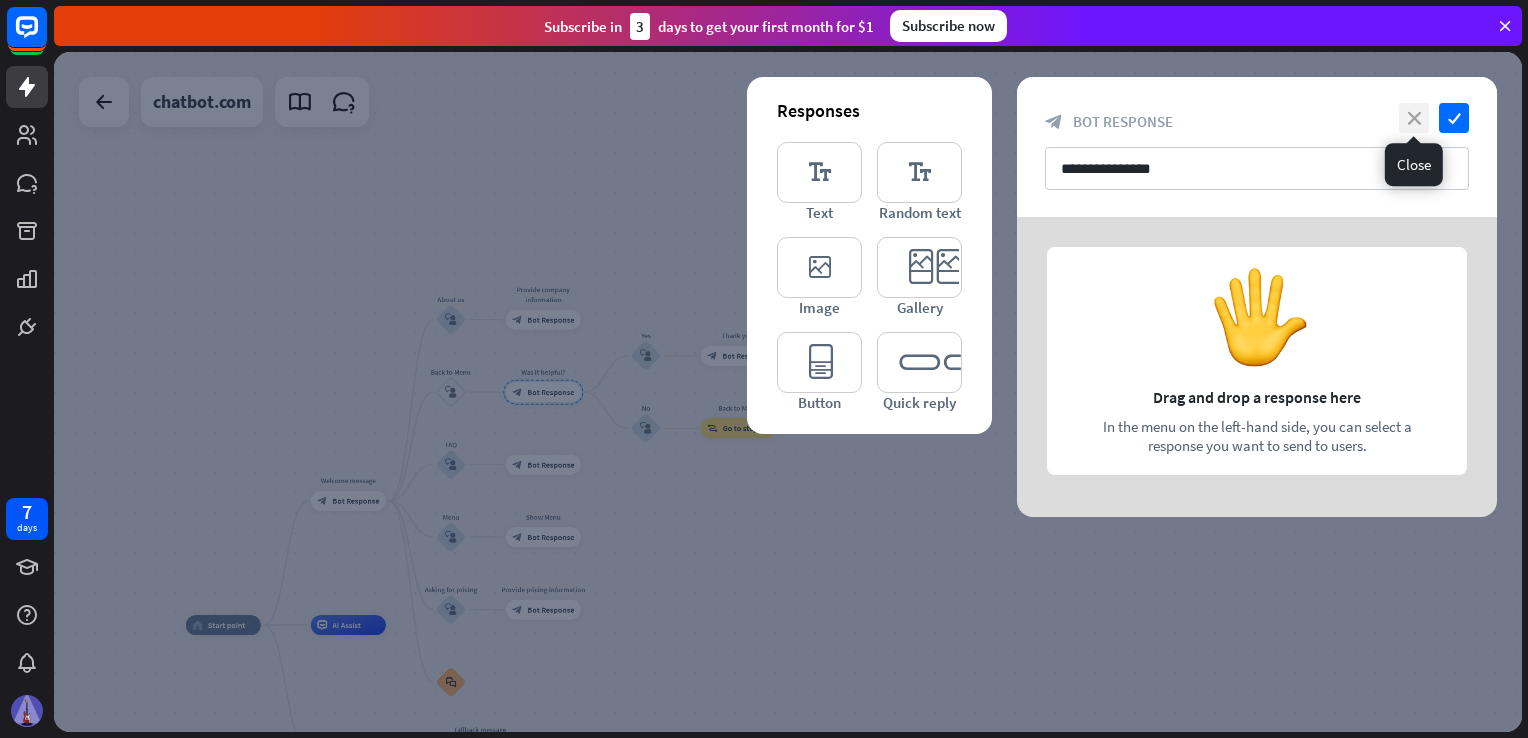 click on "close" at bounding box center [1414, 118] 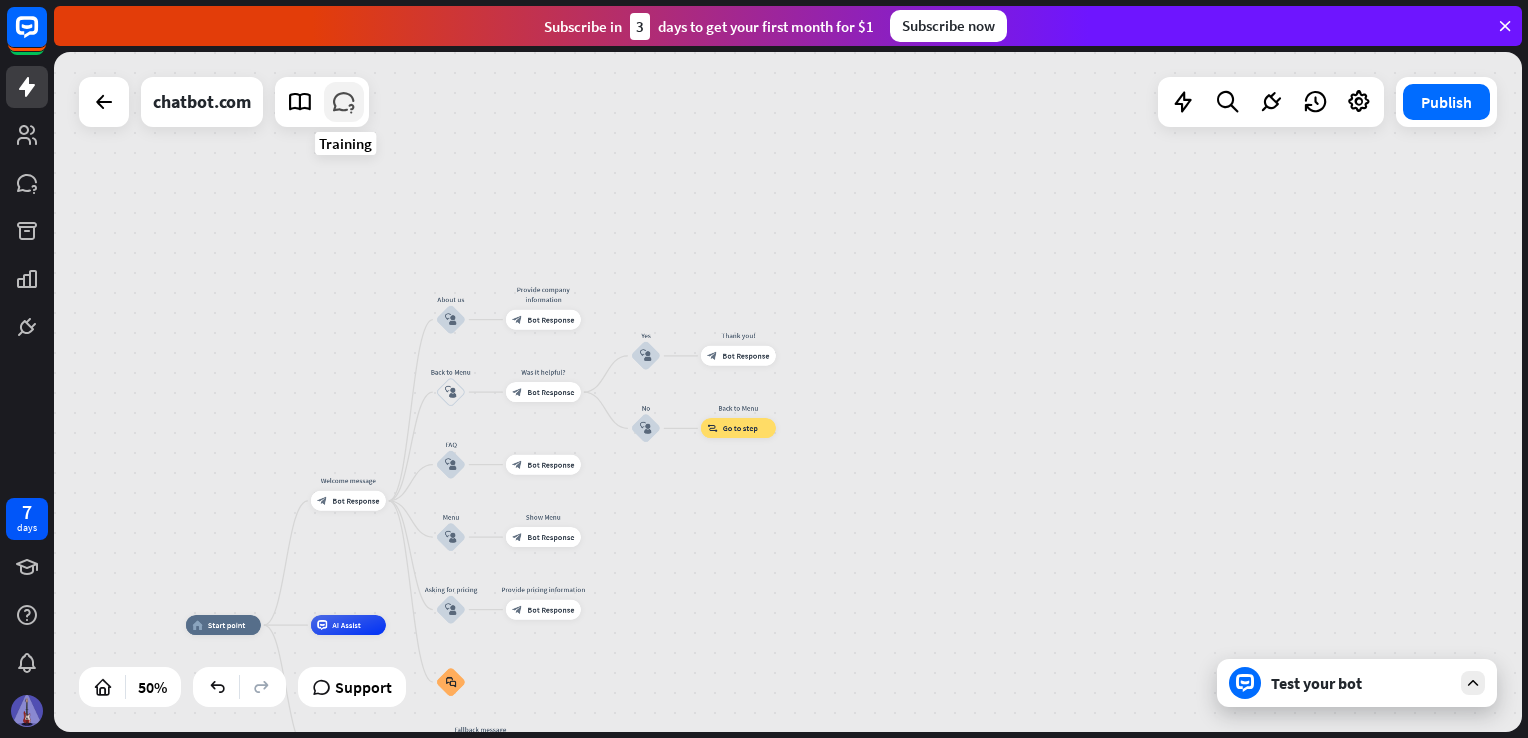 click at bounding box center (344, 102) 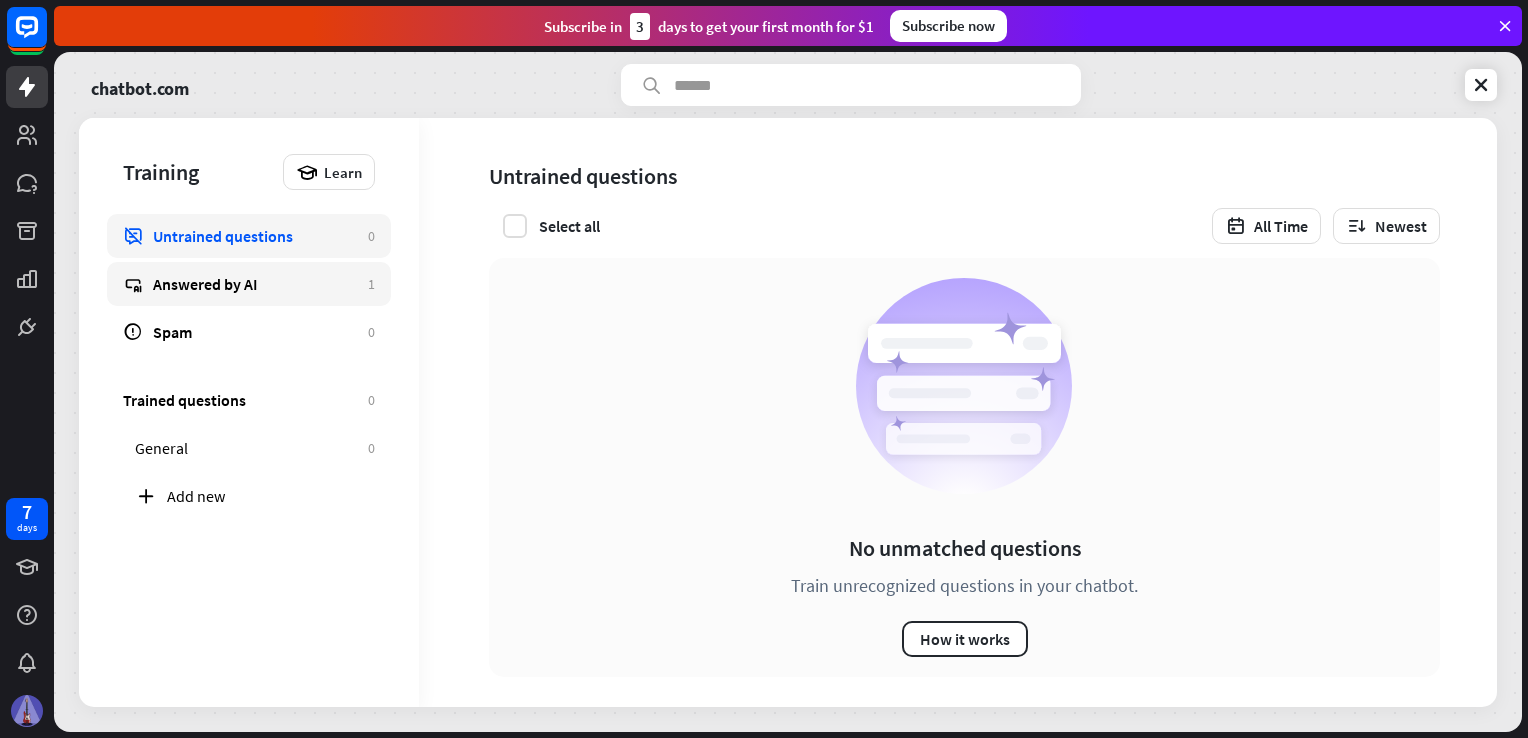 click on "Answered by AI" at bounding box center [255, 284] 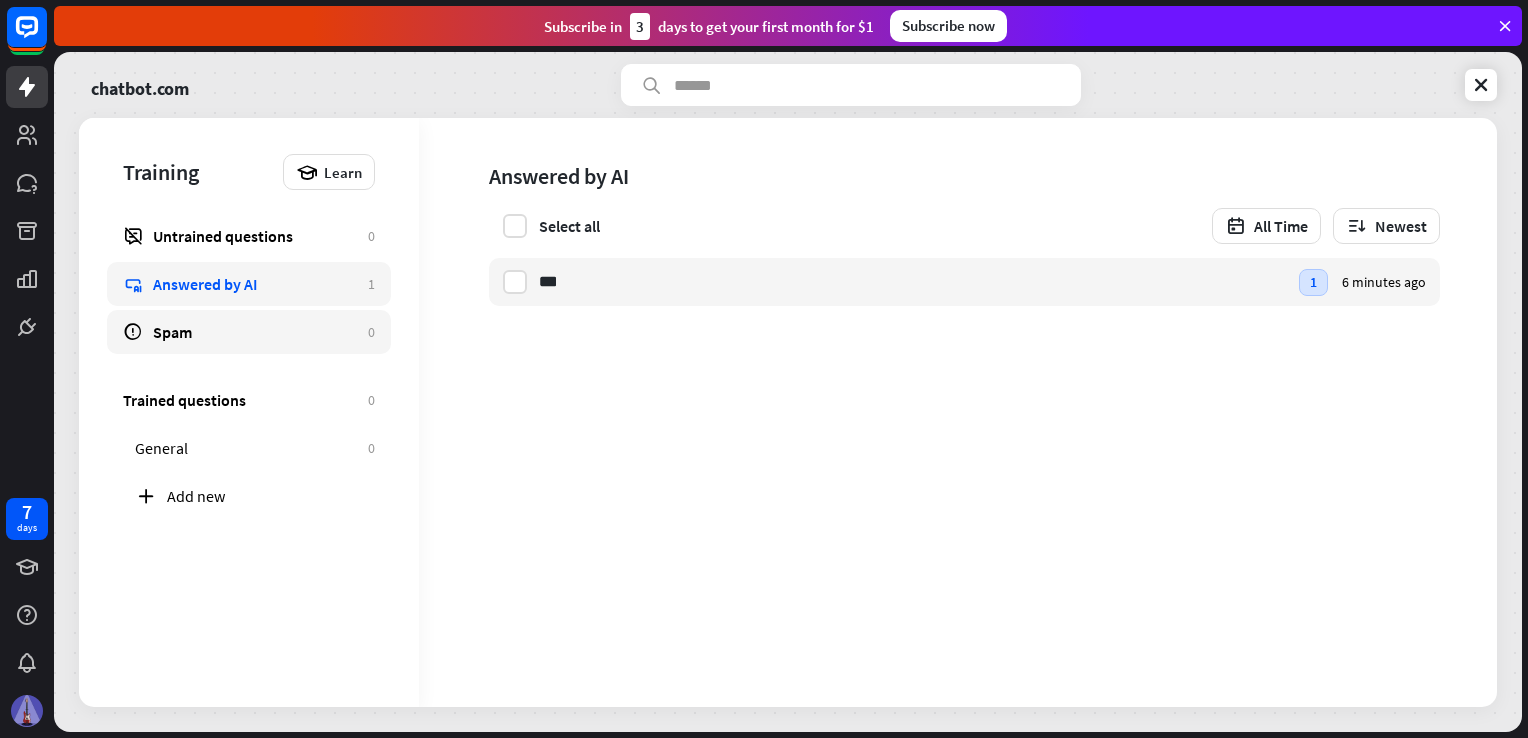 click on "Spam   0" at bounding box center [249, 332] 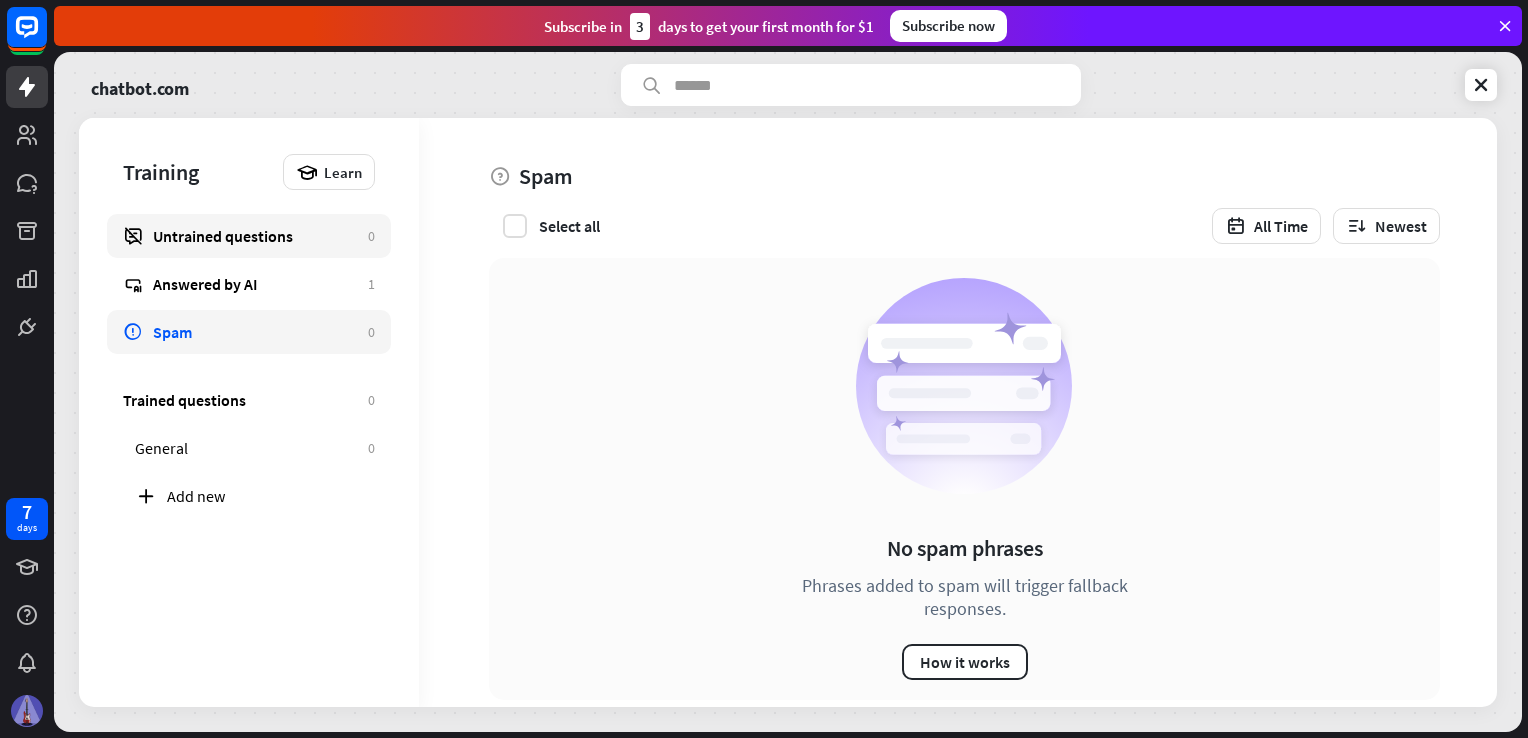 click on "Untrained questions" at bounding box center [255, 236] 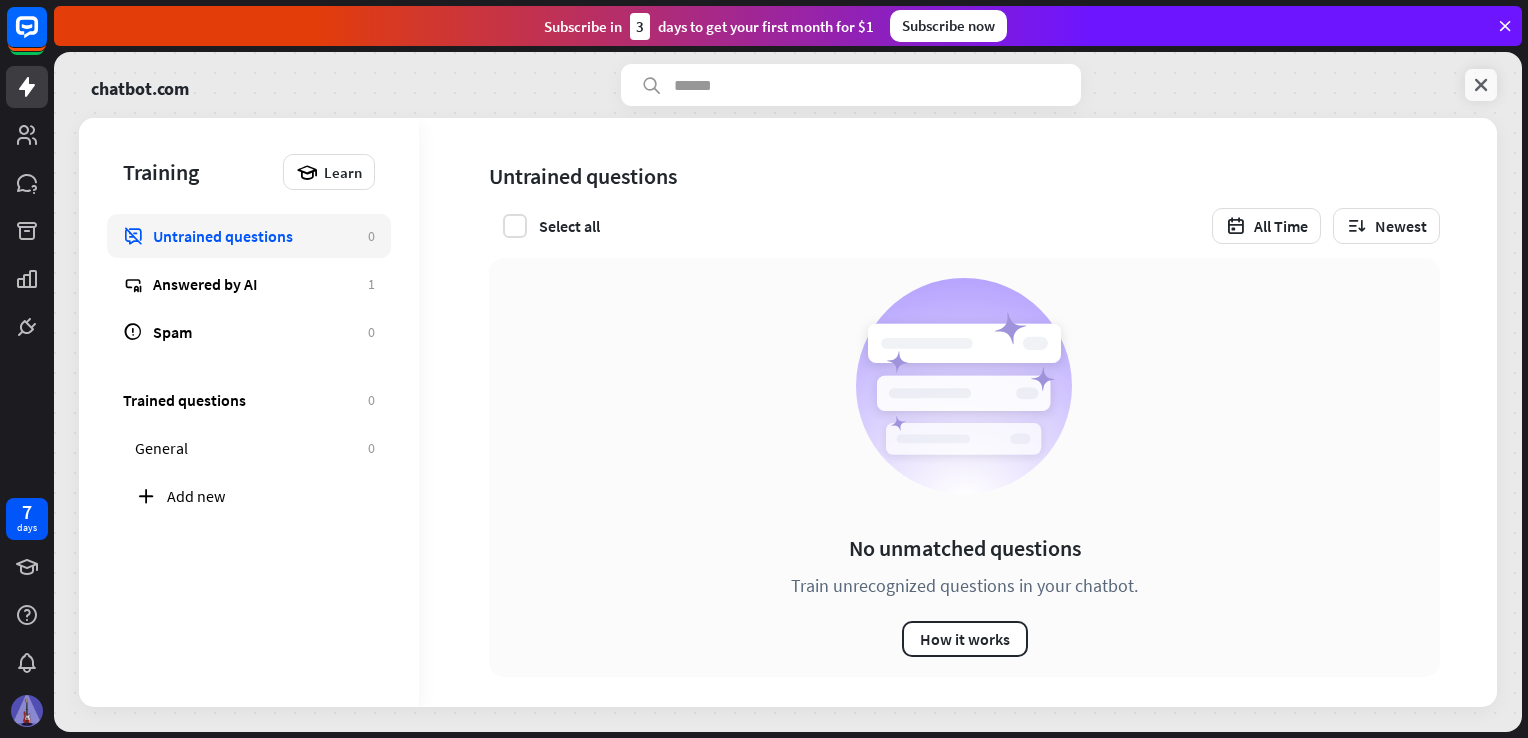 click at bounding box center (1481, 85) 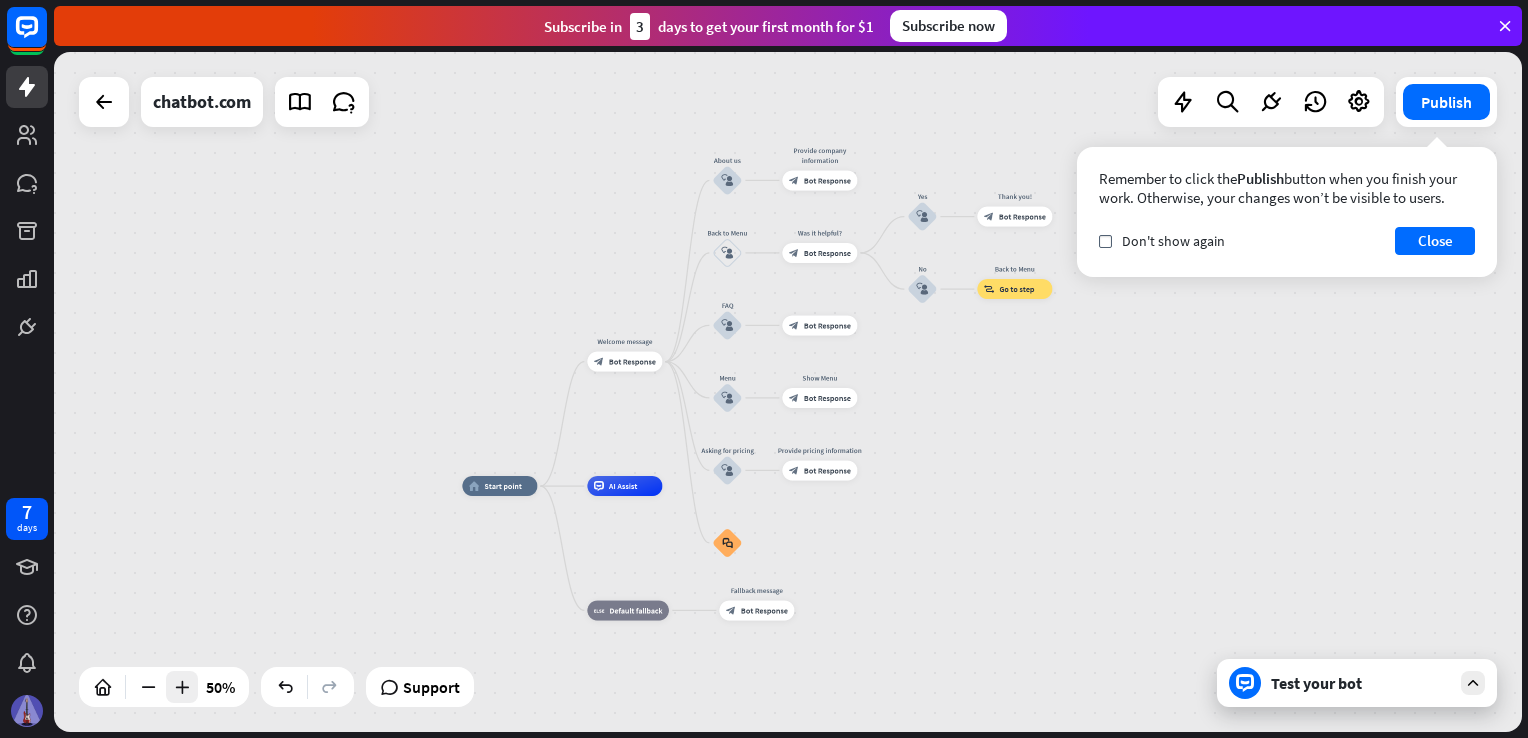 click at bounding box center [182, 687] 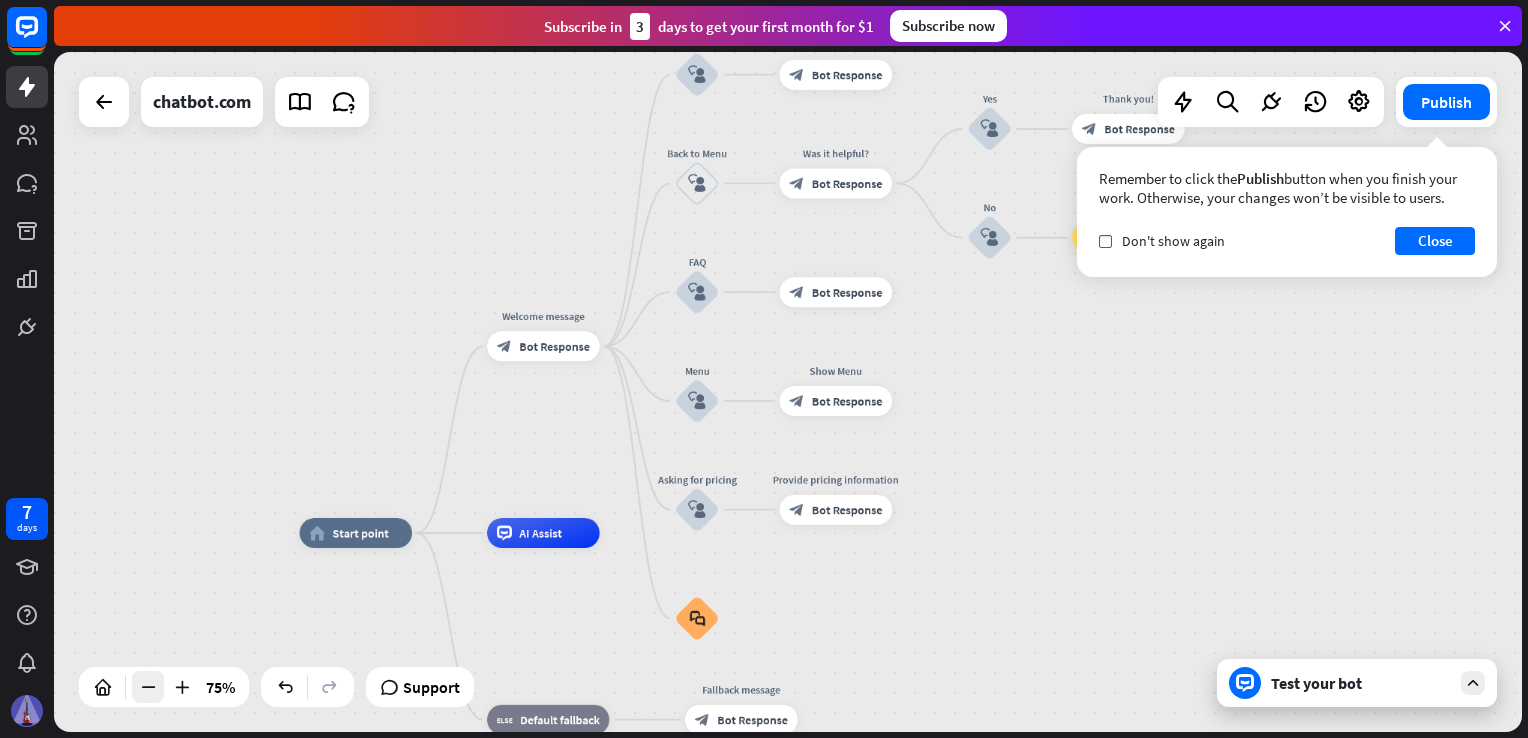 click at bounding box center [148, 687] 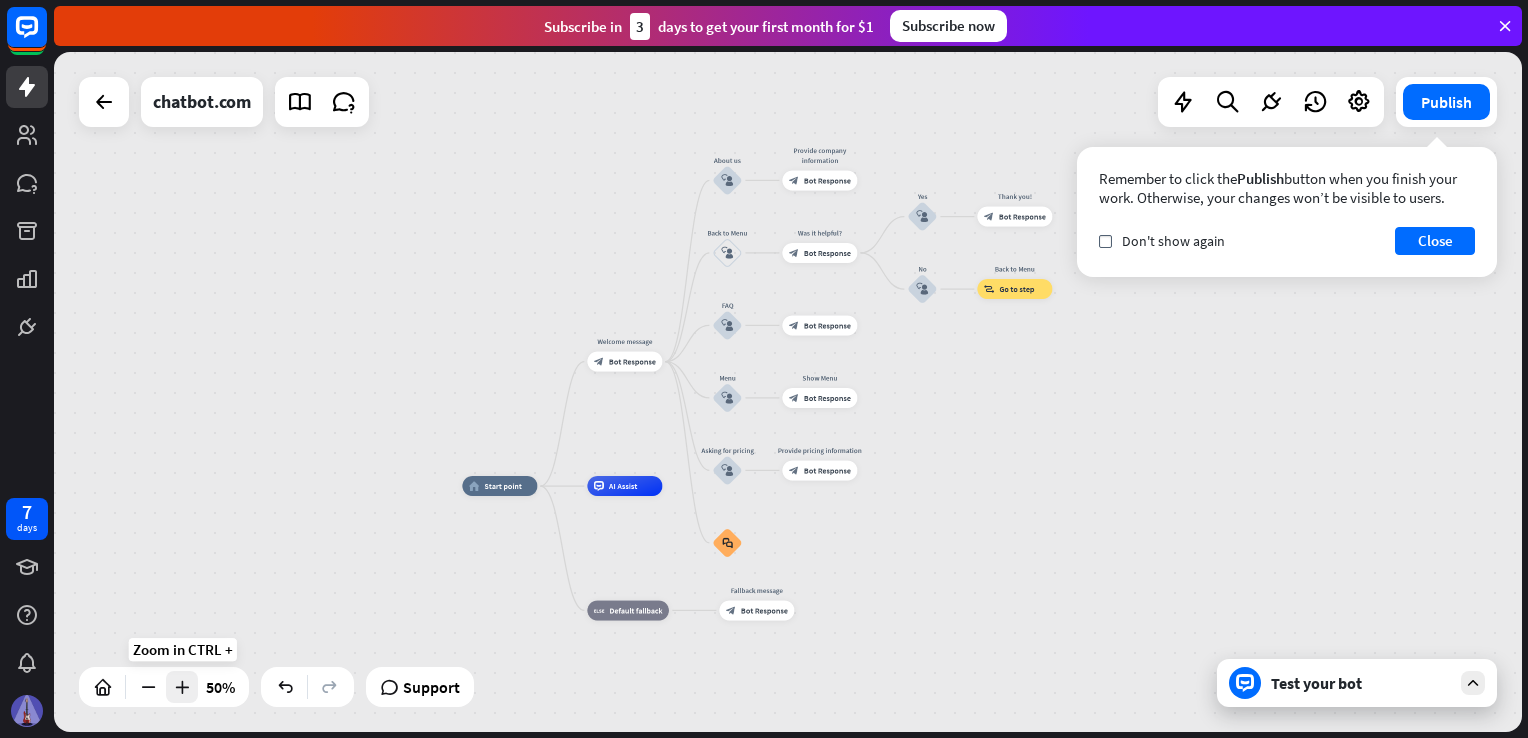 click at bounding box center (182, 687) 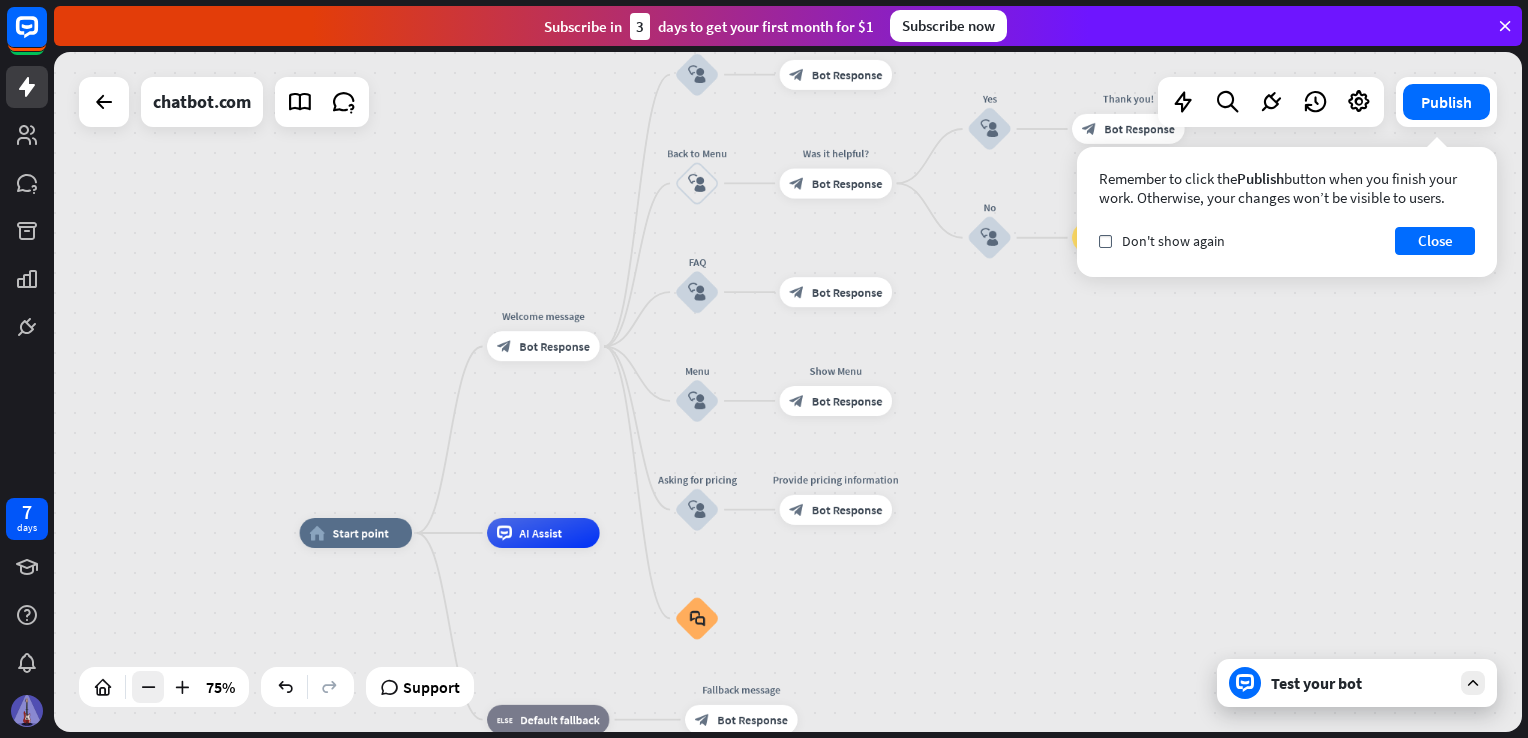 click at bounding box center (148, 687) 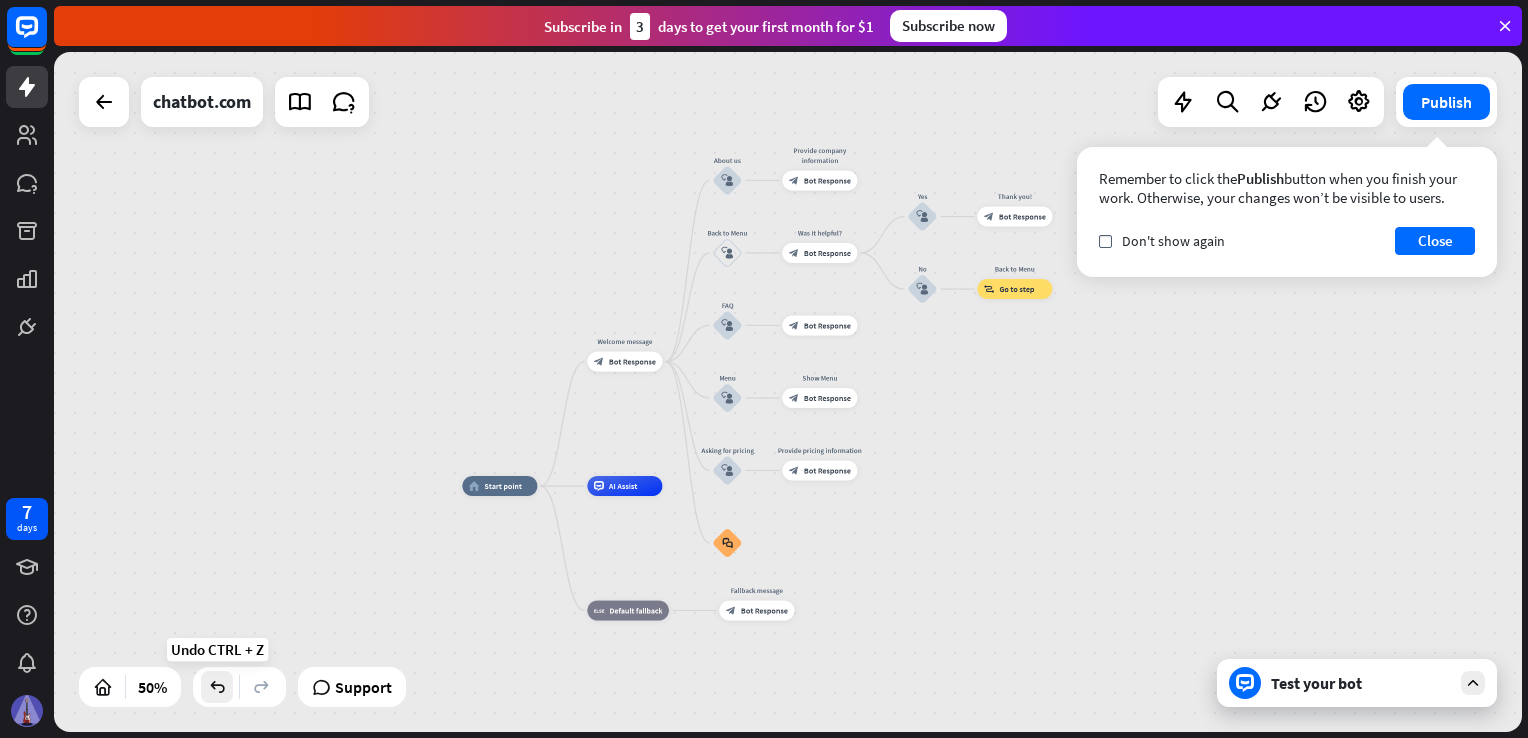 click at bounding box center (217, 687) 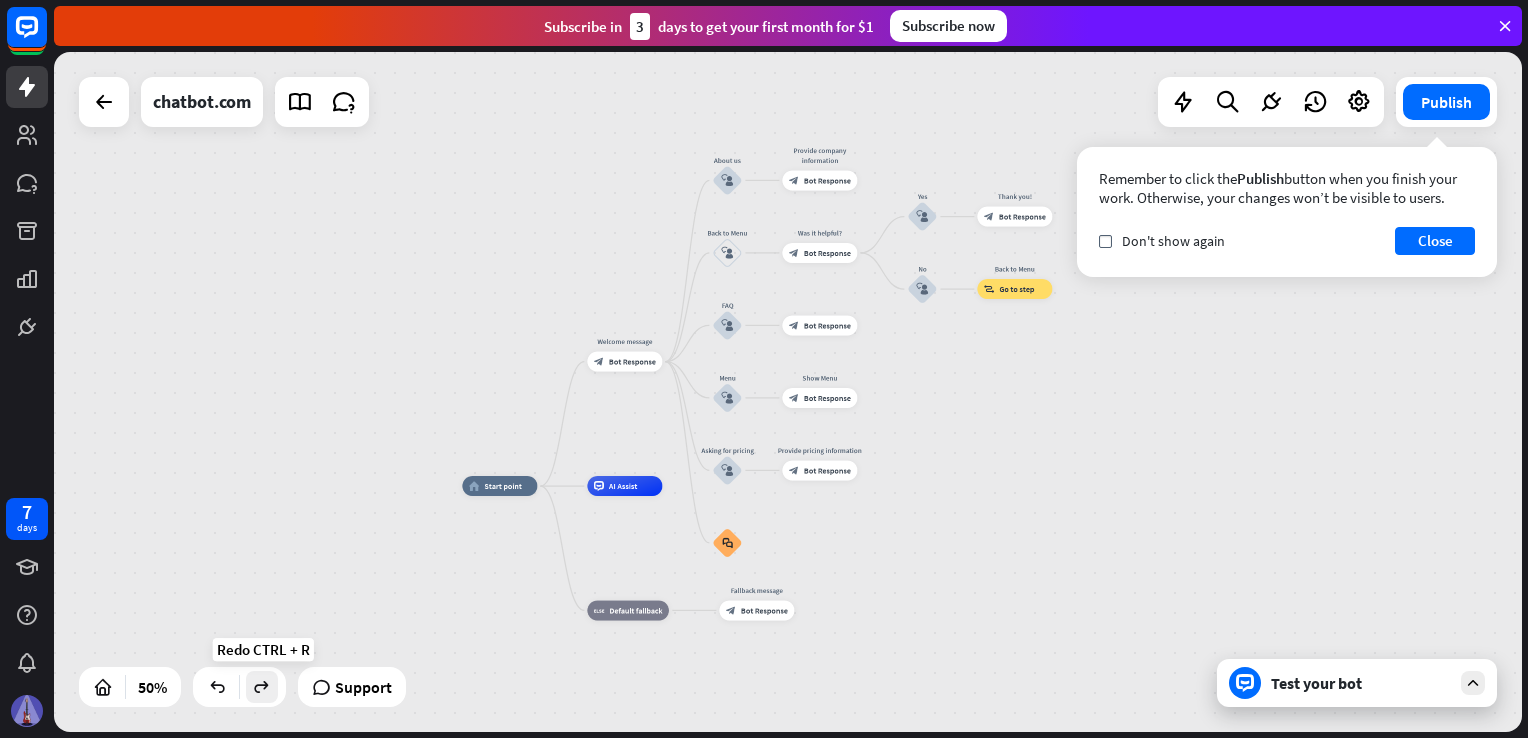 click at bounding box center (262, 687) 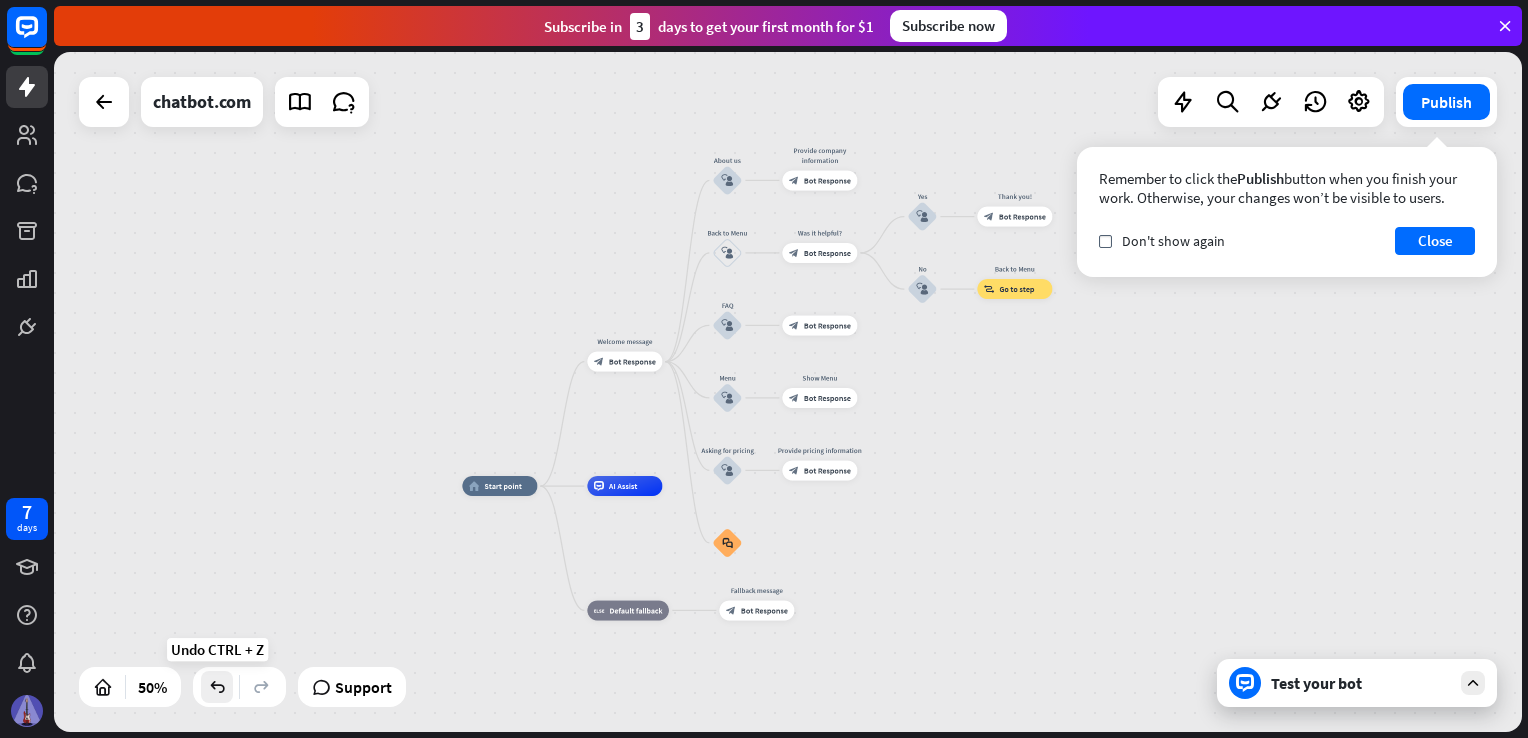 click at bounding box center [217, 687] 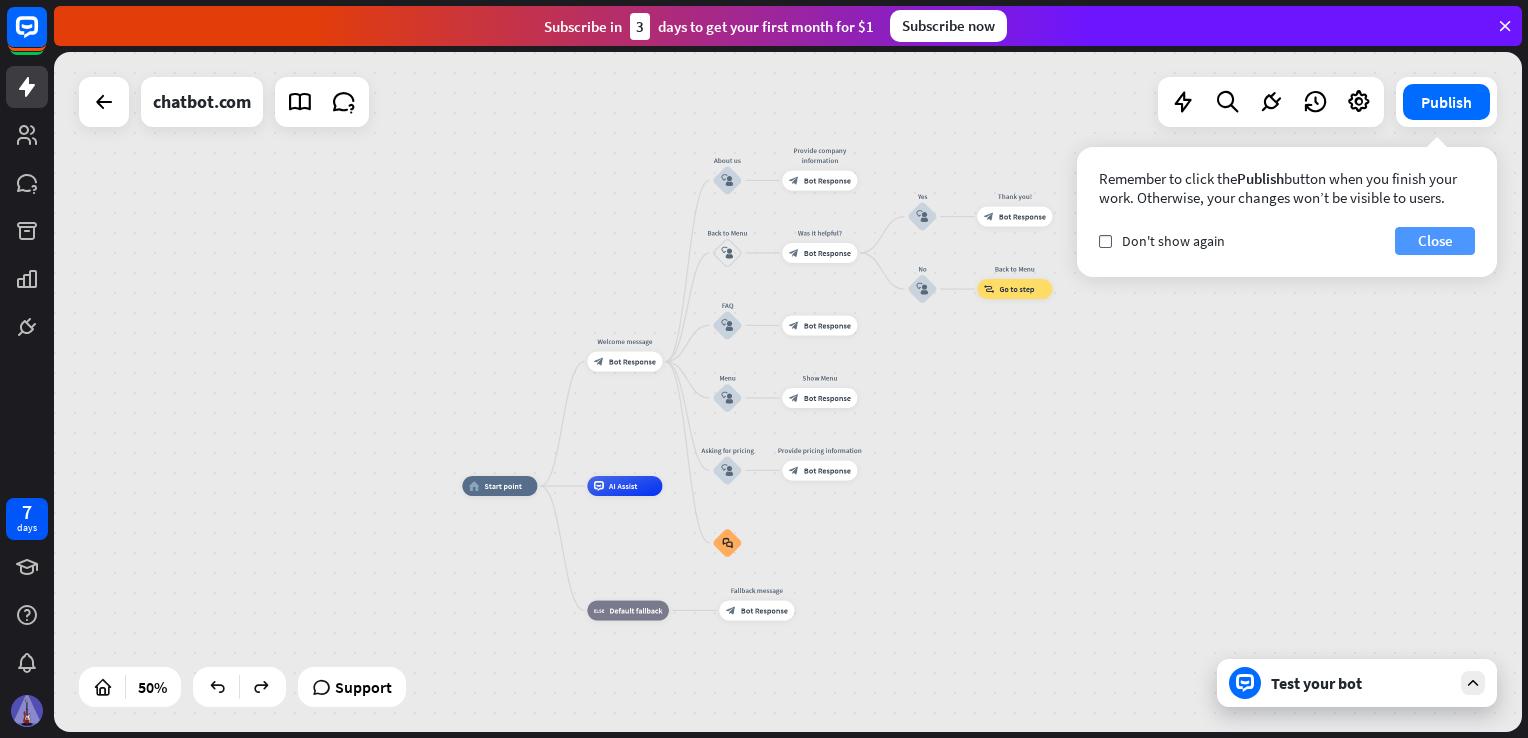click on "Close" at bounding box center [1435, 241] 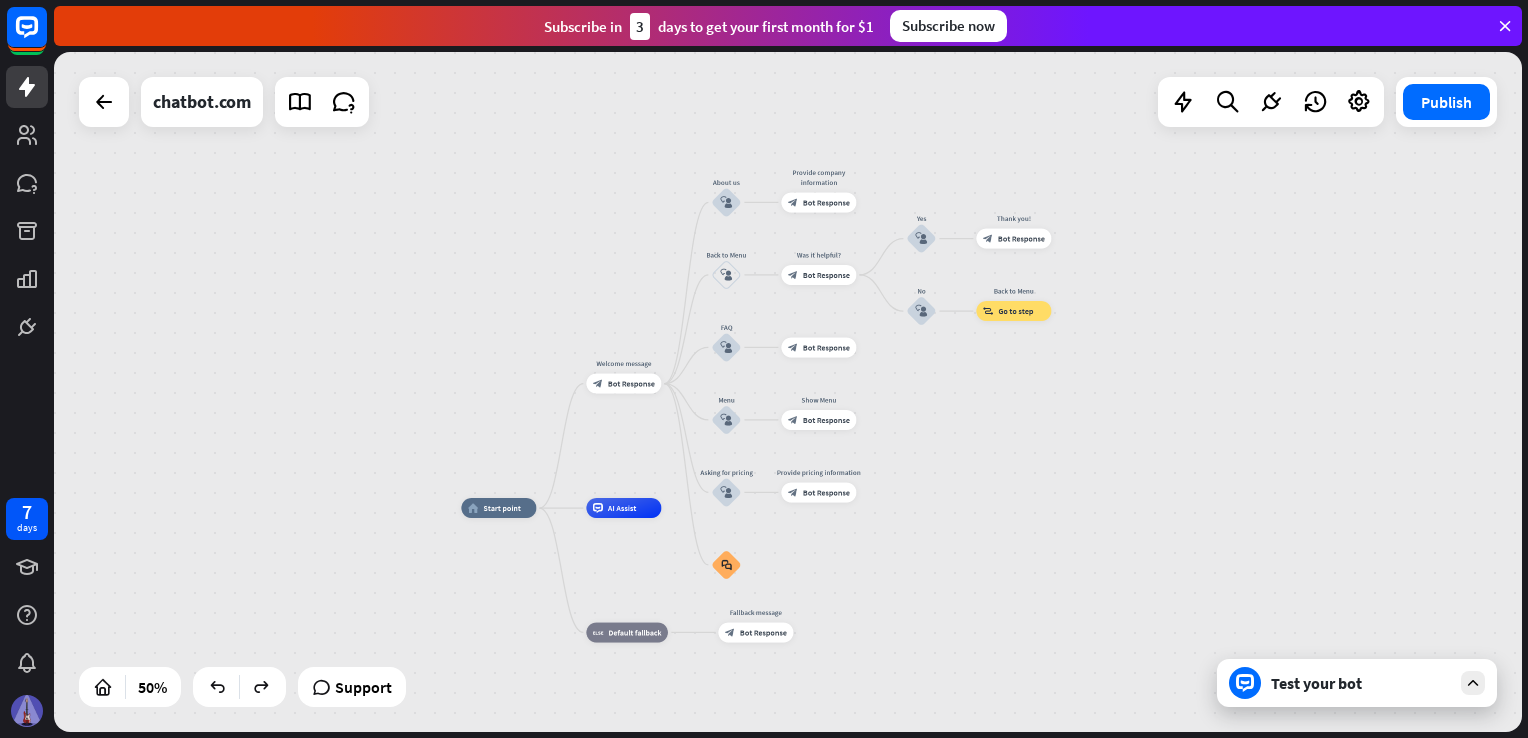 drag, startPoint x: 644, startPoint y: 256, endPoint x: 643, endPoint y: 280, distance: 24.020824 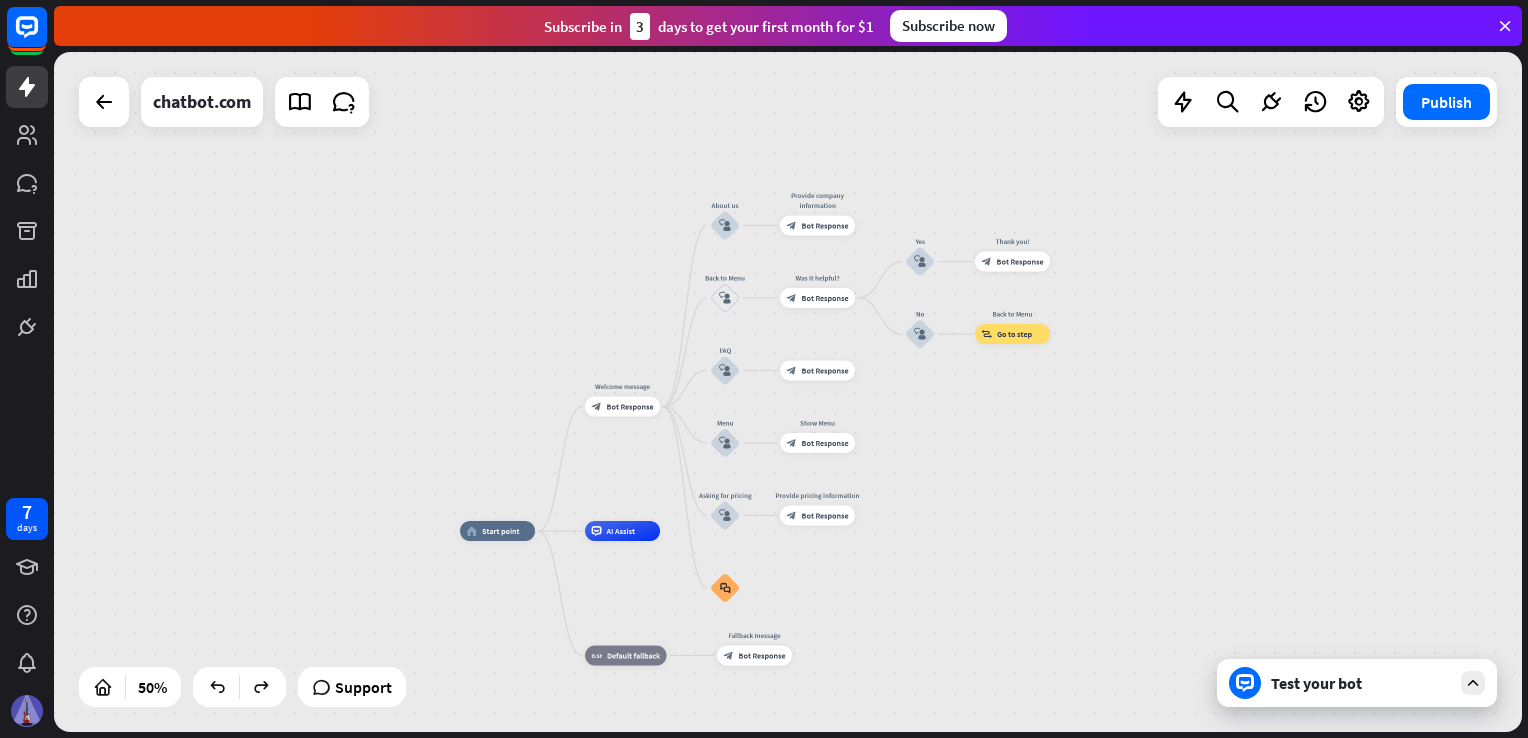 click at bounding box center (1473, 683) 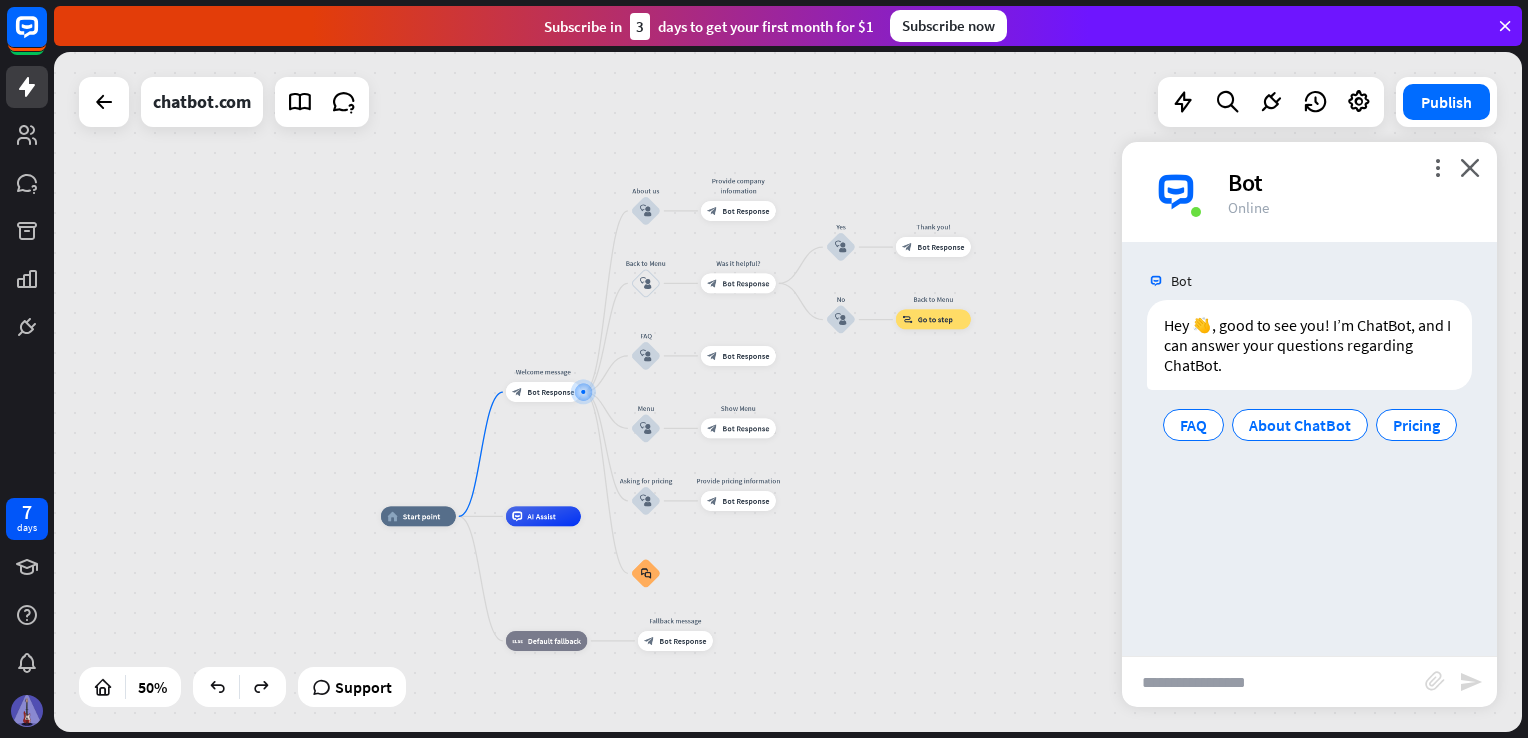 click on "Bot" at bounding box center (1350, 182) 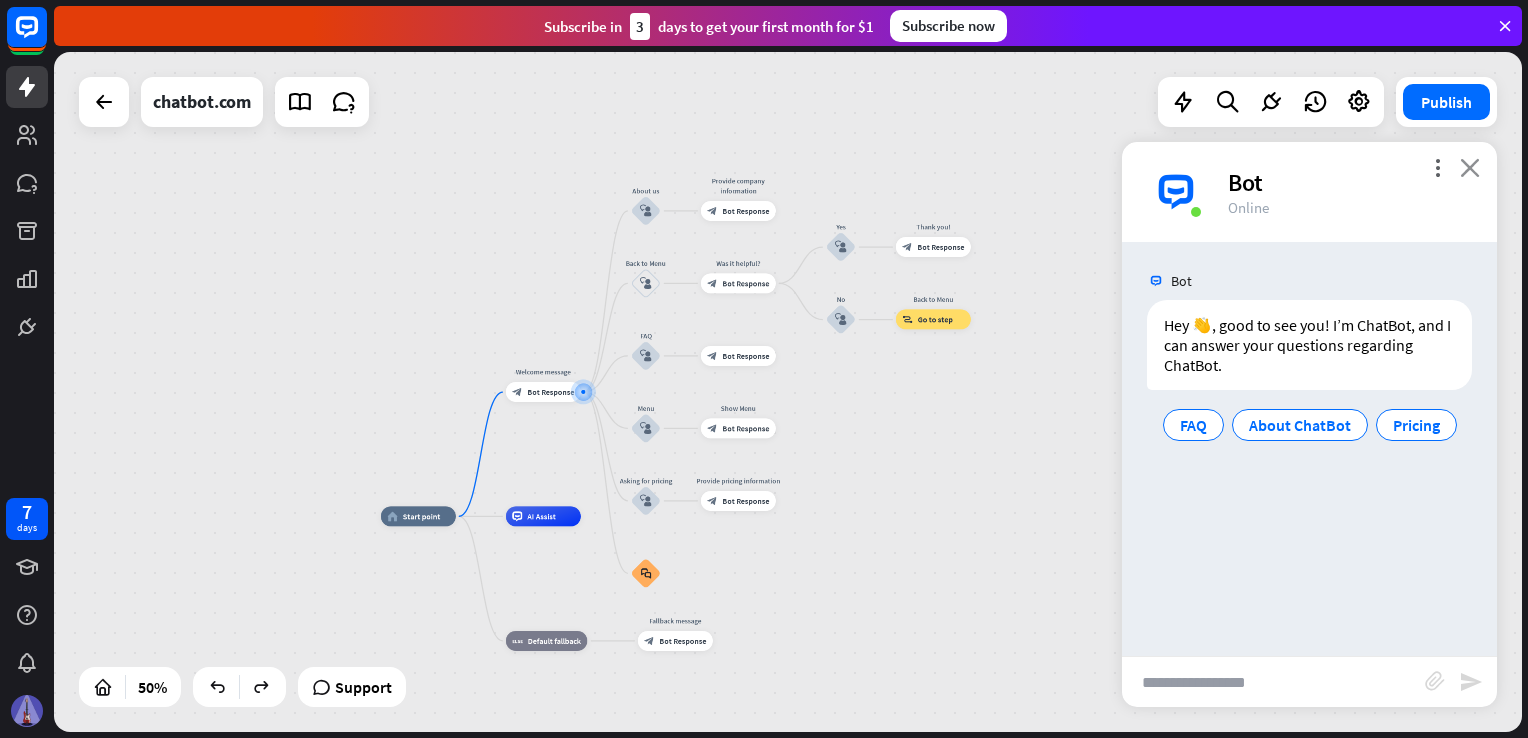 click on "close" at bounding box center [1470, 167] 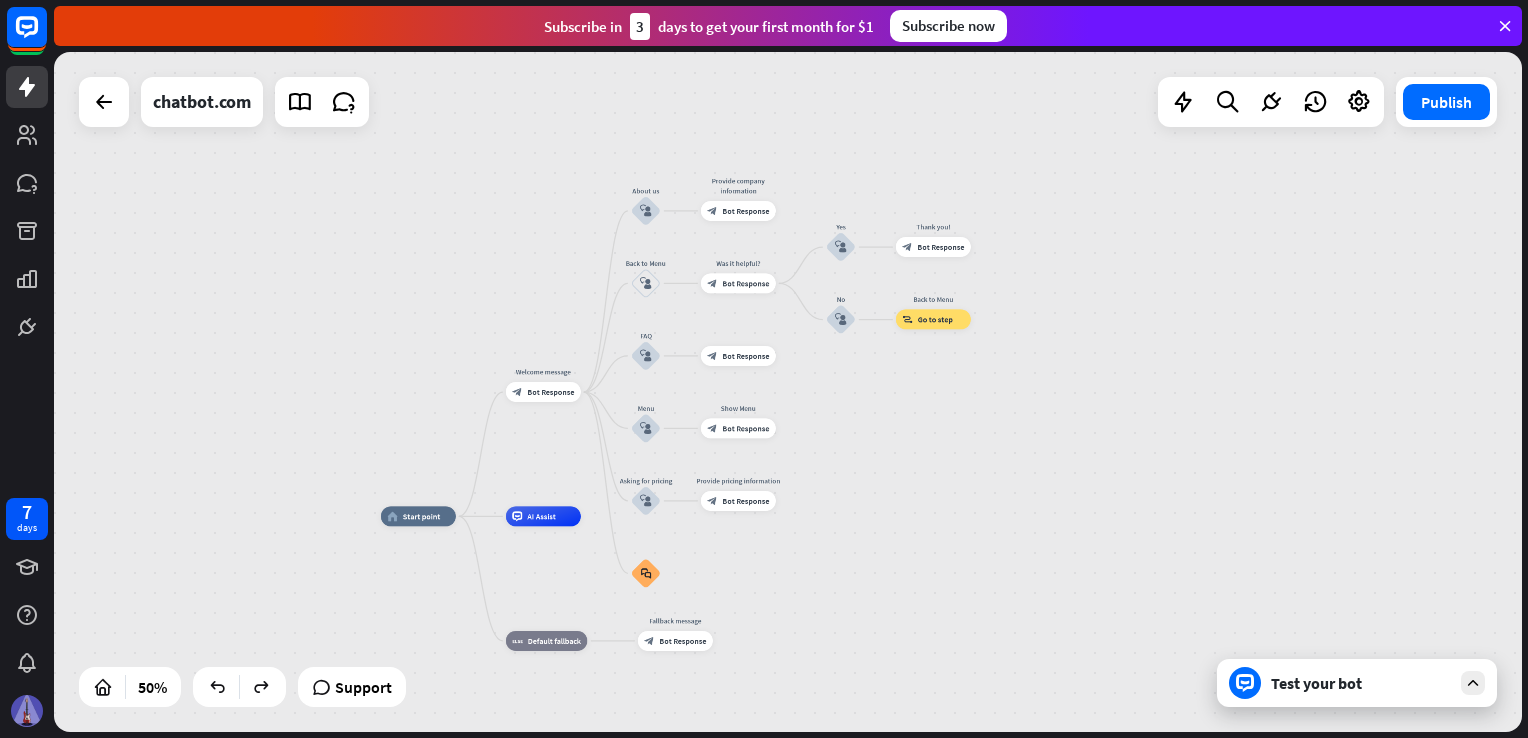click on "Test your bot" at bounding box center (1361, 683) 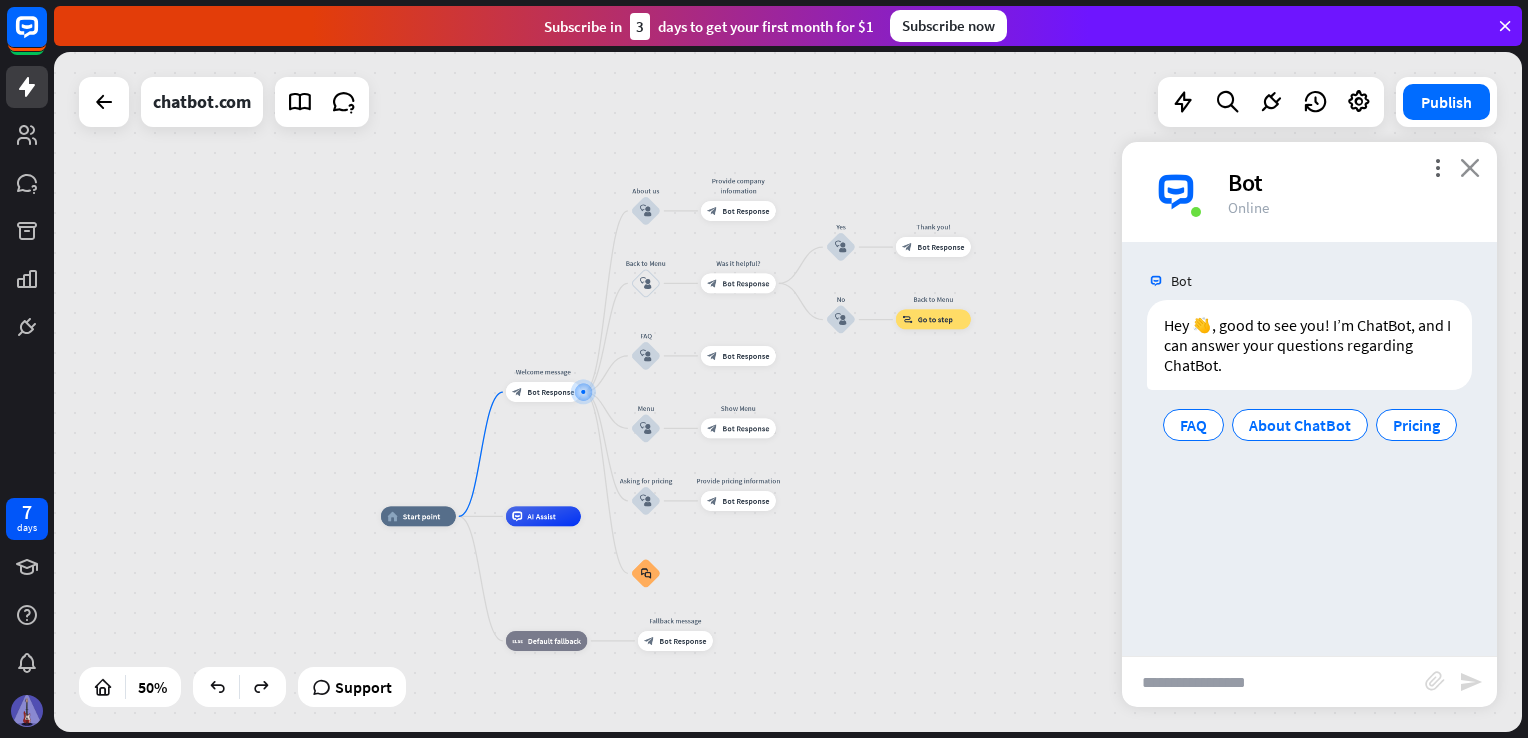 click on "close" at bounding box center [1470, 167] 